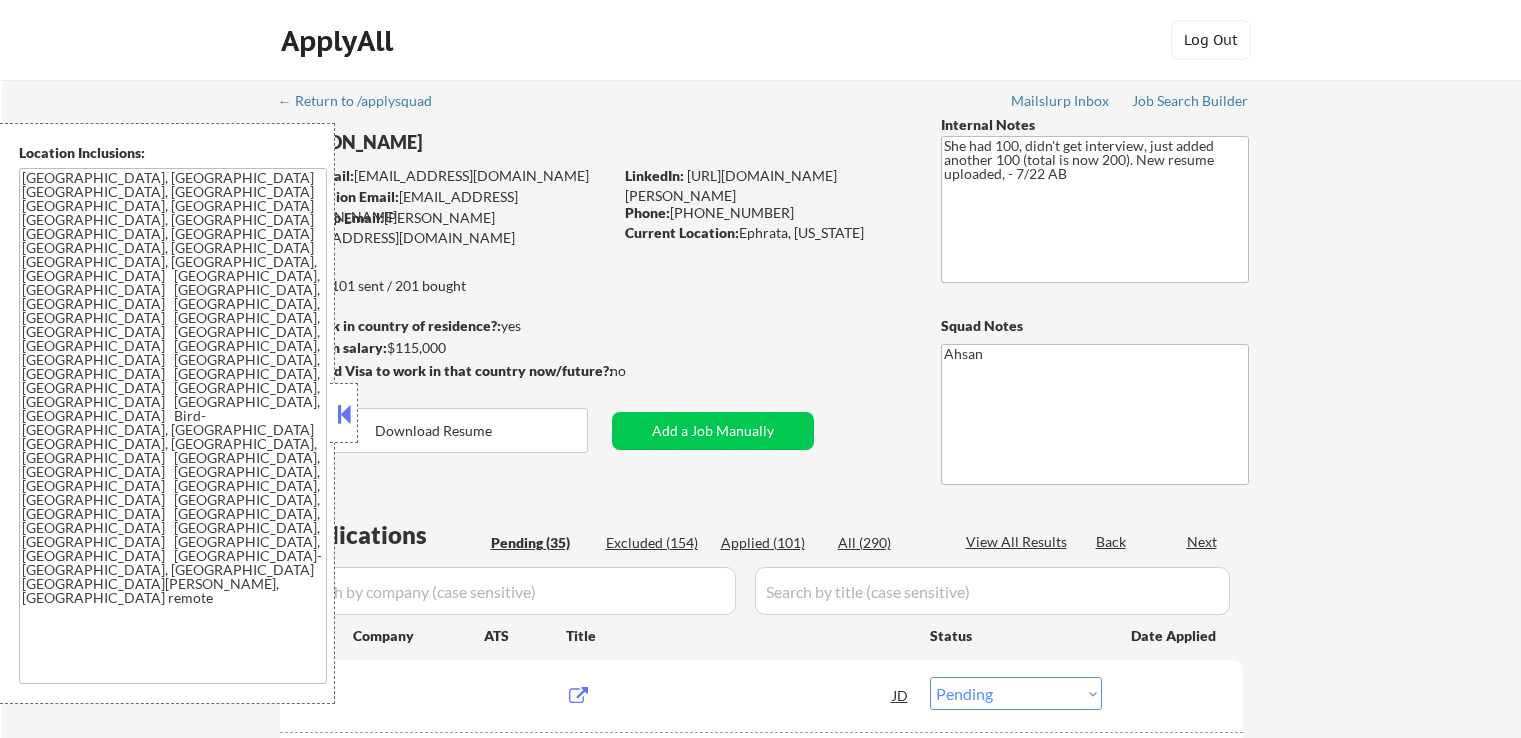 select on ""pending"" 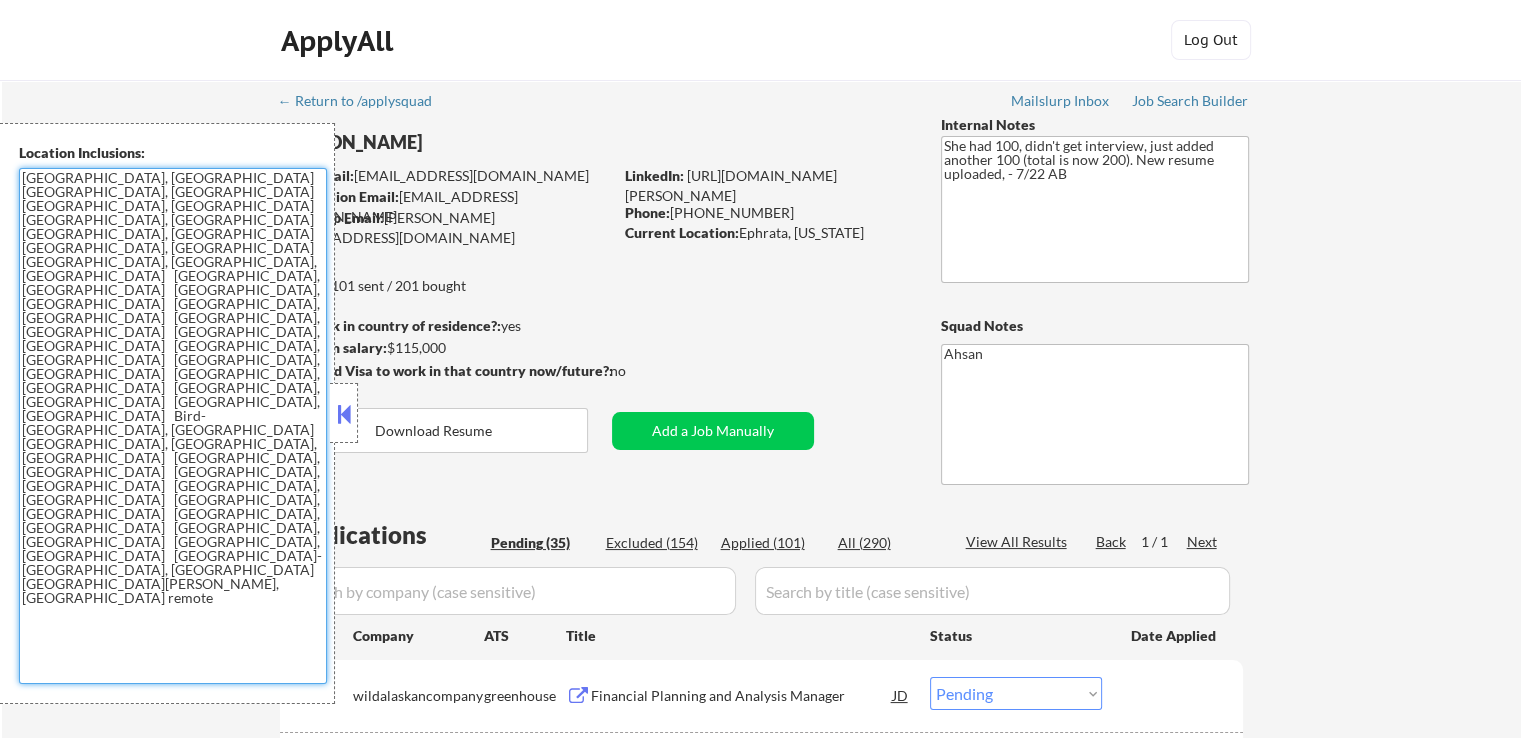 drag, startPoint x: 108, startPoint y: 325, endPoint x: 18, endPoint y: 177, distance: 173.21663 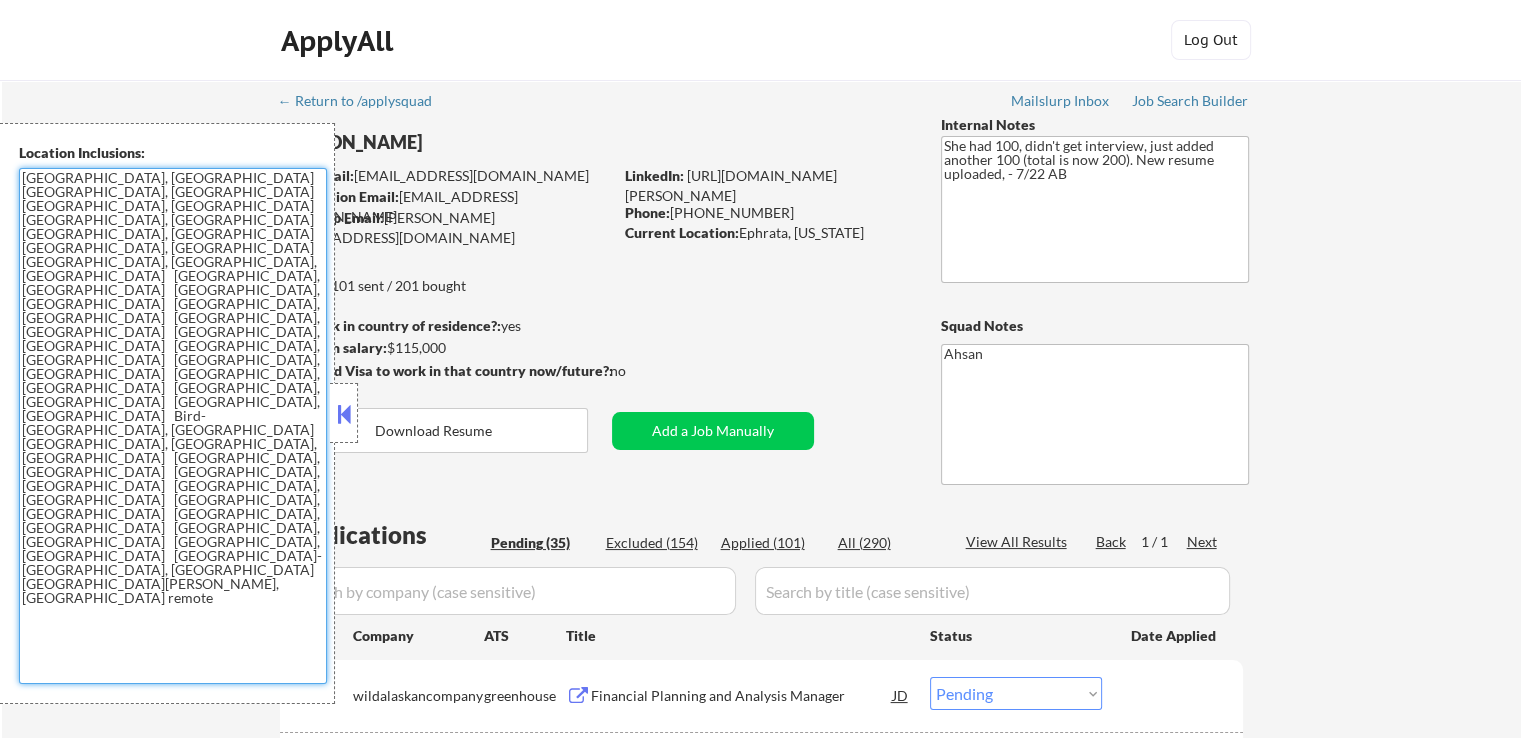 click on "← Return to /applysquad Mailslurp Inbox Job Search Builder [PERSON_NAME] User Email:  [EMAIL_ADDRESS][DOMAIN_NAME] Application Email:  [EMAIL_ADDRESS][DOMAIN_NAME] Mailslurp Email:  [PERSON_NAME][EMAIL_ADDRESS][DOMAIN_NAME] LinkedIn:   [URL][DOMAIN_NAME][PERSON_NAME]
Phone:  [PHONE_NUMBER] Current Location:  [GEOGRAPHIC_DATA], [US_STATE] Applies:  101 sent / 201 bought Internal Notes She had 100, didn't get interview, just added another 100 (total is now 200). New resume uploaded, - 7/22 AB Can work in country of residence?:  yes Squad Notes Minimum salary:  $115,000 Will need Visa to work in that country now/future?:   no Download Resume Add a Job Manually Ahsan Applications Pending (35) Excluded (154) Applied (101) All (290) View All Results Back 1 / 1
Next Company ATS Title Status Date Applied #1 wildalaskancompany greenhouse Financial Planning and Analysis Manager JD Choose an option... Pending Applied Excluded (Questions) Excluded (Expired) Excluded (Location) Excluded (Bad Match) Excluded (Blocklist) #2 lever" at bounding box center (761, 1801) 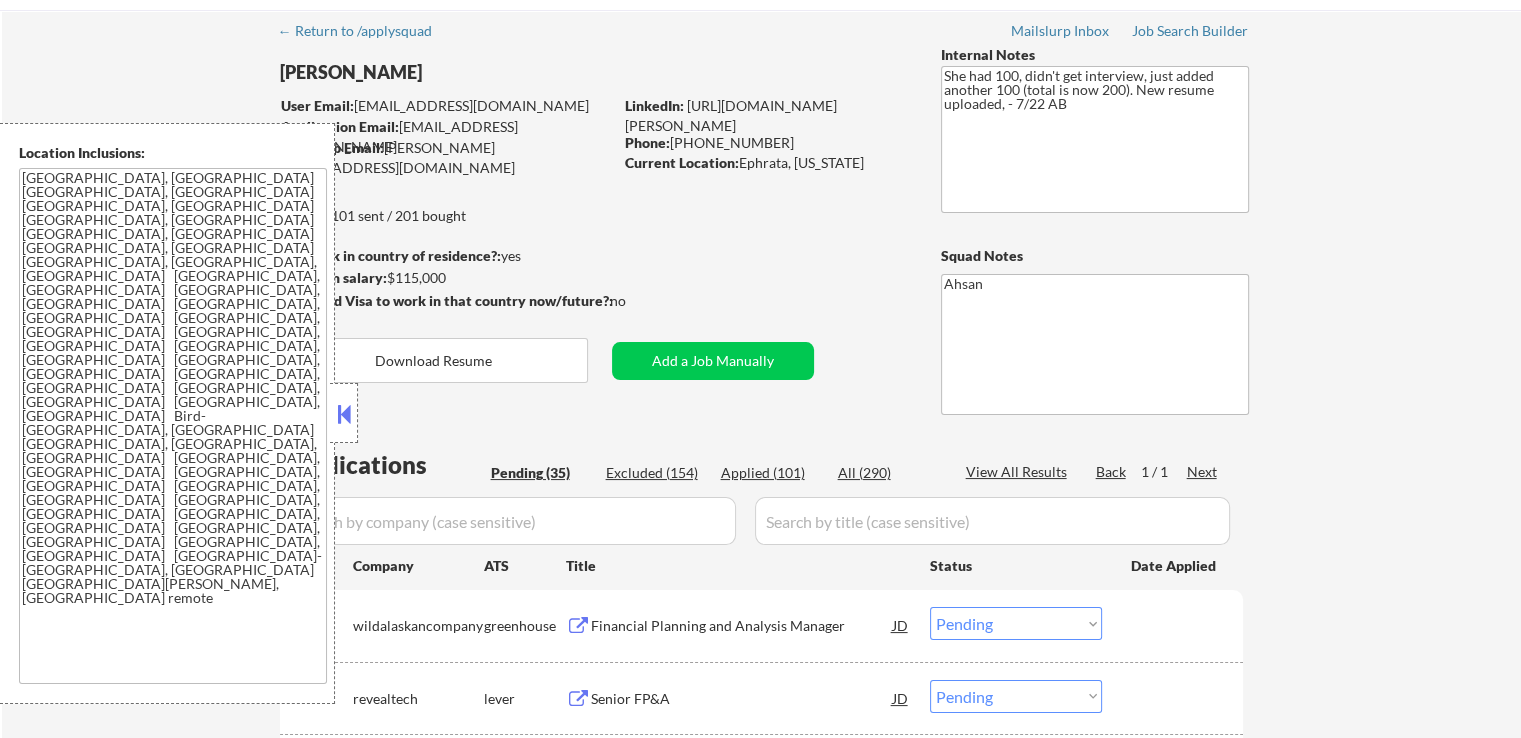 scroll, scrollTop: 100, scrollLeft: 0, axis: vertical 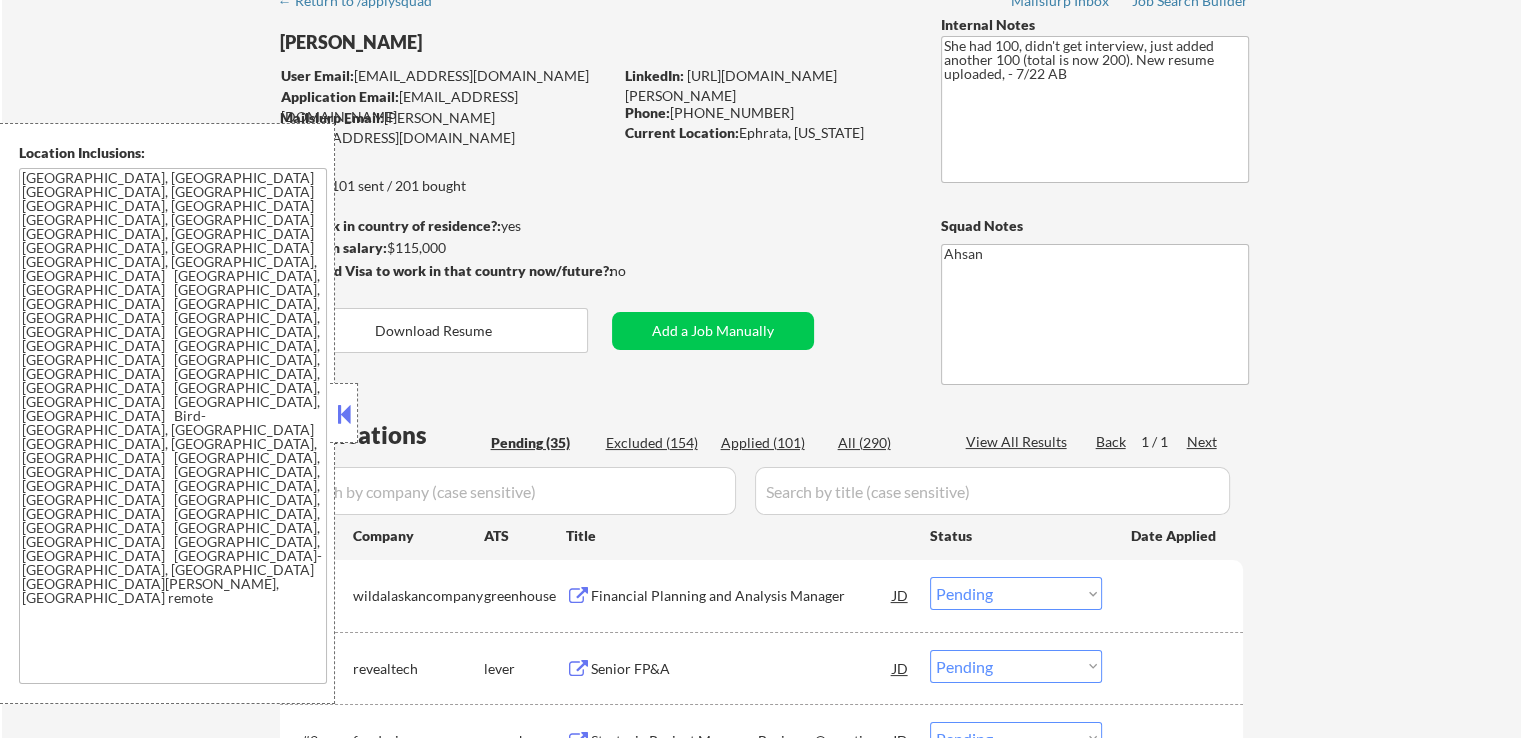 click on "← Return to /applysquad Mailslurp Inbox Job Search Builder [PERSON_NAME] User Email:  [EMAIL_ADDRESS][DOMAIN_NAME] Application Email:  [EMAIL_ADDRESS][DOMAIN_NAME] Mailslurp Email:  [PERSON_NAME][EMAIL_ADDRESS][DOMAIN_NAME] LinkedIn:   [URL][DOMAIN_NAME][PERSON_NAME]
Phone:  [PHONE_NUMBER] Current Location:  [GEOGRAPHIC_DATA], [US_STATE] Applies:  101 sent / 201 bought Internal Notes She had 100, didn't get interview, just added another 100 (total is now 200). New resume uploaded, - 7/22 AB Can work in country of residence?:  yes Squad Notes Minimum salary:  $115,000 Will need Visa to work in that country now/future?:   no Download Resume Add a Job Manually Ahsan Applications Pending (35) Excluded (154) Applied (101) All (290) View All Results Back 1 / 1
Next Company ATS Title Status Date Applied #1 wildalaskancompany greenhouse Financial Planning and Analysis Manager JD Choose an option... Pending Applied Excluded (Questions) Excluded (Expired) Excluded (Location) Excluded (Bad Match) Excluded (Blocklist) #2 lever" at bounding box center (761, 1701) 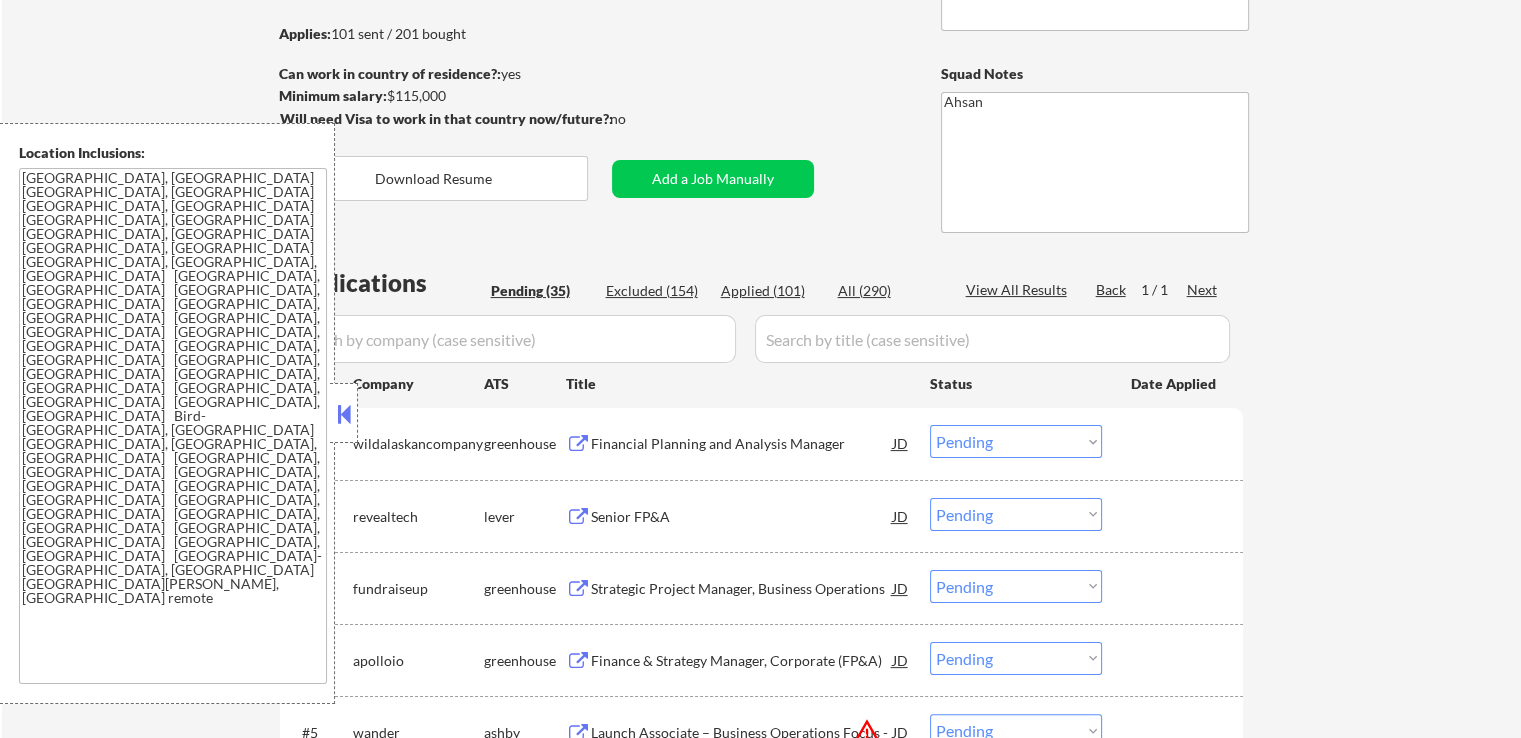scroll, scrollTop: 300, scrollLeft: 0, axis: vertical 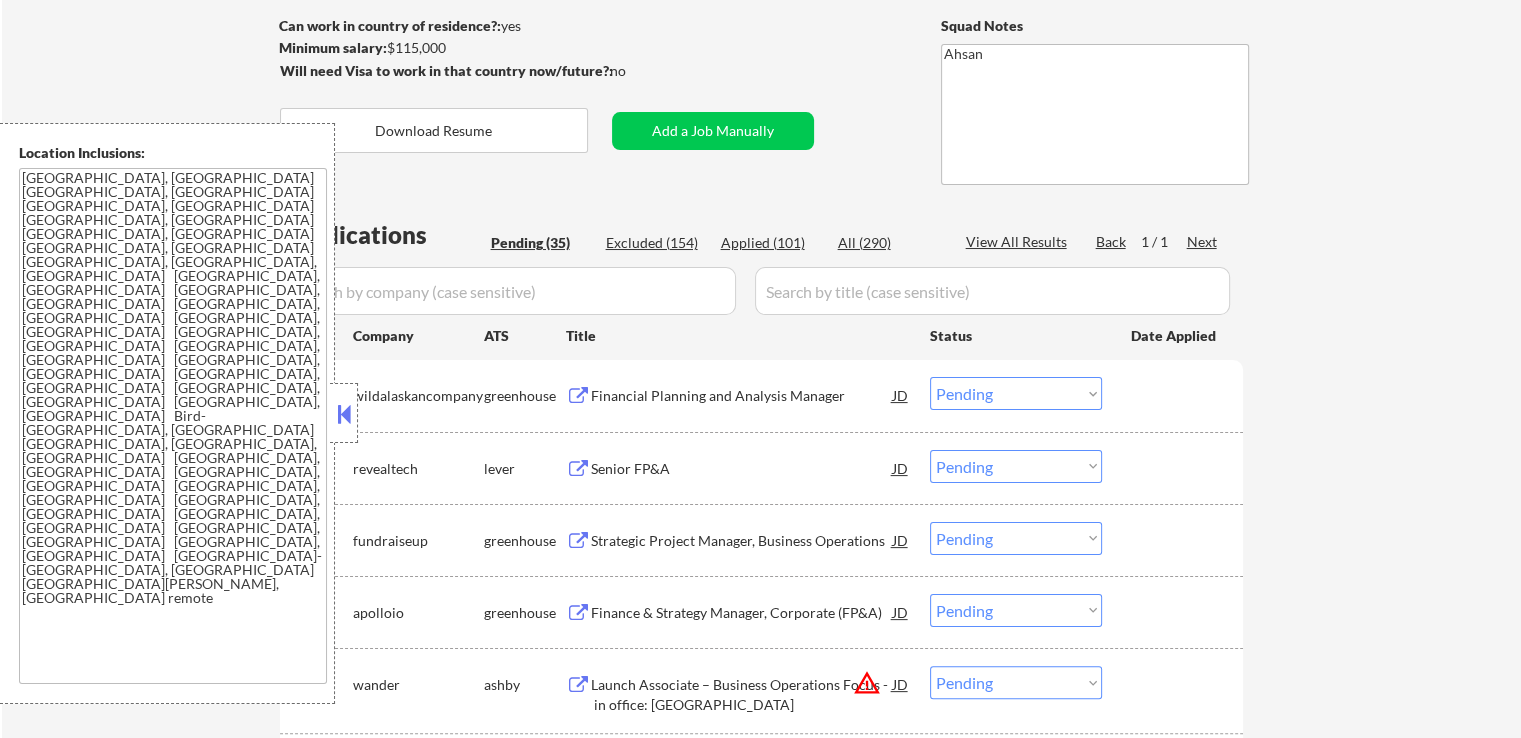 click on "Profile" at bounding box center (237, 581) 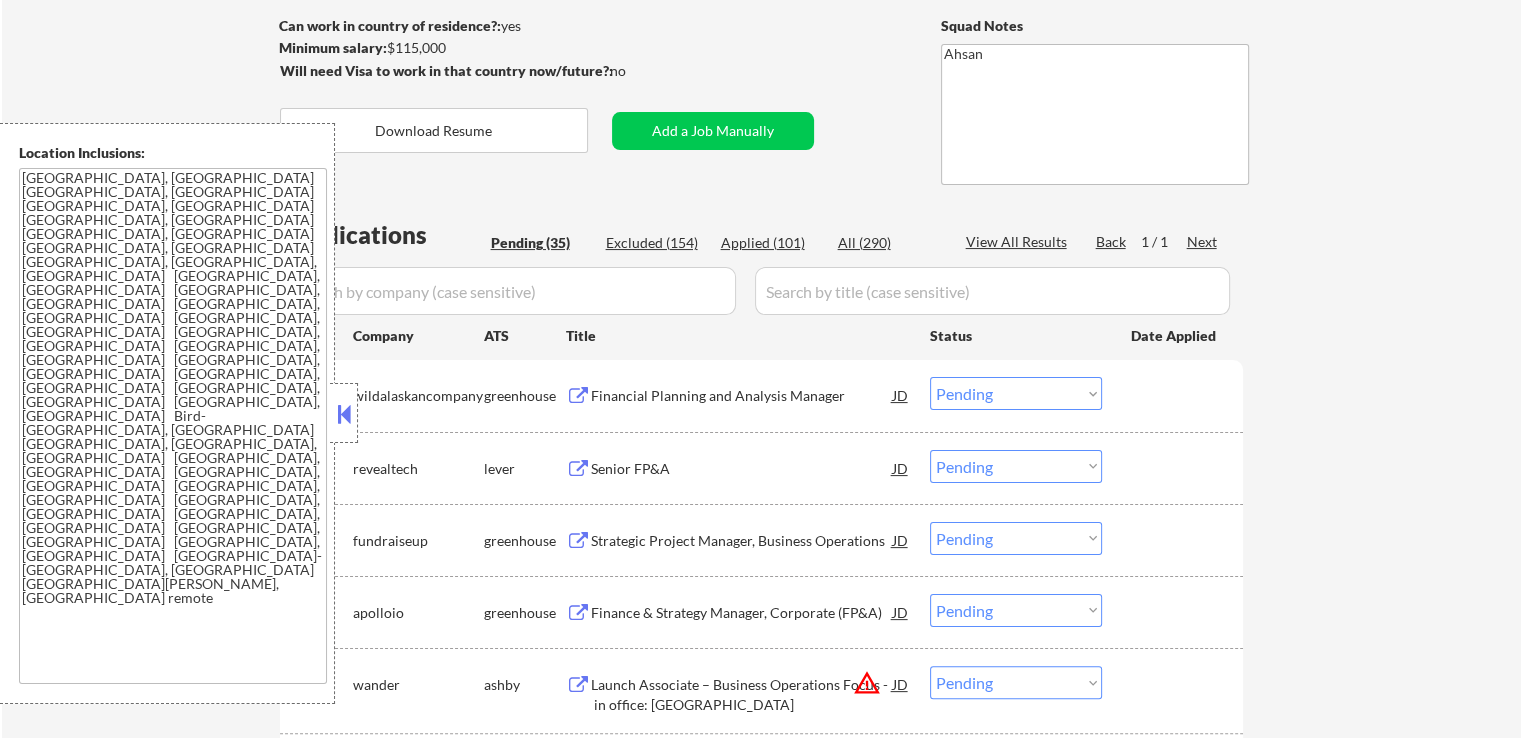 click on "Profile" at bounding box center (237, 581) 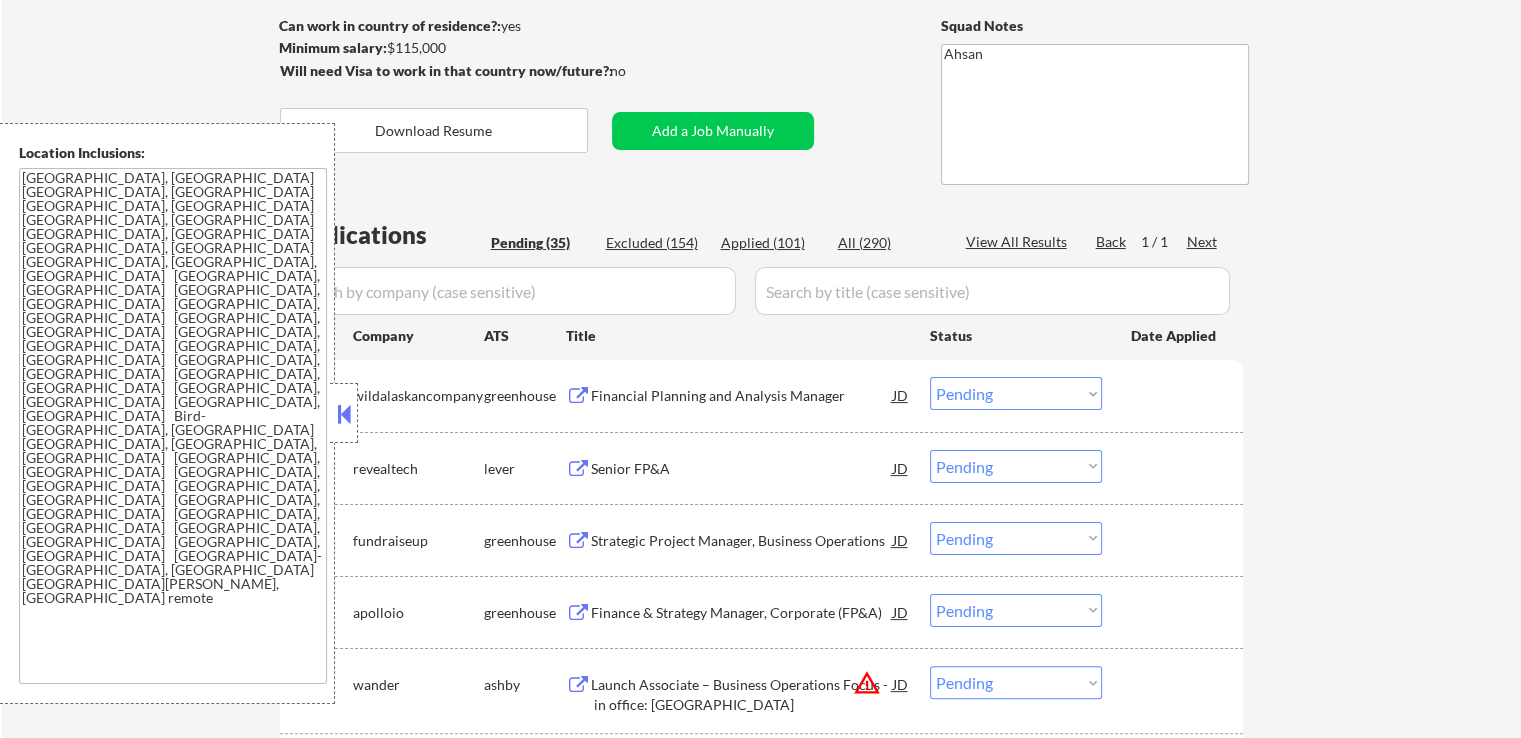 click on "Profile" at bounding box center (237, 581) 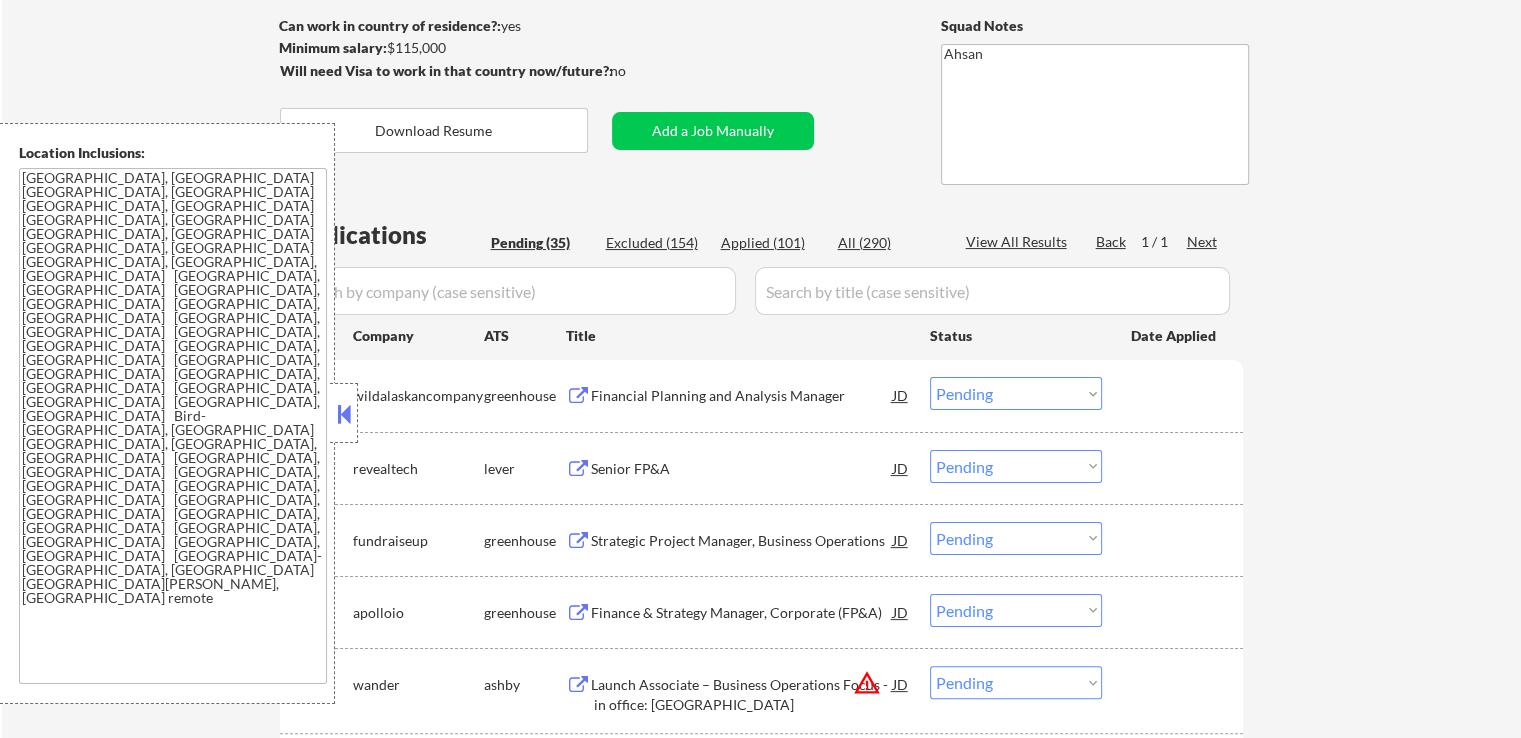 click on "Edit" at bounding box center (102, 750) 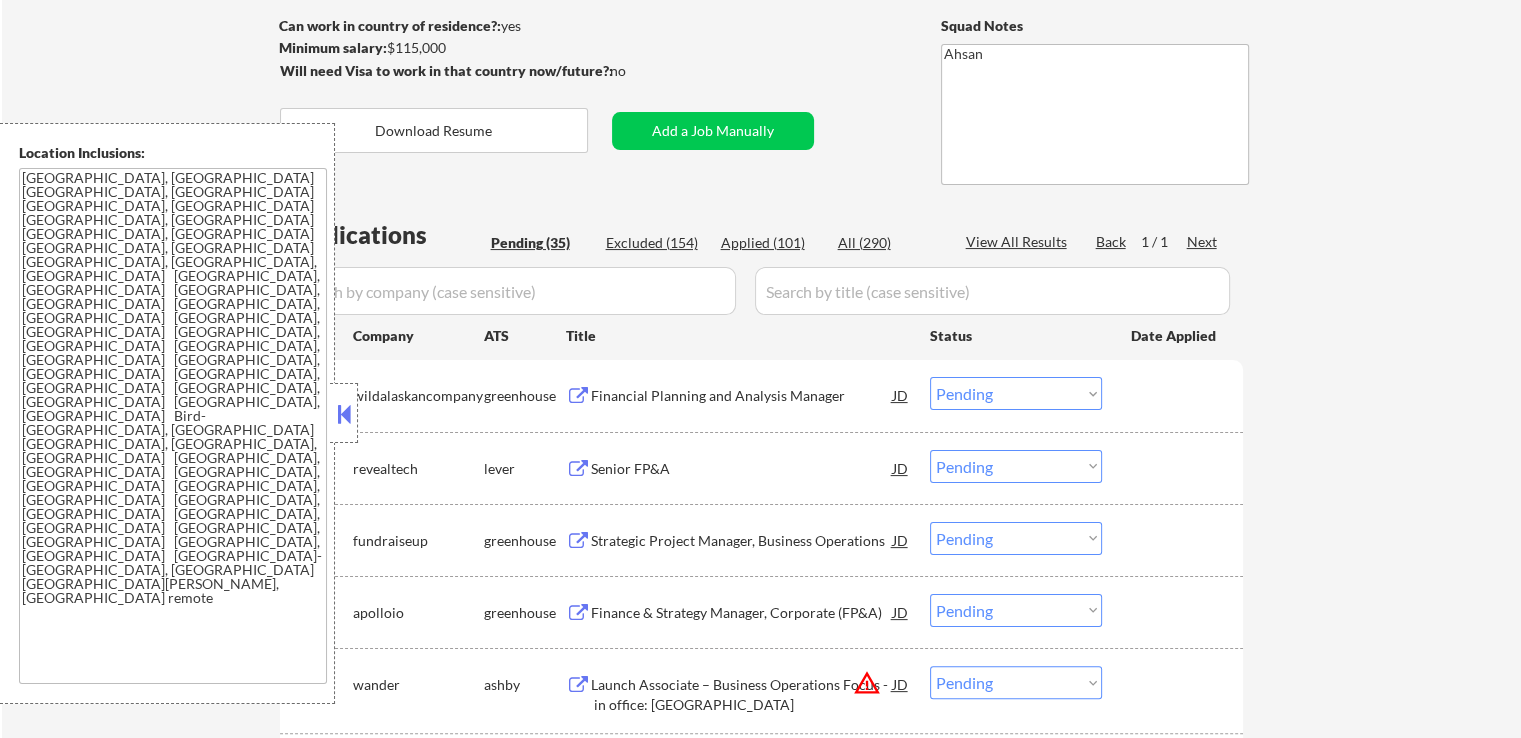 click 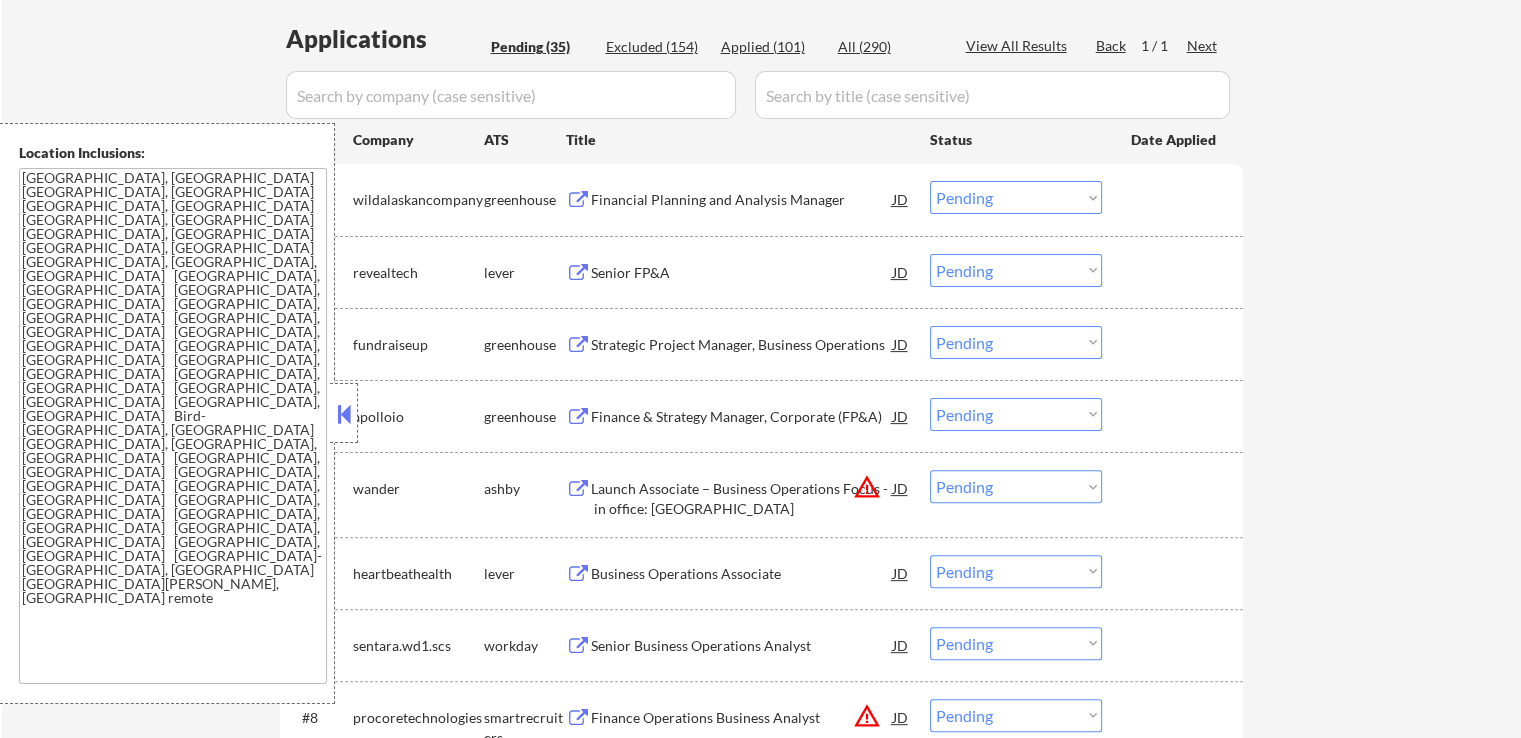 scroll, scrollTop: 500, scrollLeft: 0, axis: vertical 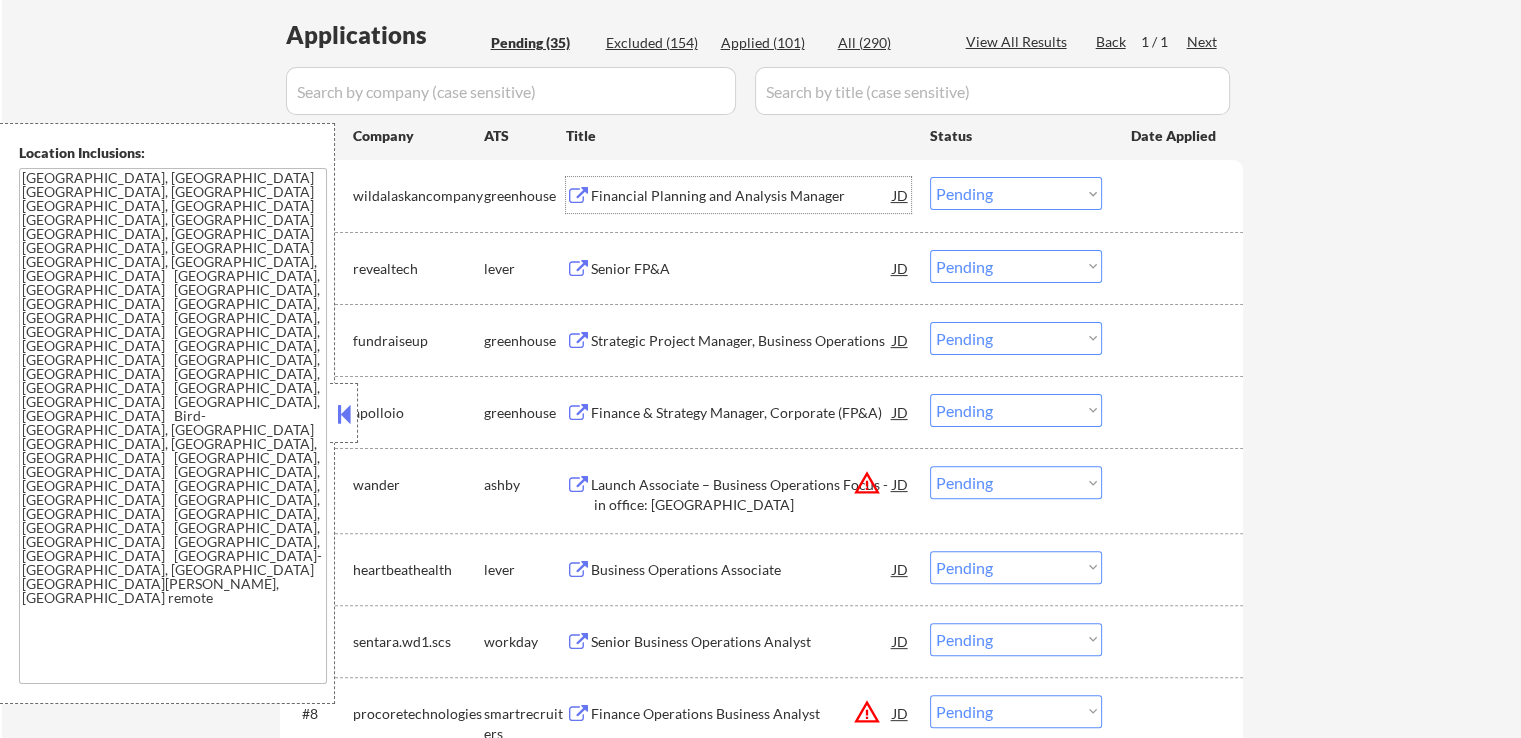 click on "Financial Planning and Analysis Manager" at bounding box center [742, 196] 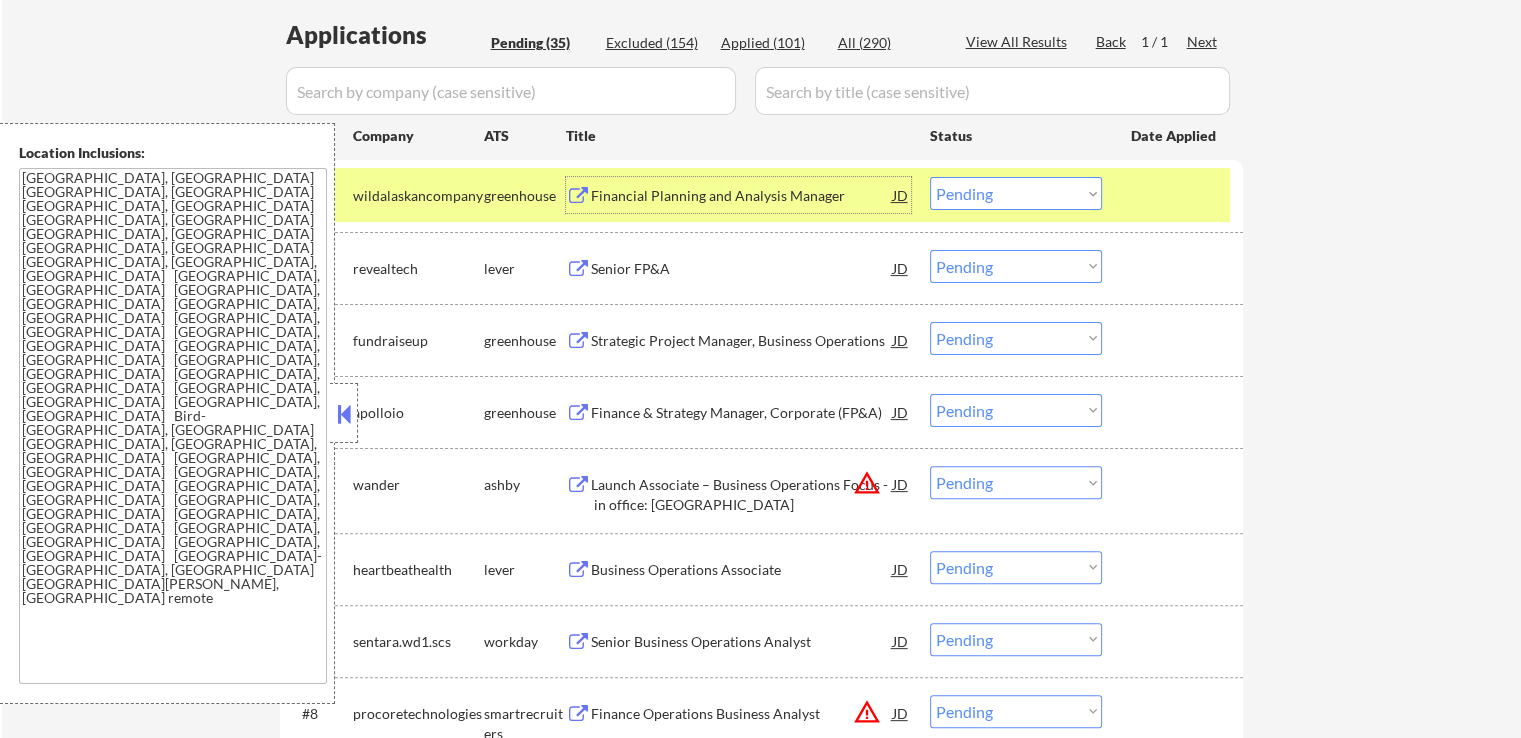 click on "Senior FP&A" at bounding box center (742, 269) 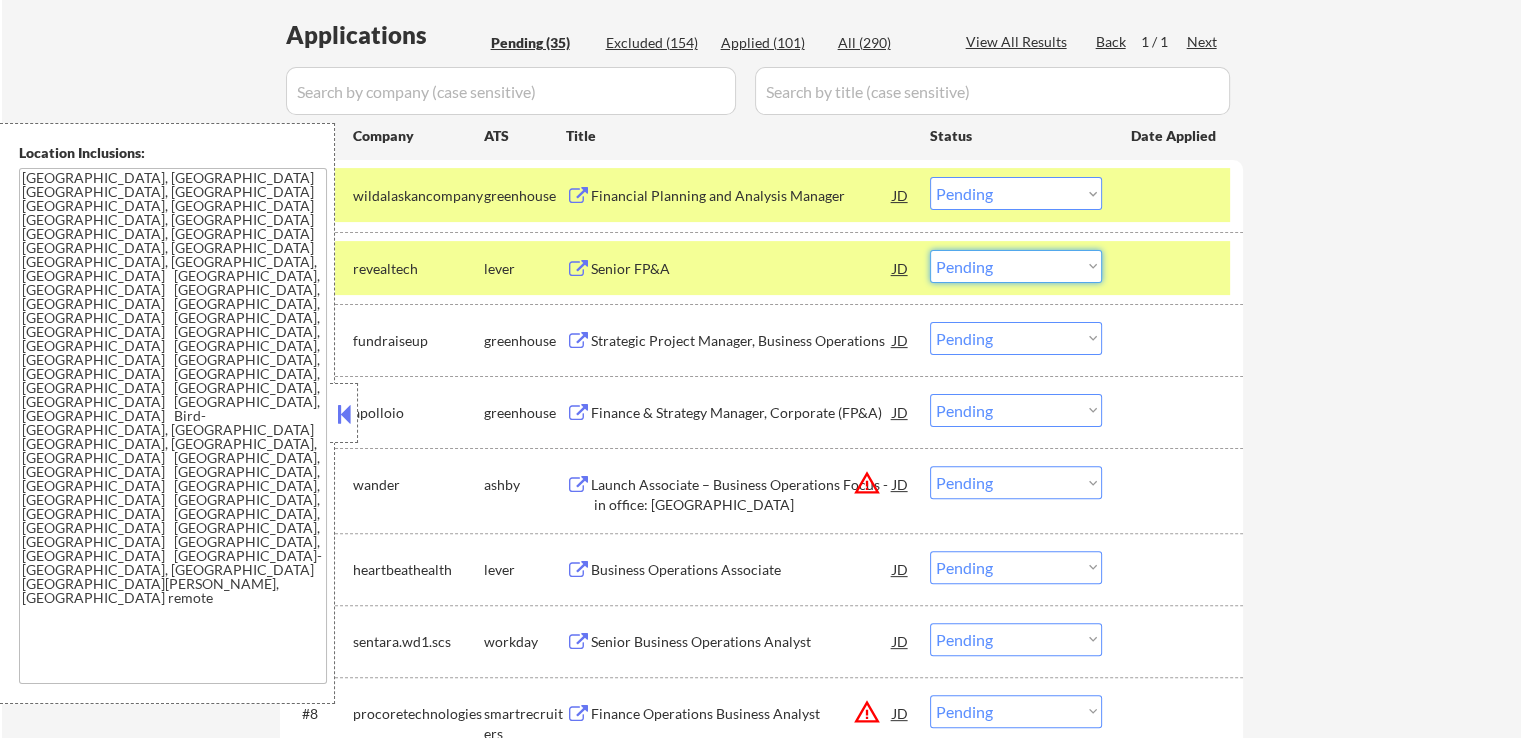 click on "Choose an option... Pending Applied Excluded (Questions) Excluded (Expired) Excluded (Location) Excluded (Bad Match) Excluded (Blocklist) Excluded (Salary) Excluded (Other)" at bounding box center (1016, 266) 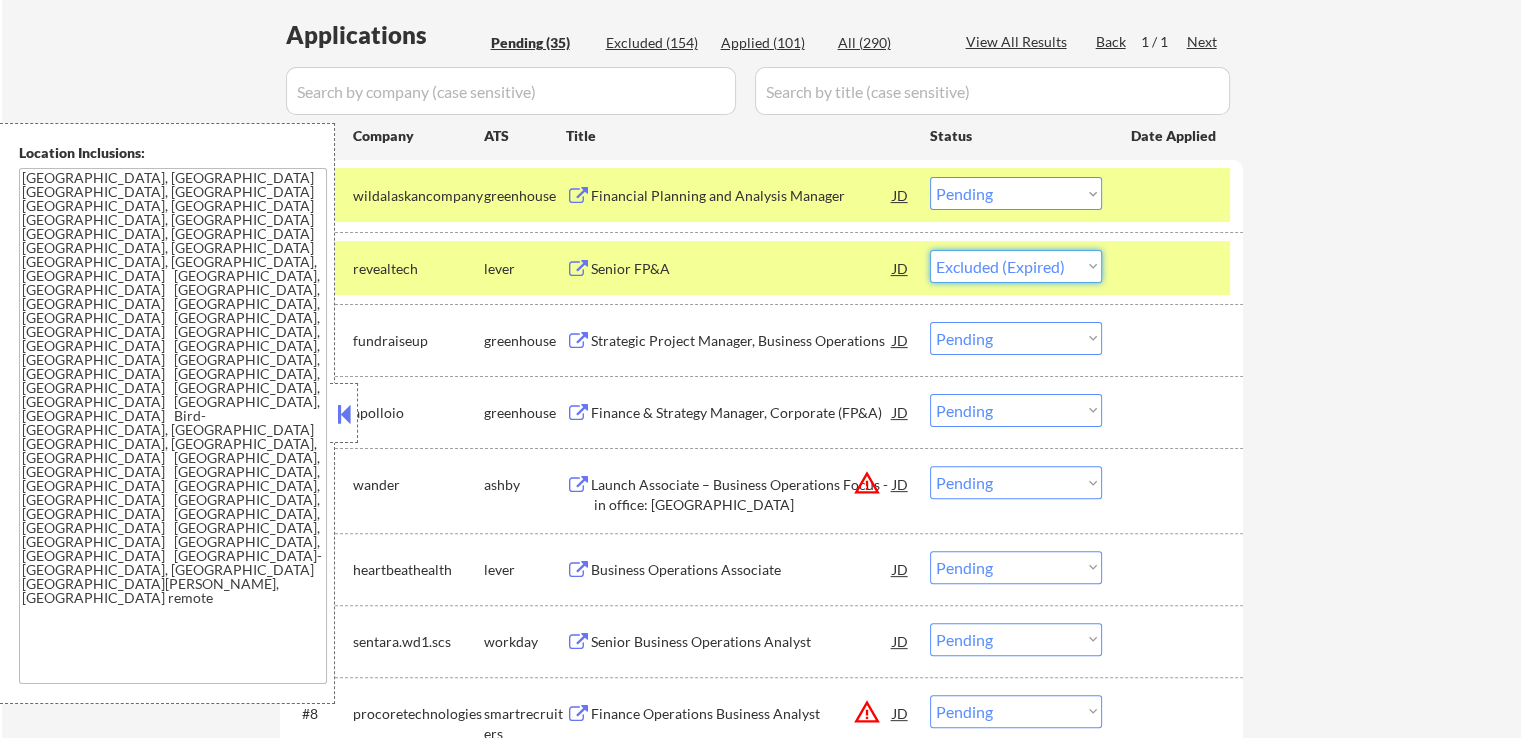 click on "Choose an option... Pending Applied Excluded (Questions) Excluded (Expired) Excluded (Location) Excluded (Bad Match) Excluded (Blocklist) Excluded (Salary) Excluded (Other)" at bounding box center (1016, 266) 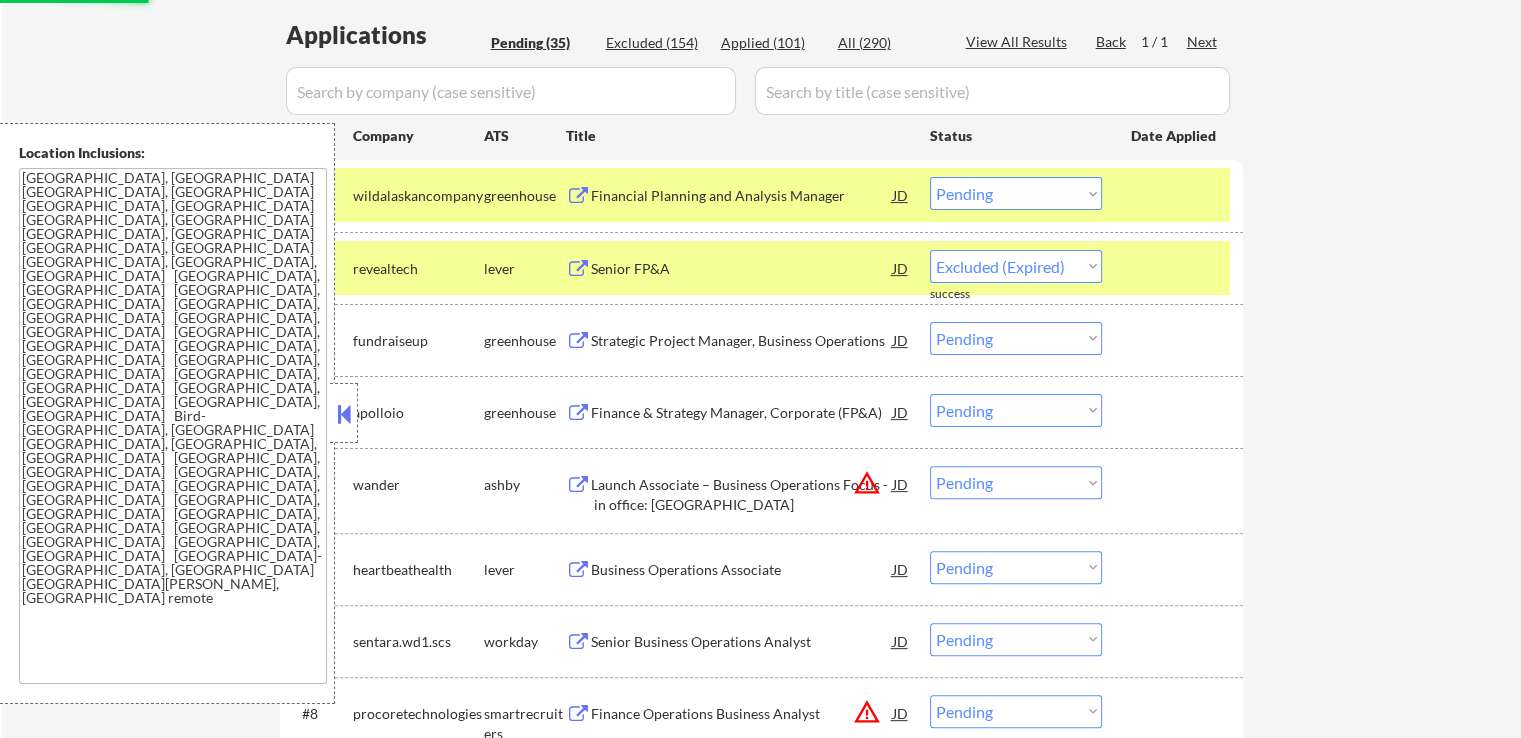 select on ""pending"" 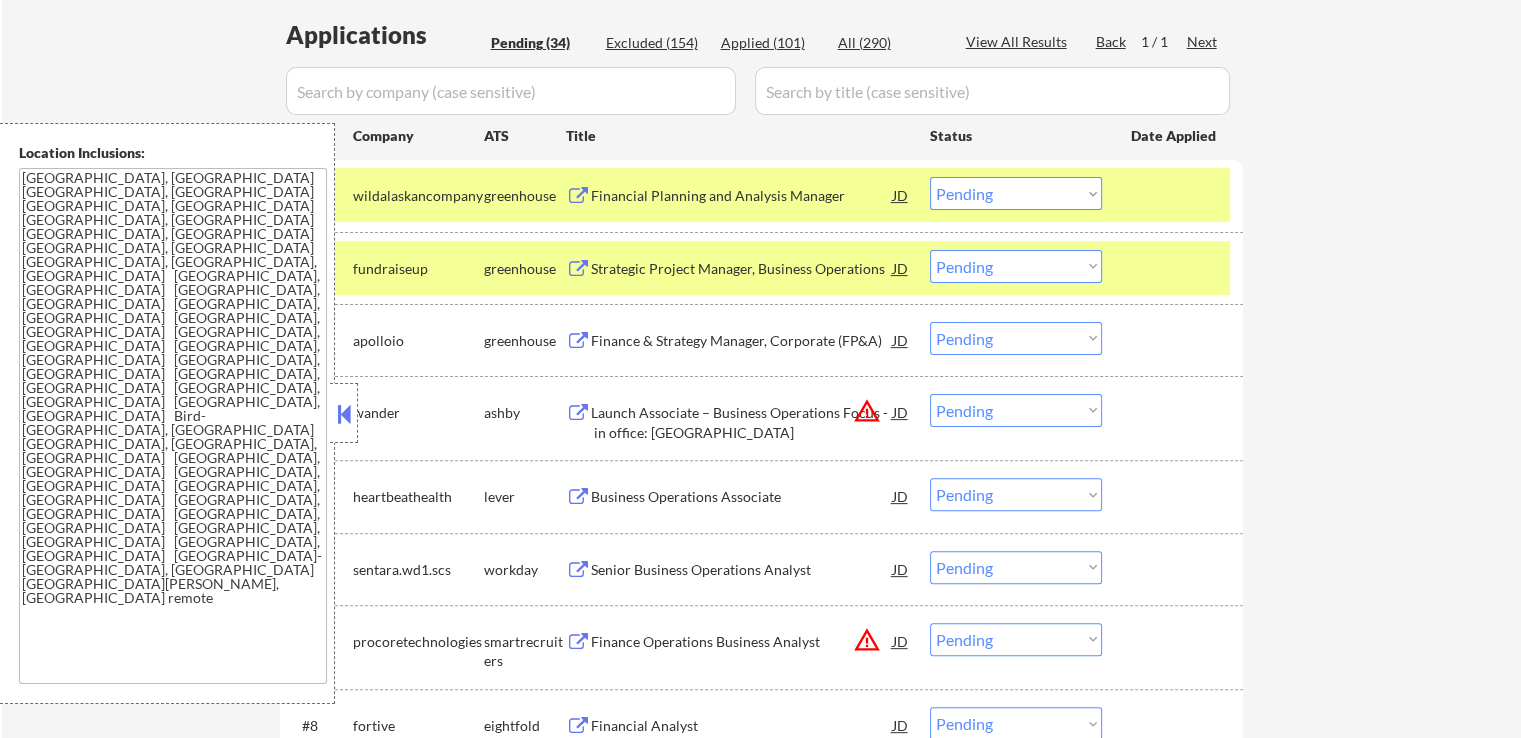 click on "Strategic Project Manager, Business Operations" at bounding box center [742, 269] 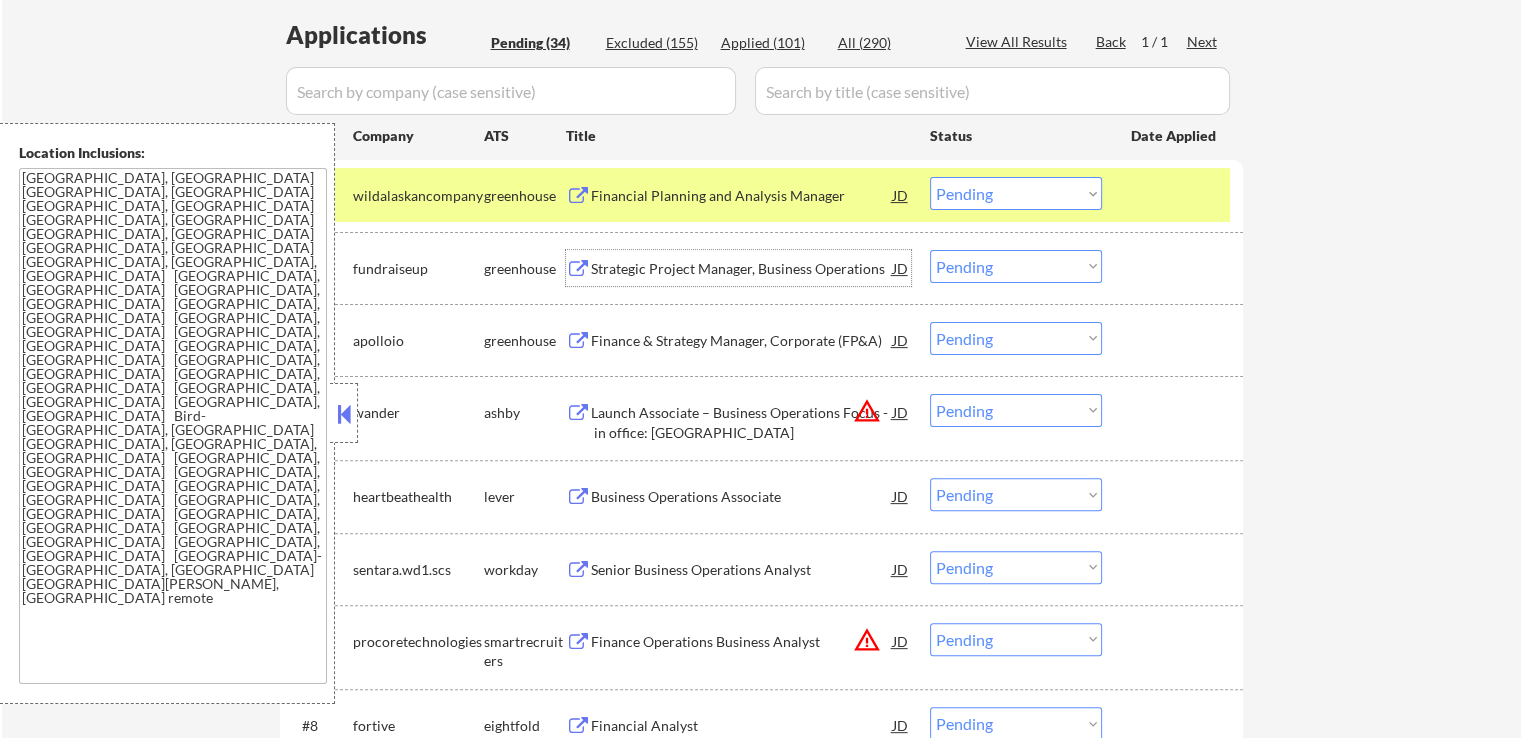 click on "Choose an option... Pending Applied Excluded (Questions) Excluded (Expired) Excluded (Location) Excluded (Bad Match) Excluded (Blocklist) Excluded (Salary) Excluded (Other)" at bounding box center [1016, 193] 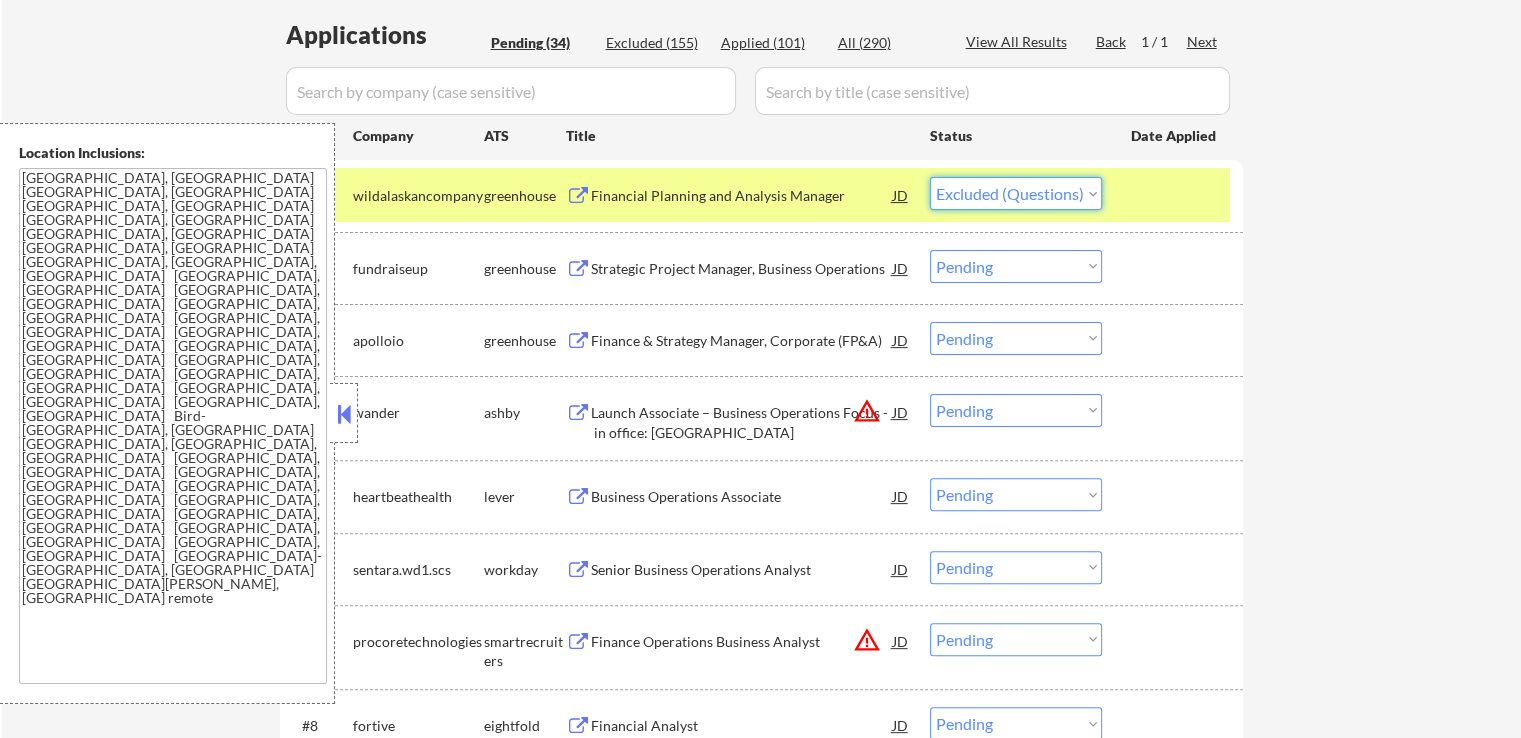 click on "Choose an option... Pending Applied Excluded (Questions) Excluded (Expired) Excluded (Location) Excluded (Bad Match) Excluded (Blocklist) Excluded (Salary) Excluded (Other)" at bounding box center [1016, 193] 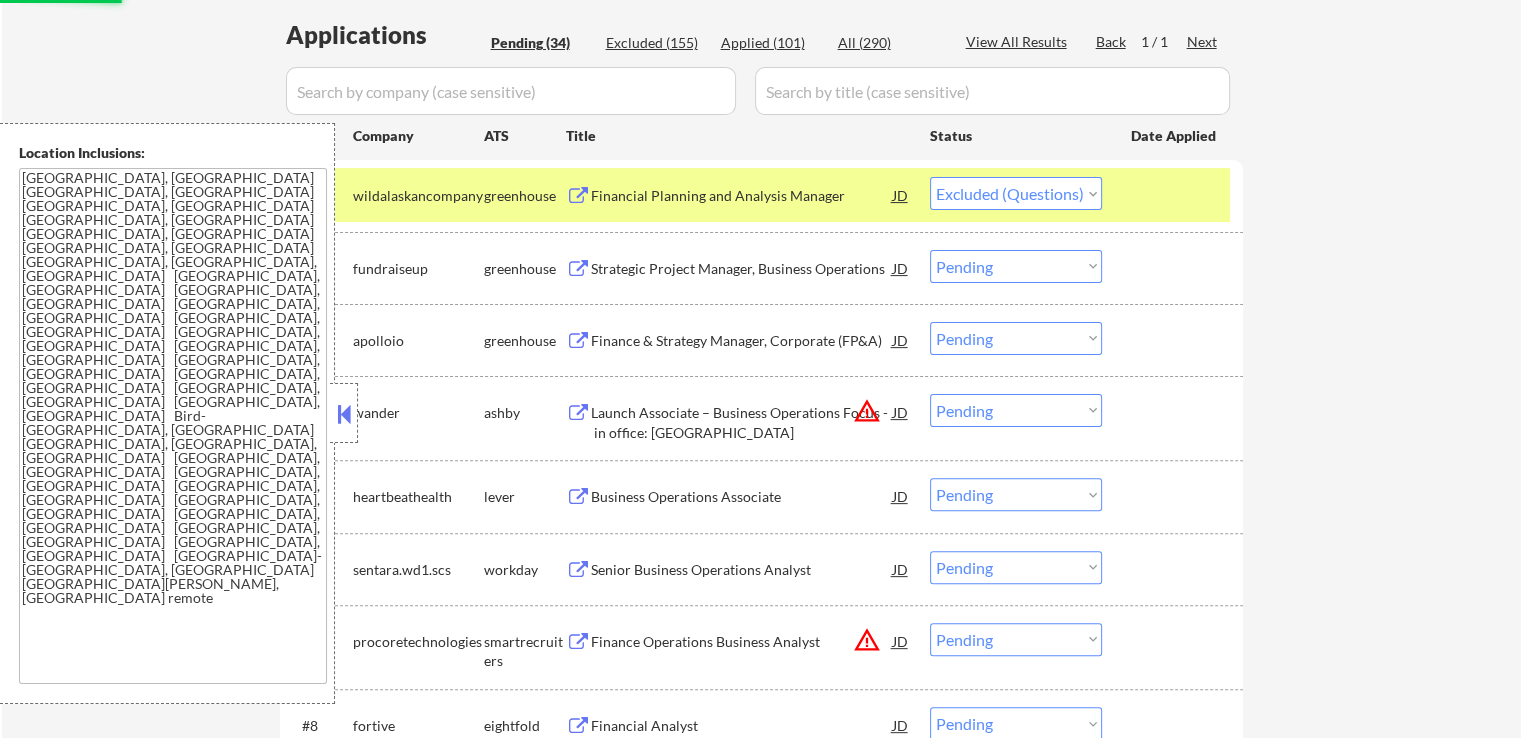 click on "Finance & Strategy Manager, Corporate (FP&A)" at bounding box center [742, 341] 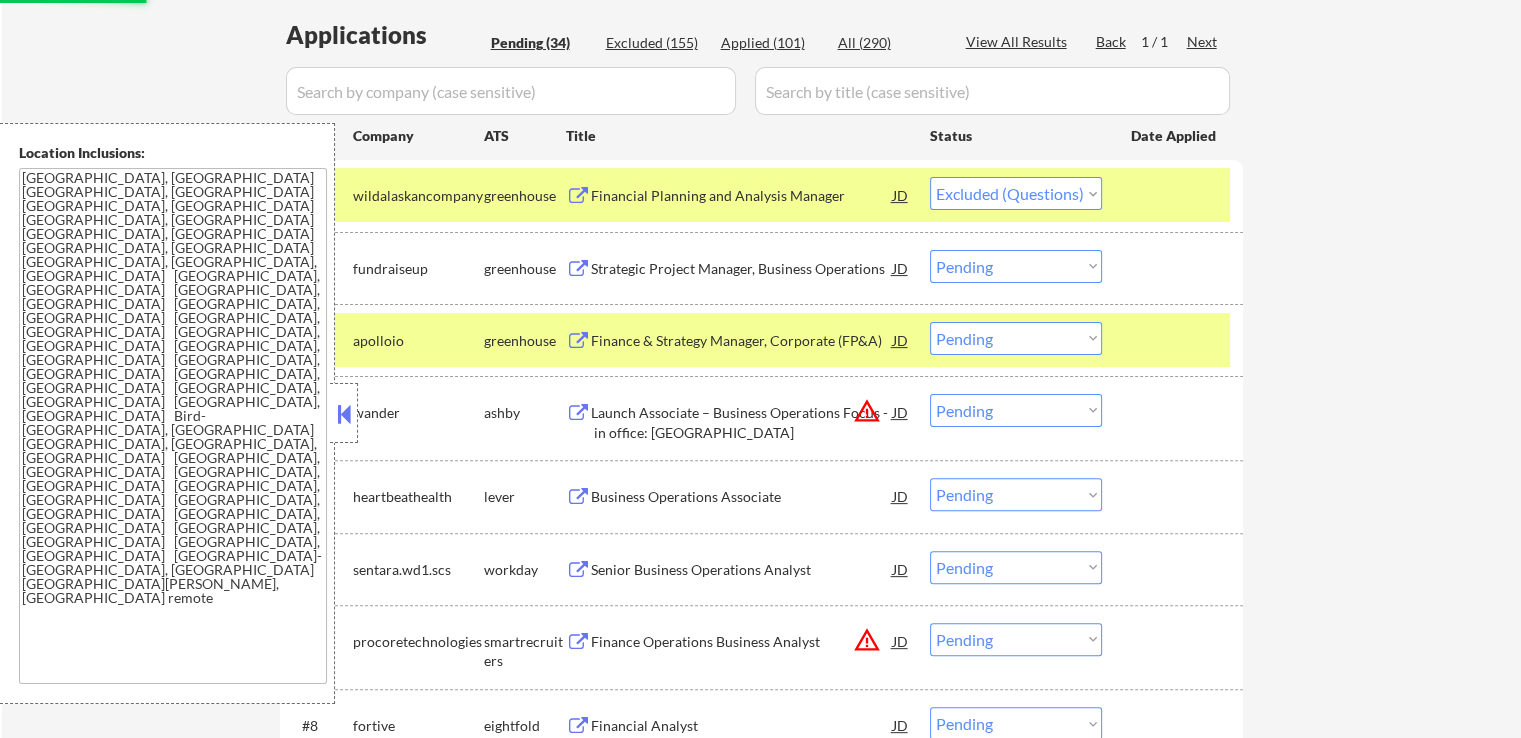 select on ""pending"" 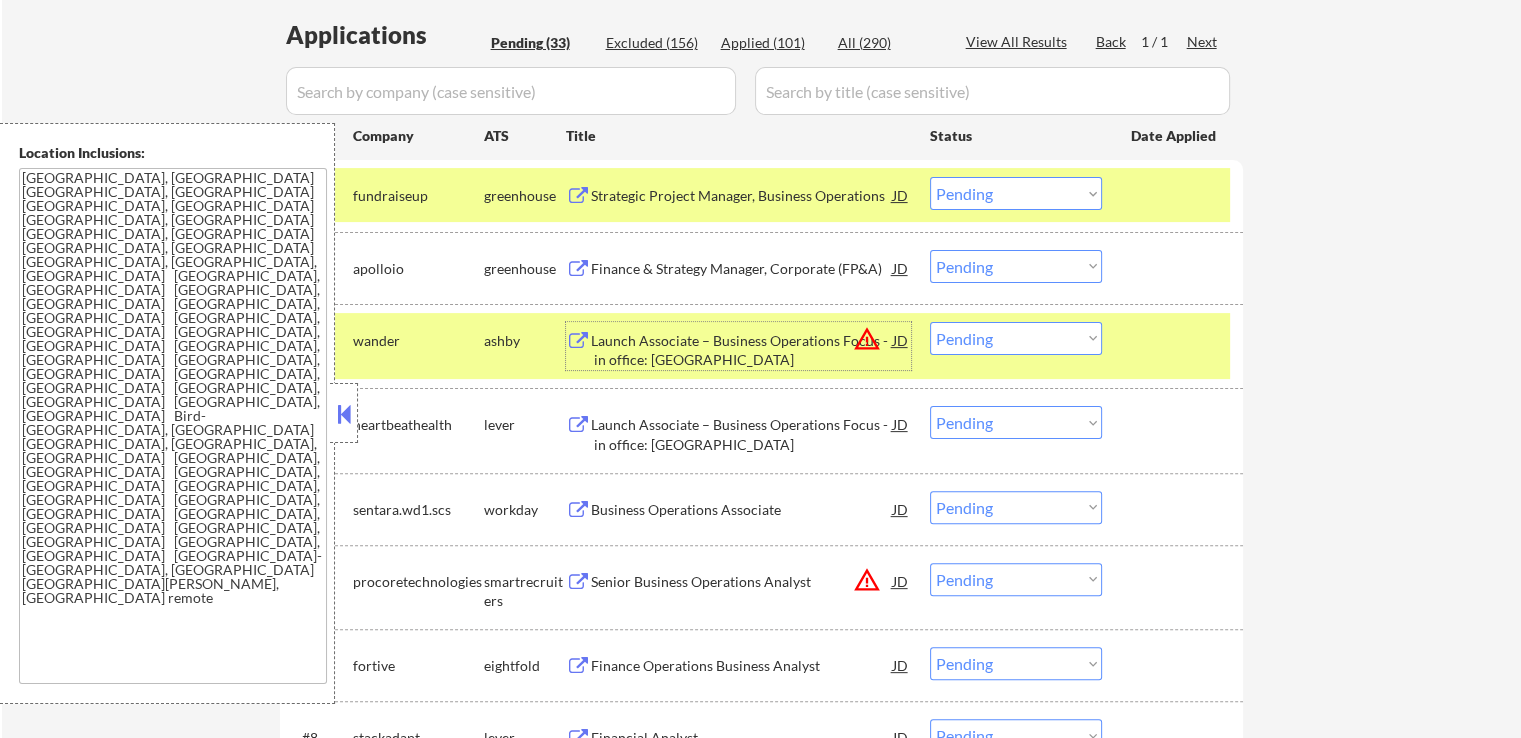 click on "Choose an option... Pending Applied Excluded (Questions) Excluded (Expired) Excluded (Location) Excluded (Bad Match) Excluded (Blocklist) Excluded (Salary) Excluded (Other)" at bounding box center [1016, 266] 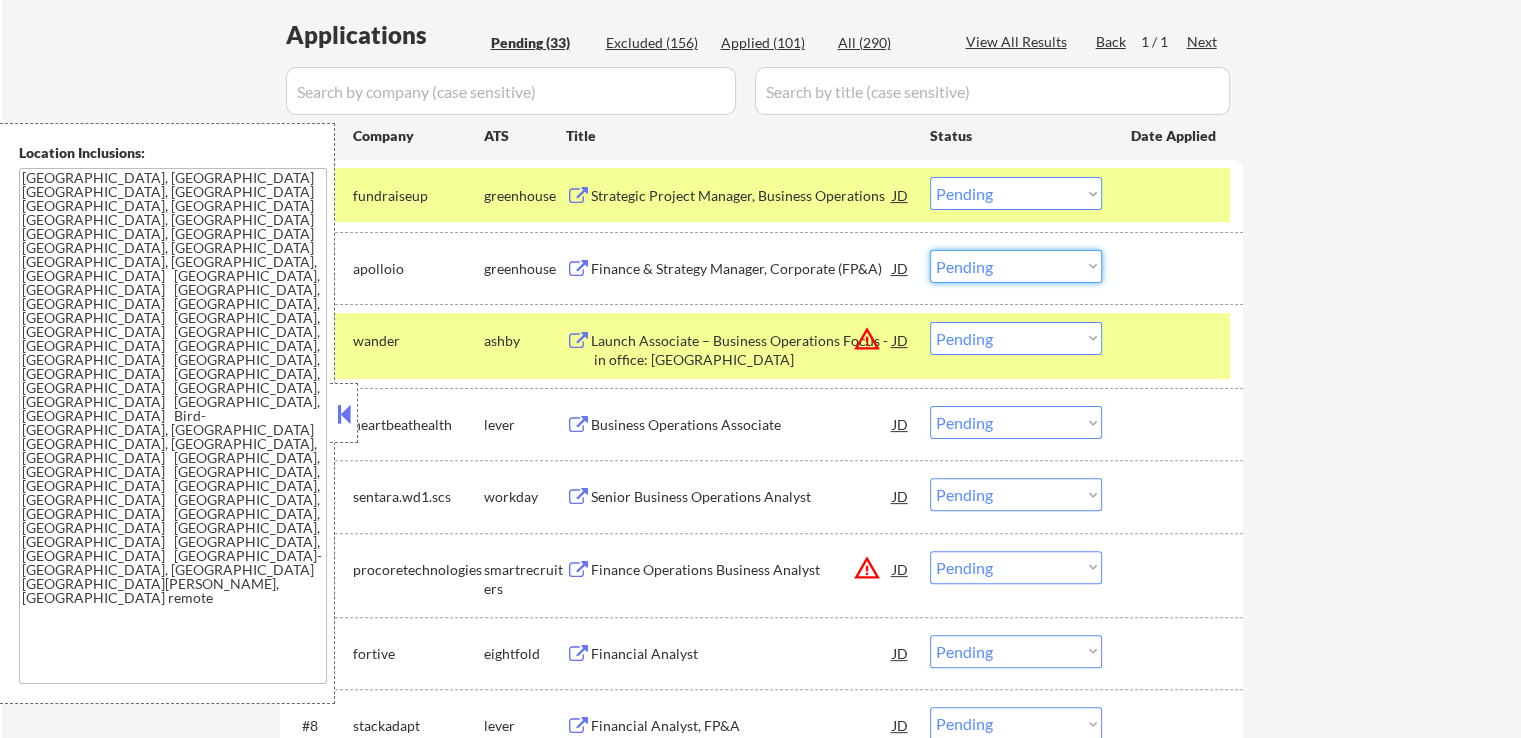 select on ""excluded__other_"" 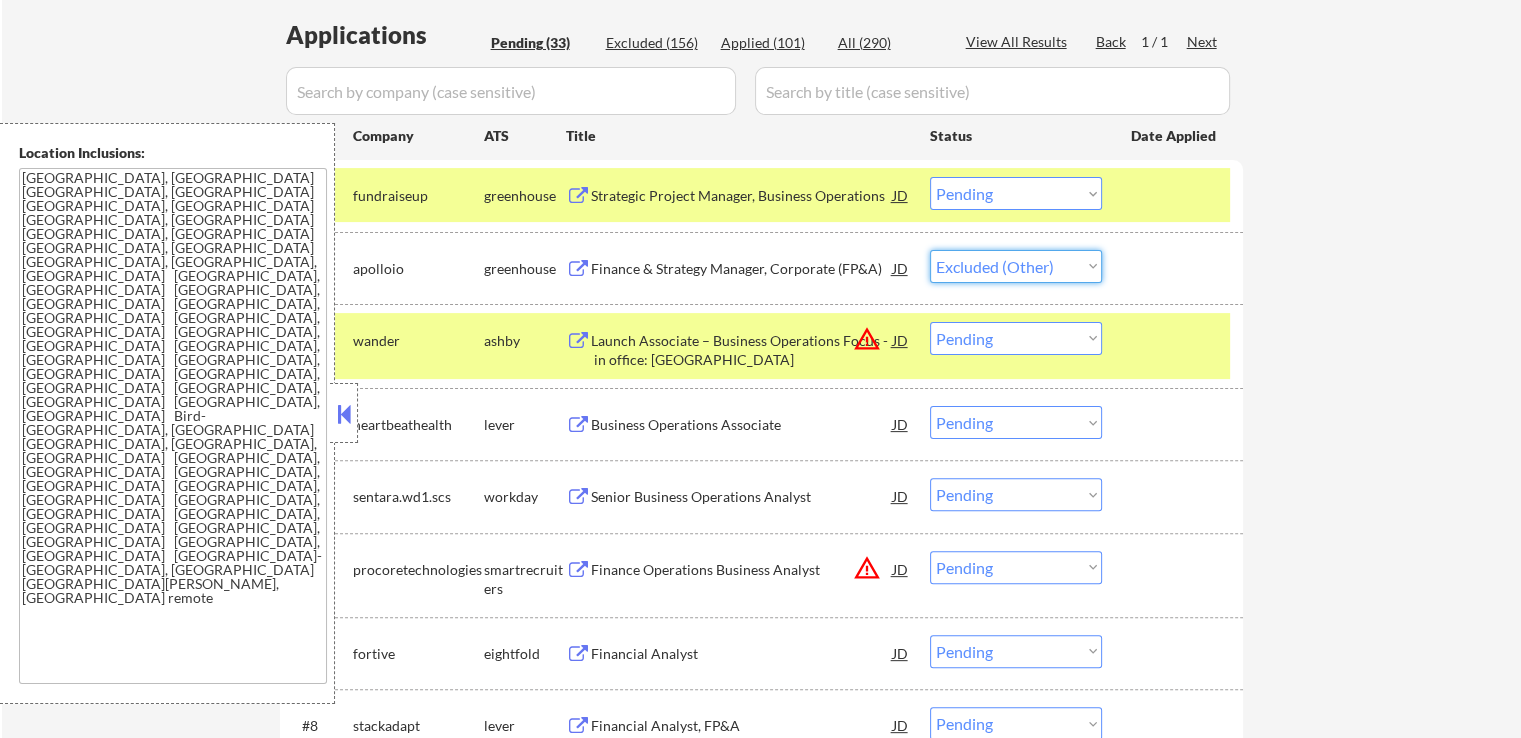 click on "Choose an option... Pending Applied Excluded (Questions) Excluded (Expired) Excluded (Location) Excluded (Bad Match) Excluded (Blocklist) Excluded (Salary) Excluded (Other)" at bounding box center (1016, 266) 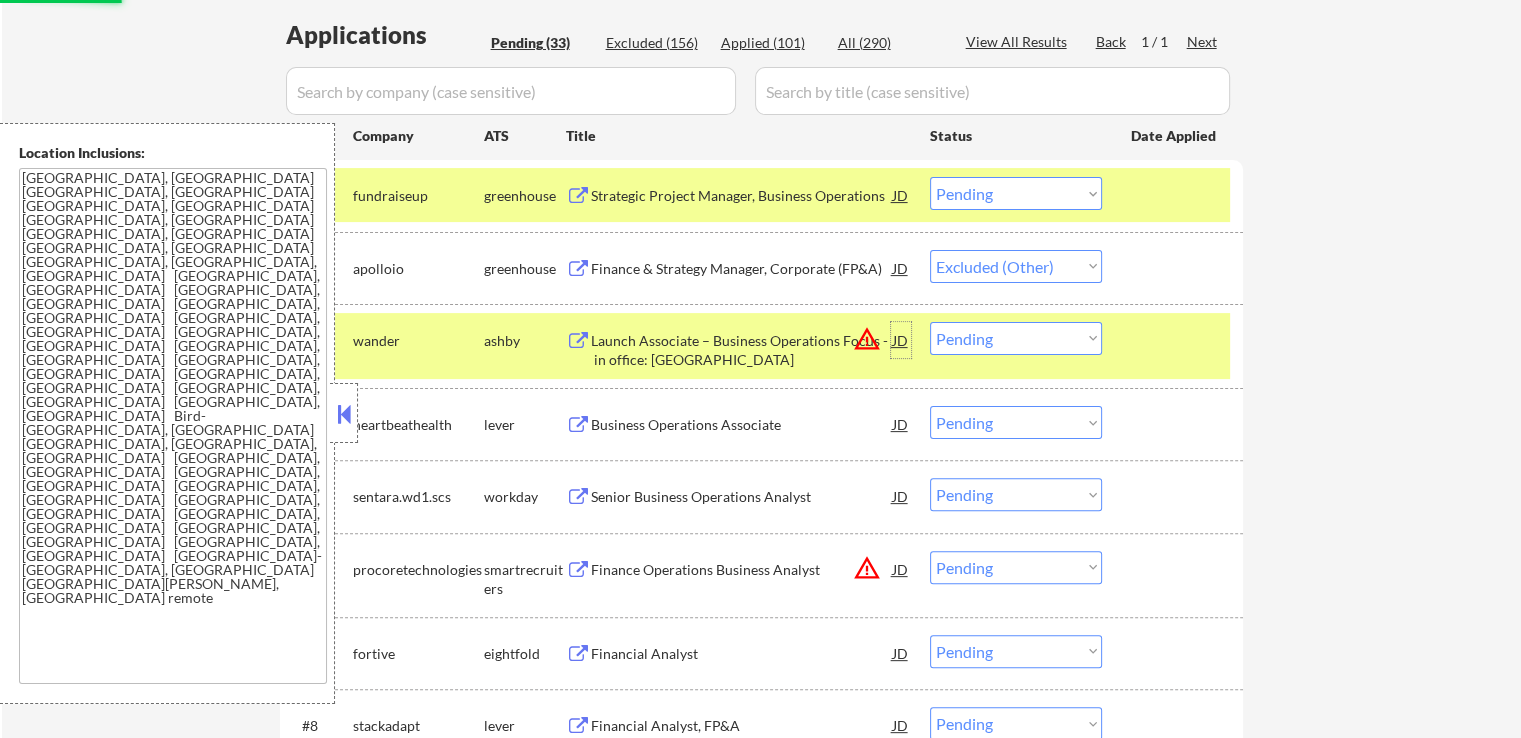 click on "JD" at bounding box center (901, 340) 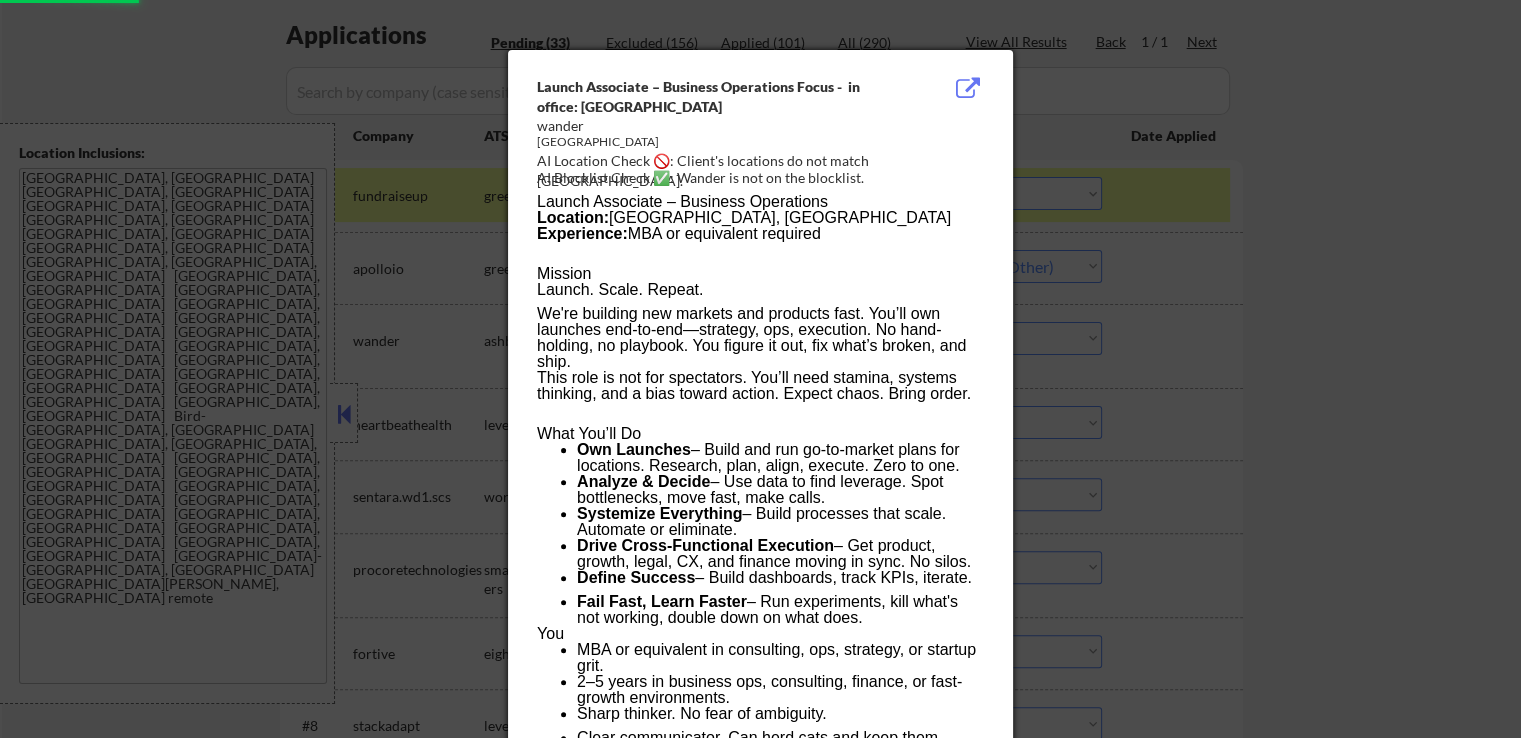 click at bounding box center [760, 369] 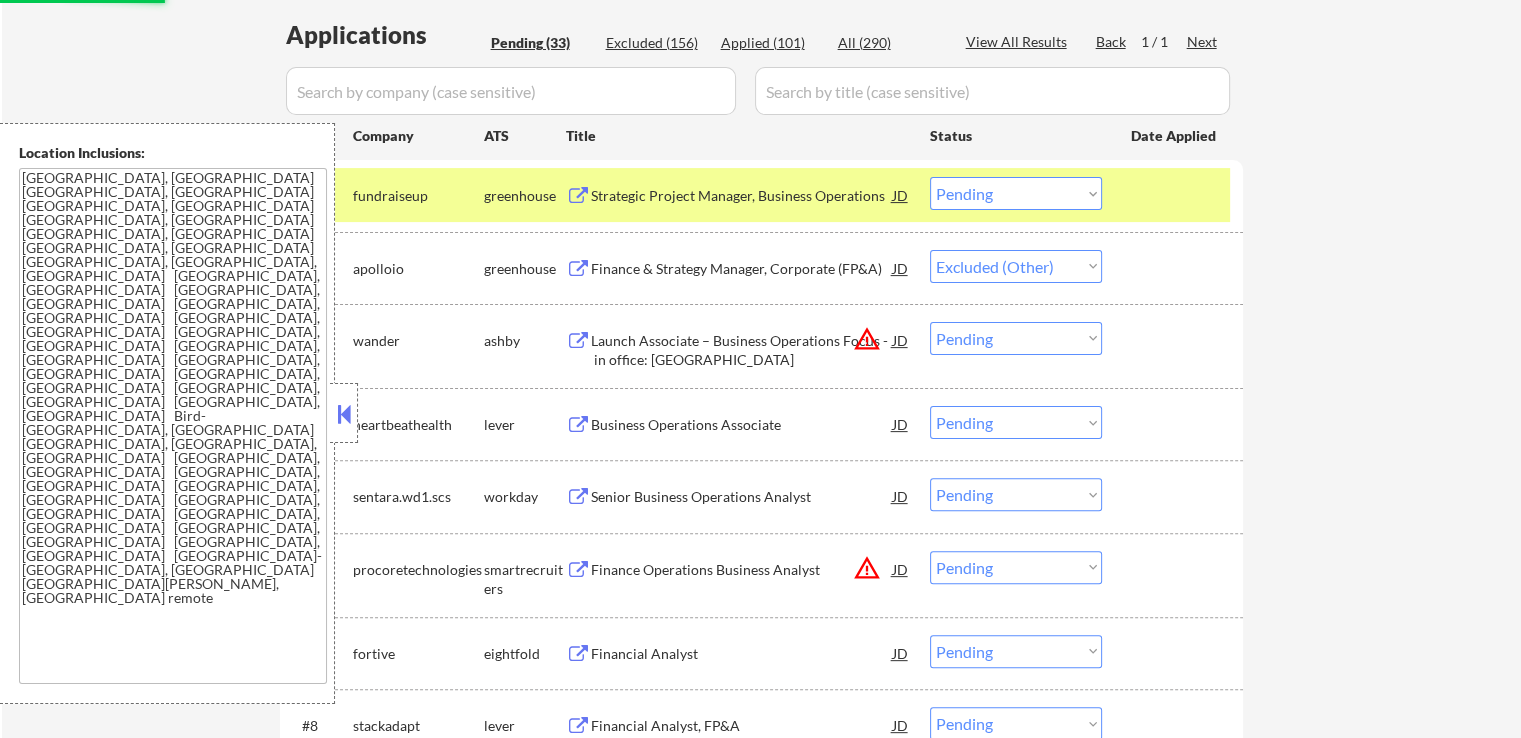 click on "Choose an option... Pending Applied Excluded (Questions) Excluded (Expired) Excluded (Location) Excluded (Bad Match) Excluded (Blocklist) Excluded (Salary) Excluded (Other)" at bounding box center [1016, 338] 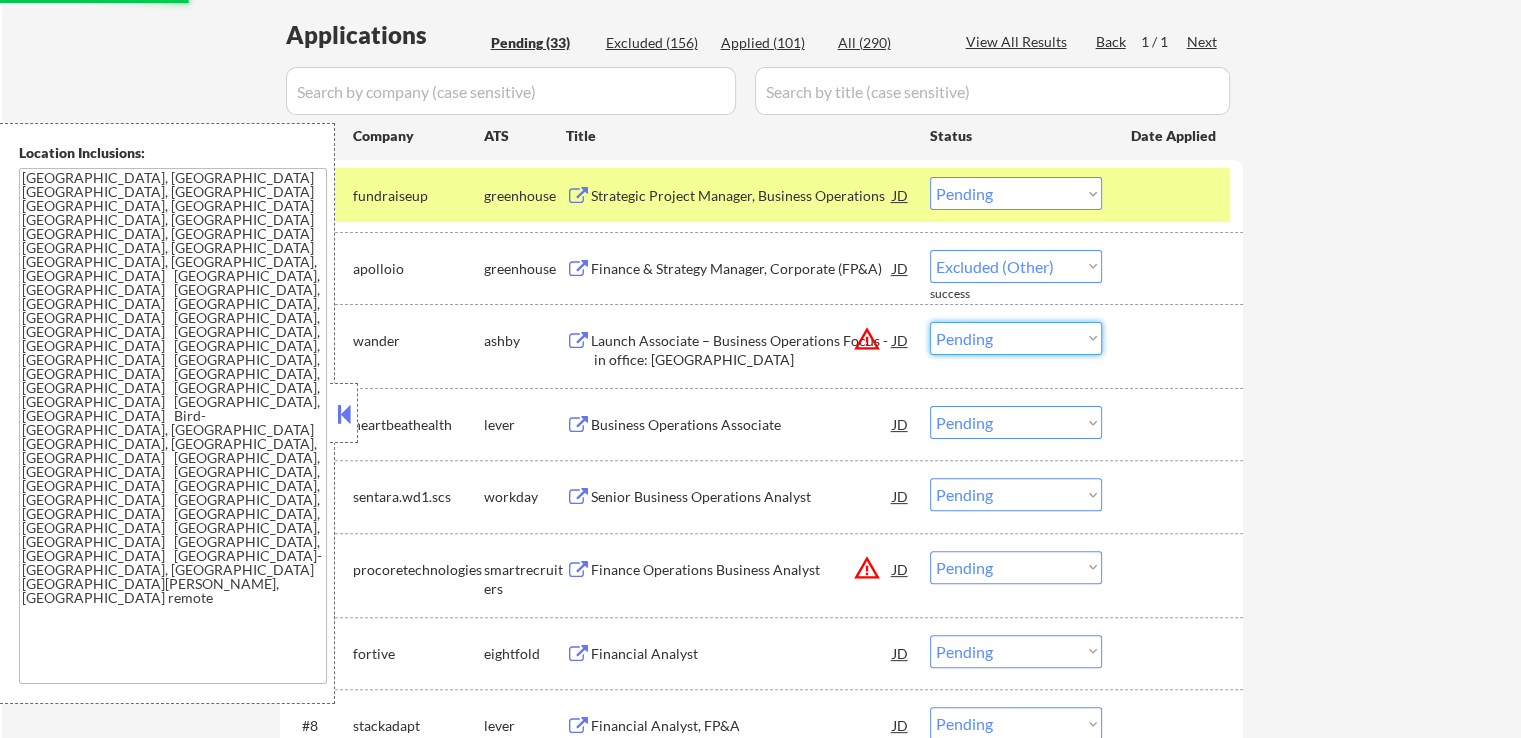 select on ""excluded__location_"" 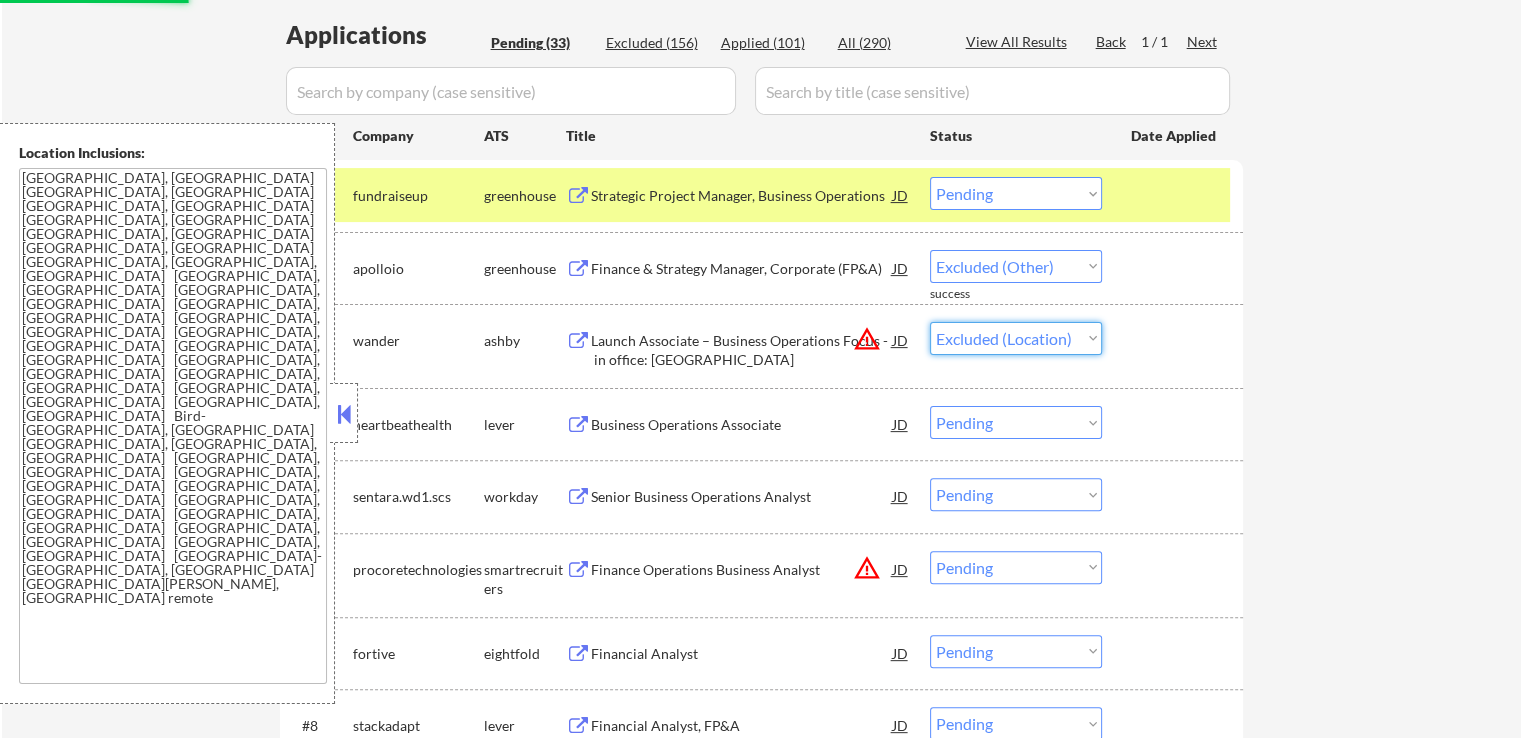 click on "Choose an option... Pending Applied Excluded (Questions) Excluded (Expired) Excluded (Location) Excluded (Bad Match) Excluded (Blocklist) Excluded (Salary) Excluded (Other)" at bounding box center (1016, 338) 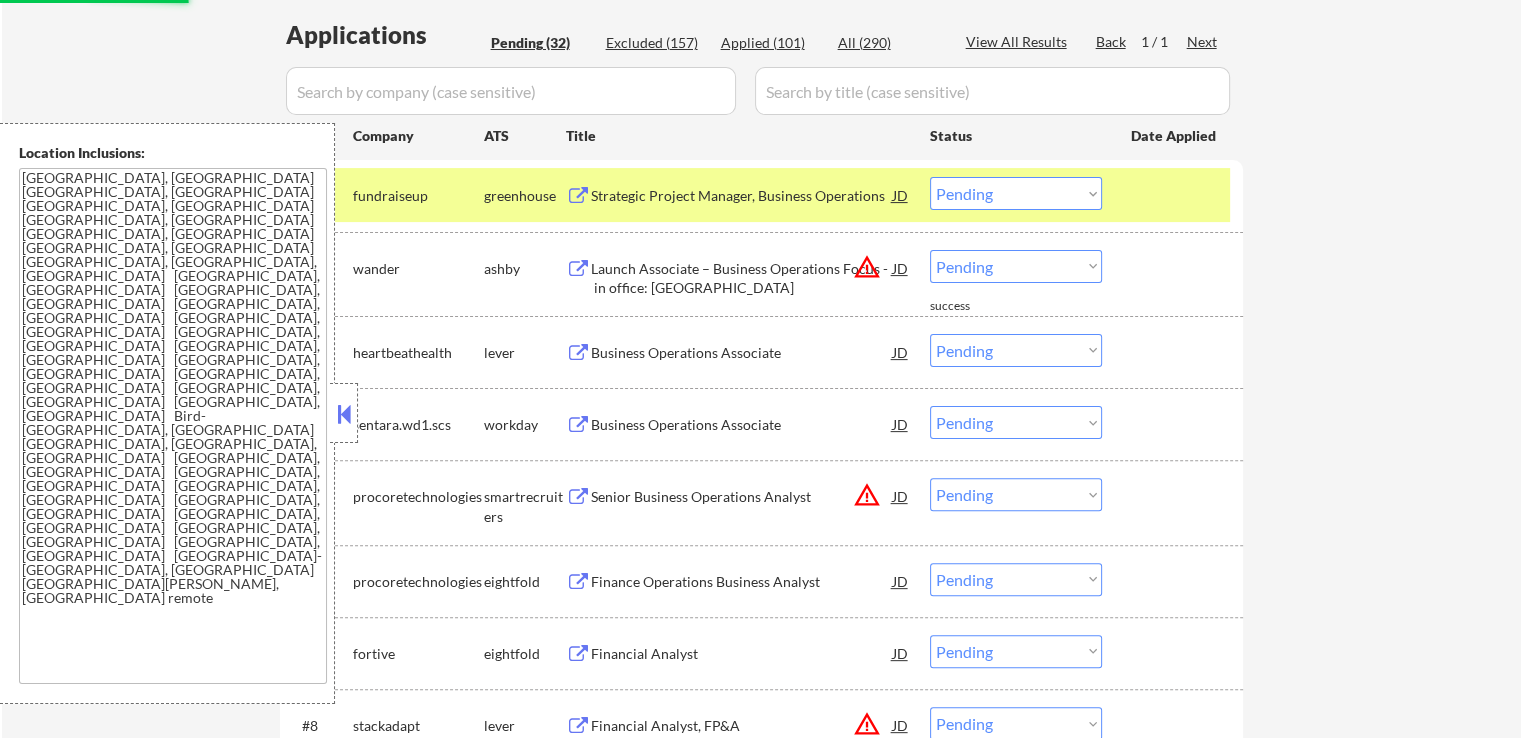 click on "← Return to /applysquad Mailslurp Inbox Job Search Builder [PERSON_NAME] User Email:  [EMAIL_ADDRESS][DOMAIN_NAME] Application Email:  [EMAIL_ADDRESS][DOMAIN_NAME] Mailslurp Email:  [PERSON_NAME][EMAIL_ADDRESS][DOMAIN_NAME] LinkedIn:   [URL][DOMAIN_NAME][PERSON_NAME]
Phone:  [PHONE_NUMBER] Current Location:  [GEOGRAPHIC_DATA], [US_STATE] Applies:  101 sent / 201 bought Internal Notes She had 100, didn't get interview, just added another 100 (total is now 200). New resume uploaded, - 7/22 AB Can work in country of residence?:  yes Squad Notes Minimum salary:  $115,000 Will need Visa to work in that country now/future?:   no Download Resume Add a Job Manually Ahsan Applications Pending (32) Excluded (157) Applied (101) All (290) View All Results Back 1 / 1
Next Company ATS Title Status Date Applied #1 fundraiseup greenhouse Strategic Project Manager, Business Operations JD Choose an option... Pending Applied Excluded (Questions) Excluded (Expired) Excluded (Location) Excluded (Bad Match) Excluded (Blocklist) success #2" at bounding box center [761, 1192] 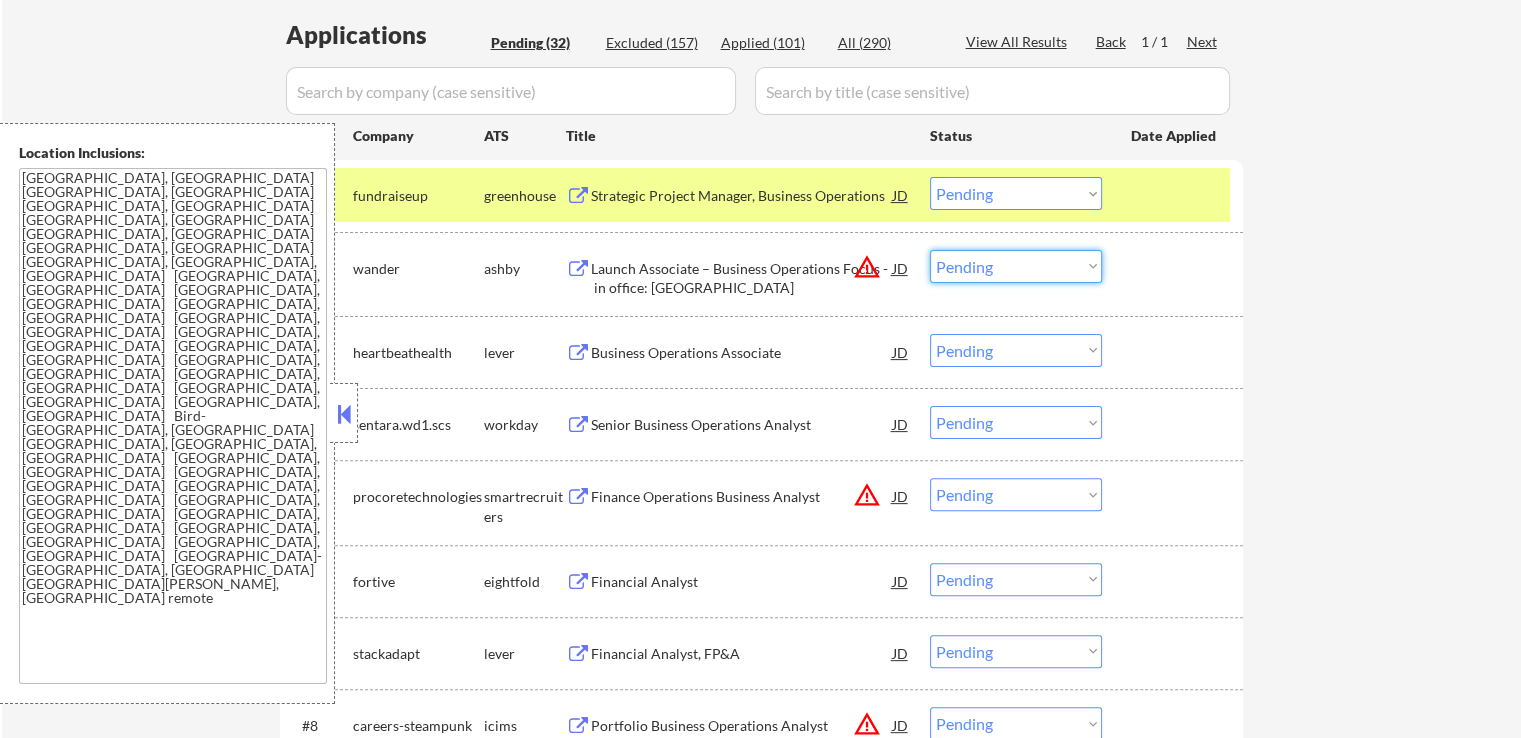 click on "Choose an option... Pending Applied Excluded (Questions) Excluded (Expired) Excluded (Location) Excluded (Bad Match) Excluded (Blocklist) Excluded (Salary) Excluded (Other)" at bounding box center [1016, 266] 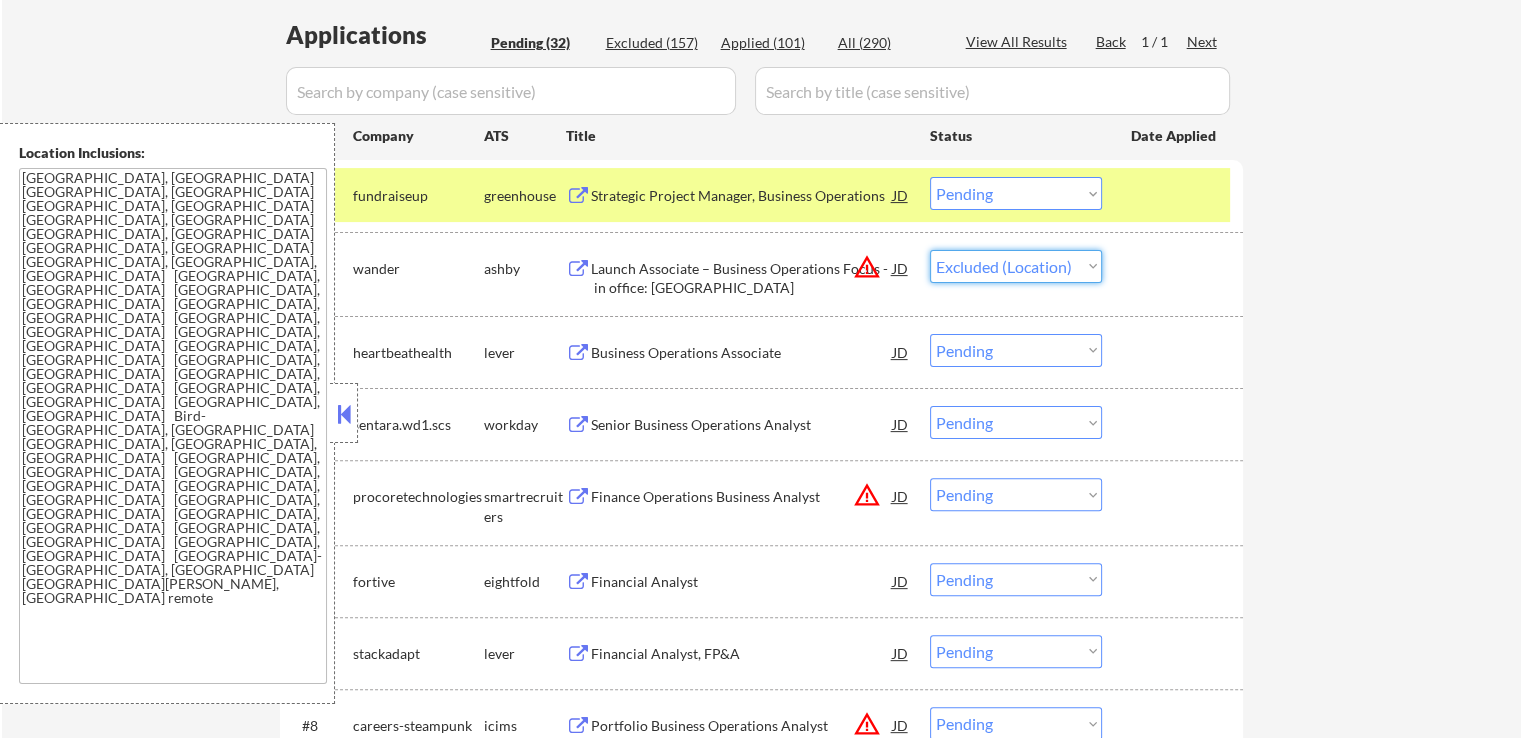 click on "Choose an option... Pending Applied Excluded (Questions) Excluded (Expired) Excluded (Location) Excluded (Bad Match) Excluded (Blocklist) Excluded (Salary) Excluded (Other)" at bounding box center (1016, 266) 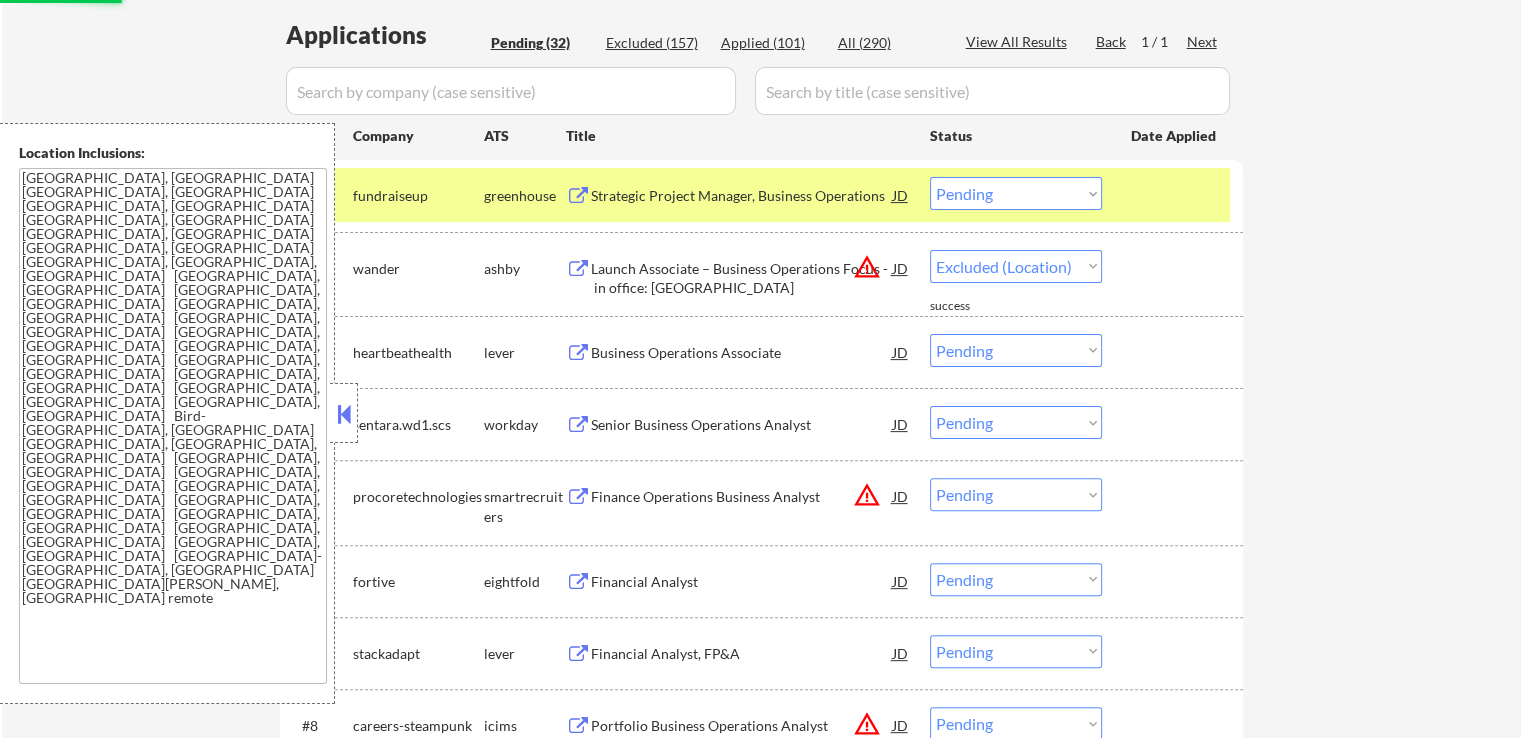 select on ""pending"" 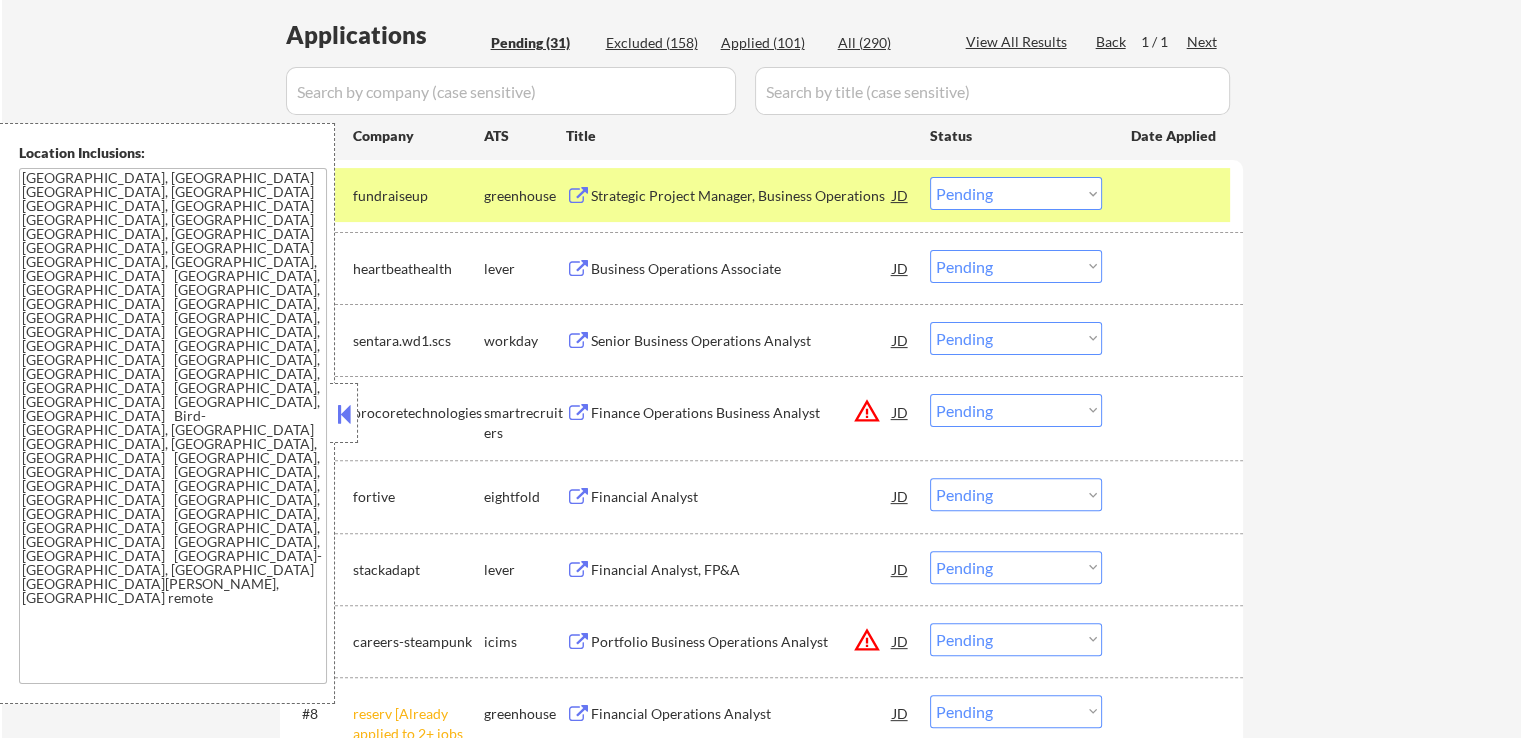 click on "Business Operations Associate" at bounding box center [742, 269] 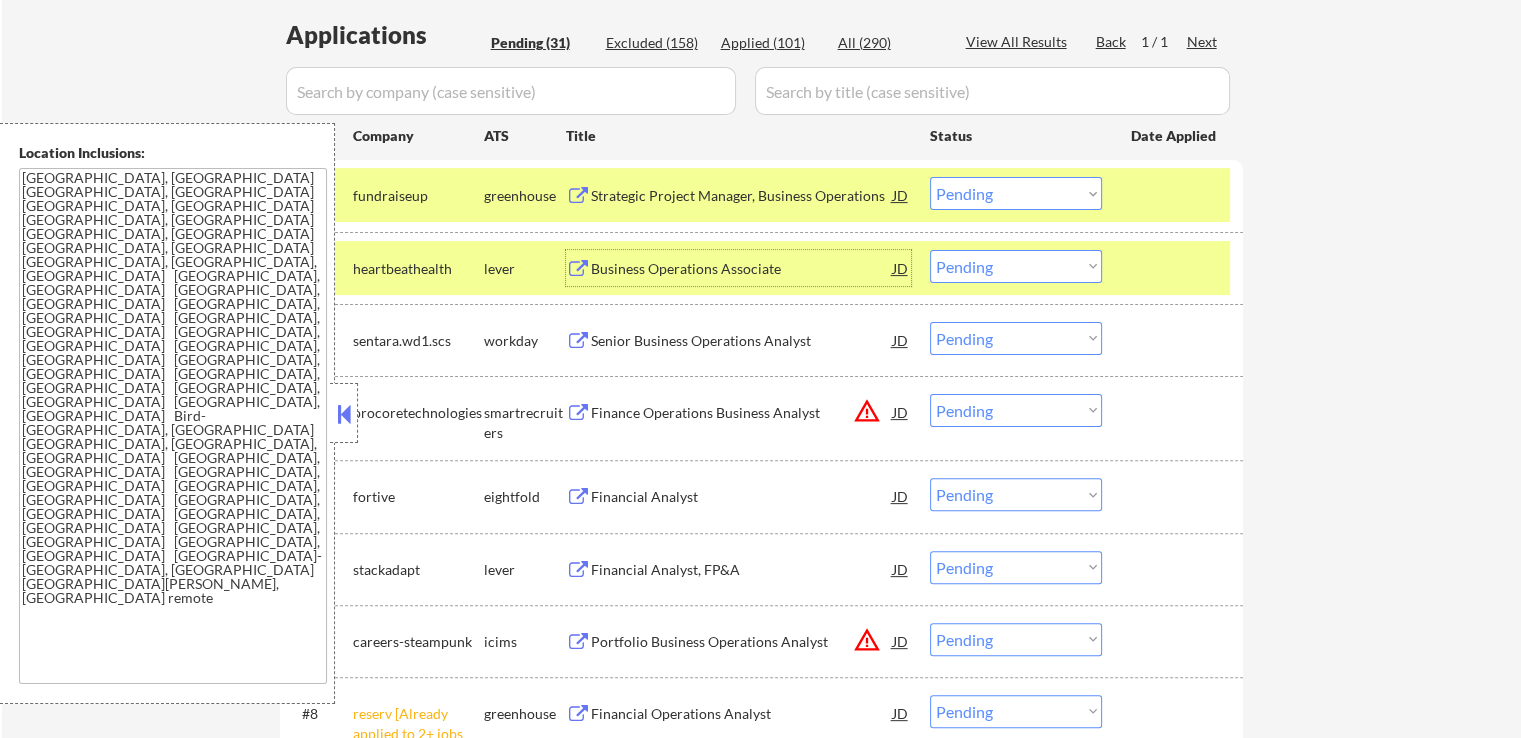 click on "Choose an option... Pending Applied Excluded (Questions) Excluded (Expired) Excluded (Location) Excluded (Bad Match) Excluded (Blocklist) Excluded (Salary) Excluded (Other)" at bounding box center (1016, 193) 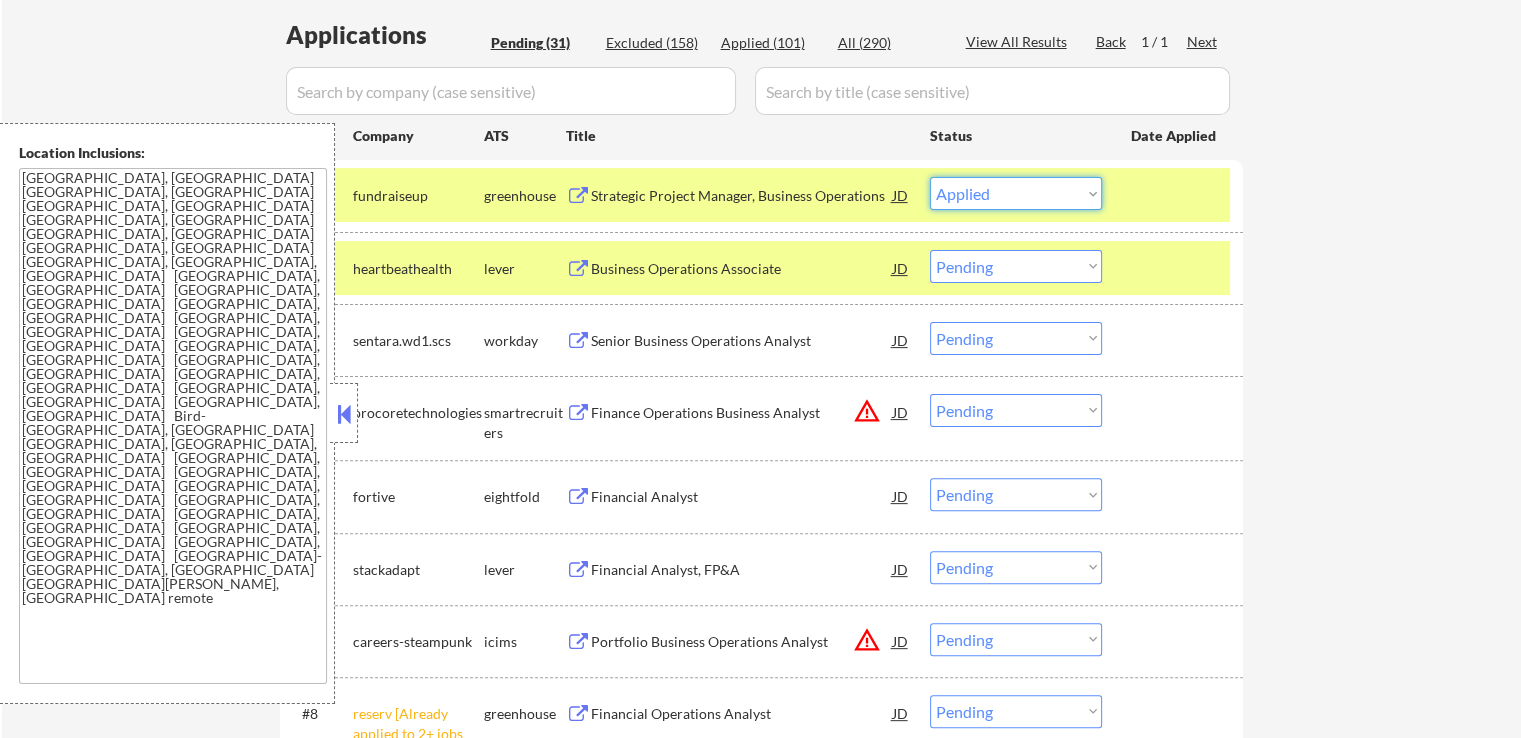 click on "Choose an option... Pending Applied Excluded (Questions) Excluded (Expired) Excluded (Location) Excluded (Bad Match) Excluded (Blocklist) Excluded (Salary) Excluded (Other)" at bounding box center [1016, 193] 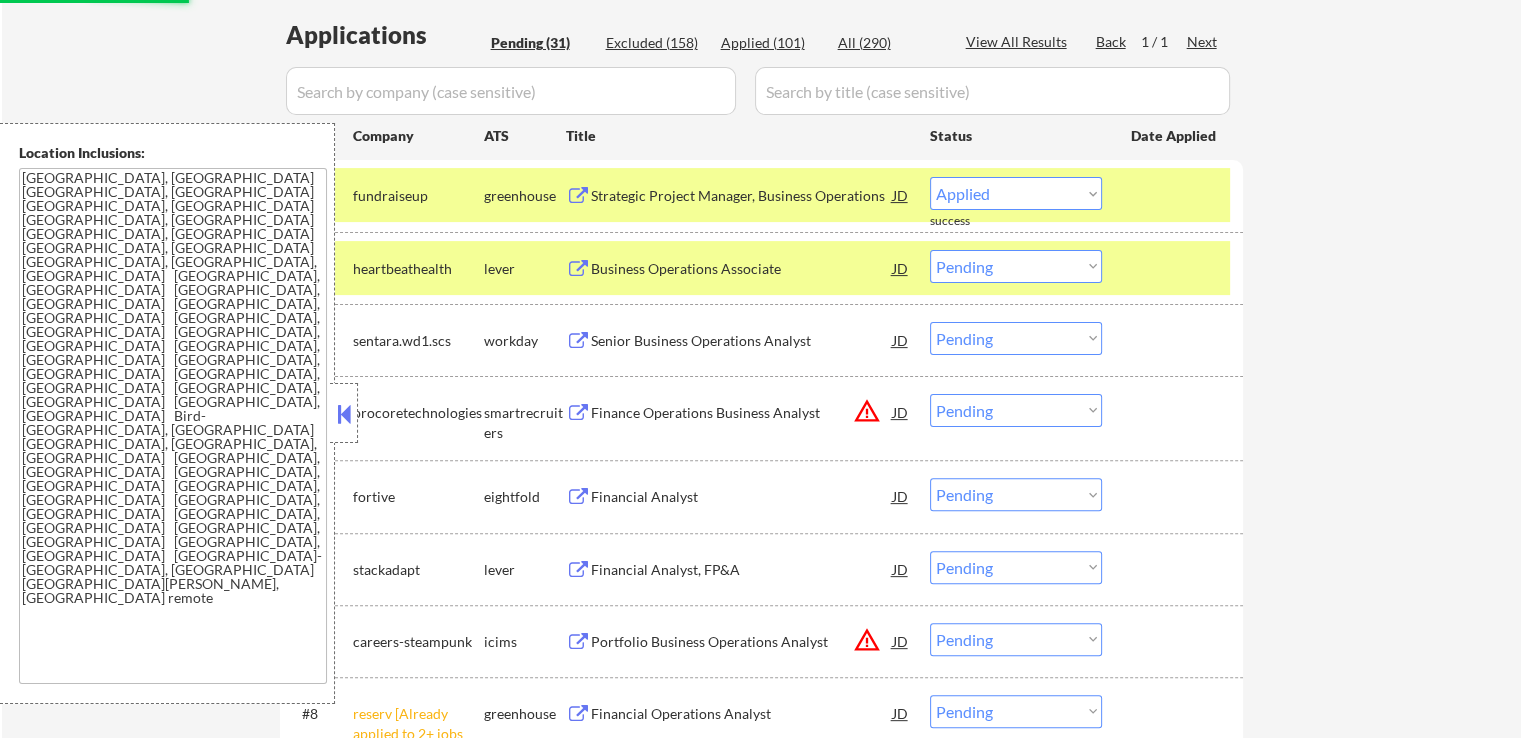 select on ""pending"" 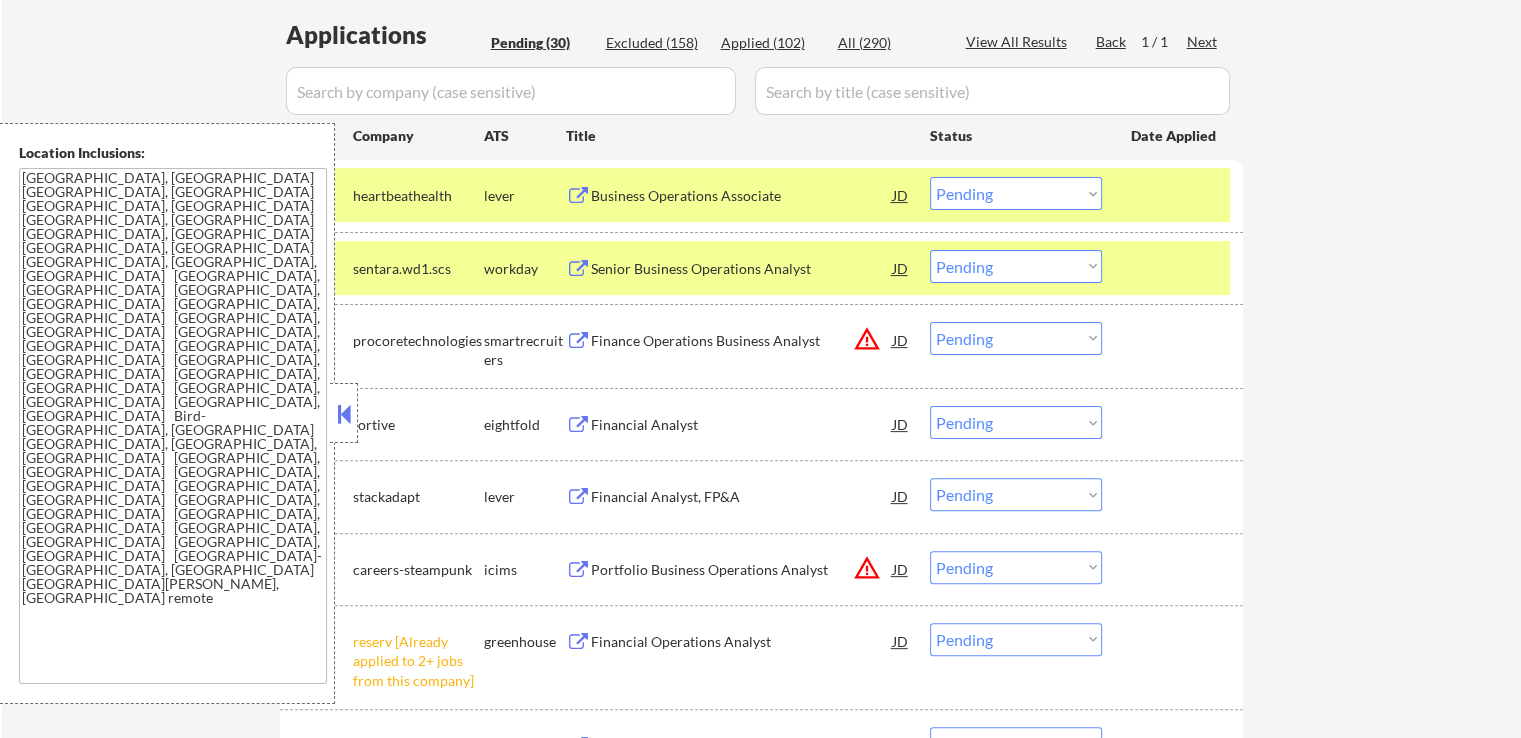 click on "Choose an option... Pending Applied Excluded (Questions) Excluded (Expired) Excluded (Location) Excluded (Bad Match) Excluded (Blocklist) Excluded (Salary) Excluded (Other)" at bounding box center (1016, 338) 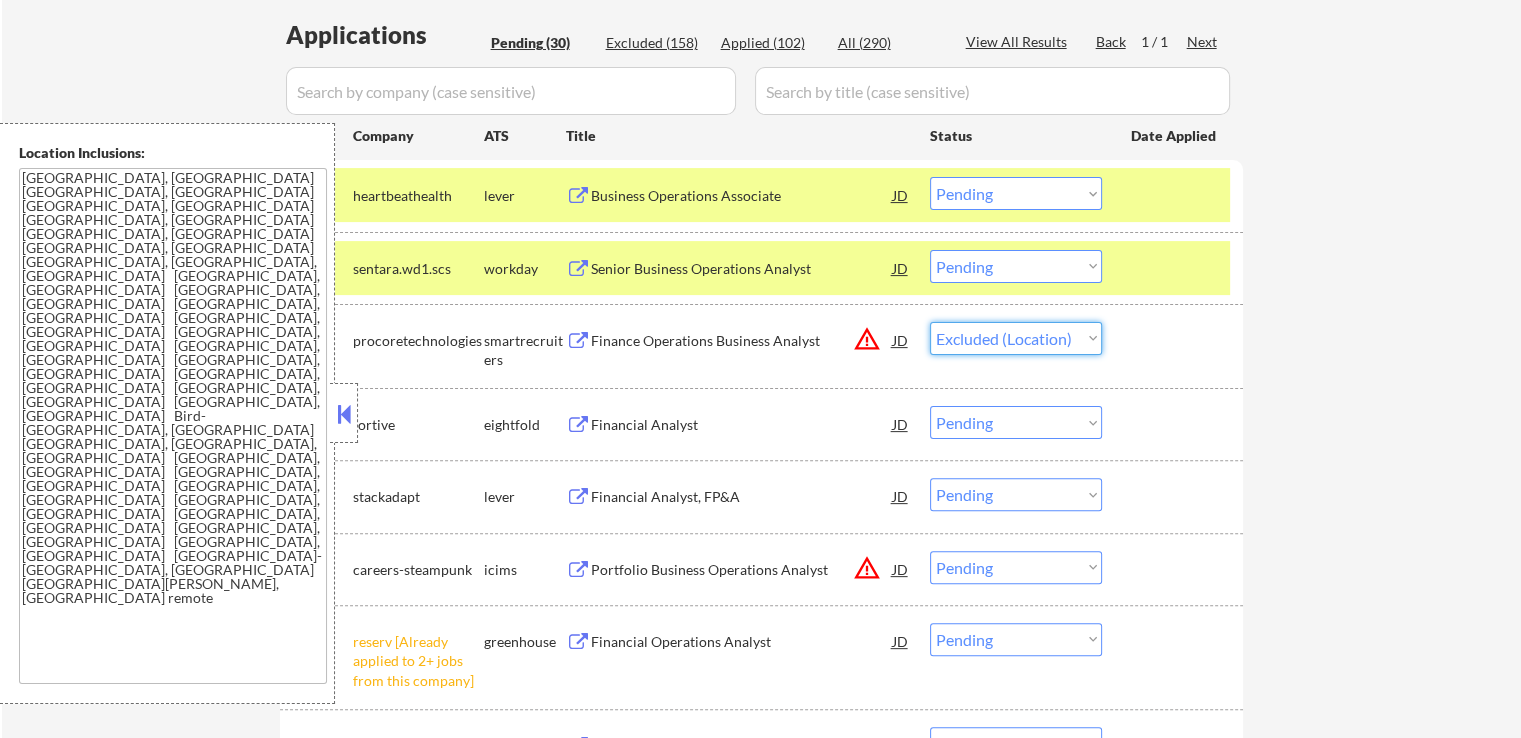 click on "Choose an option... Pending Applied Excluded (Questions) Excluded (Expired) Excluded (Location) Excluded (Bad Match) Excluded (Blocklist) Excluded (Salary) Excluded (Other)" at bounding box center (1016, 338) 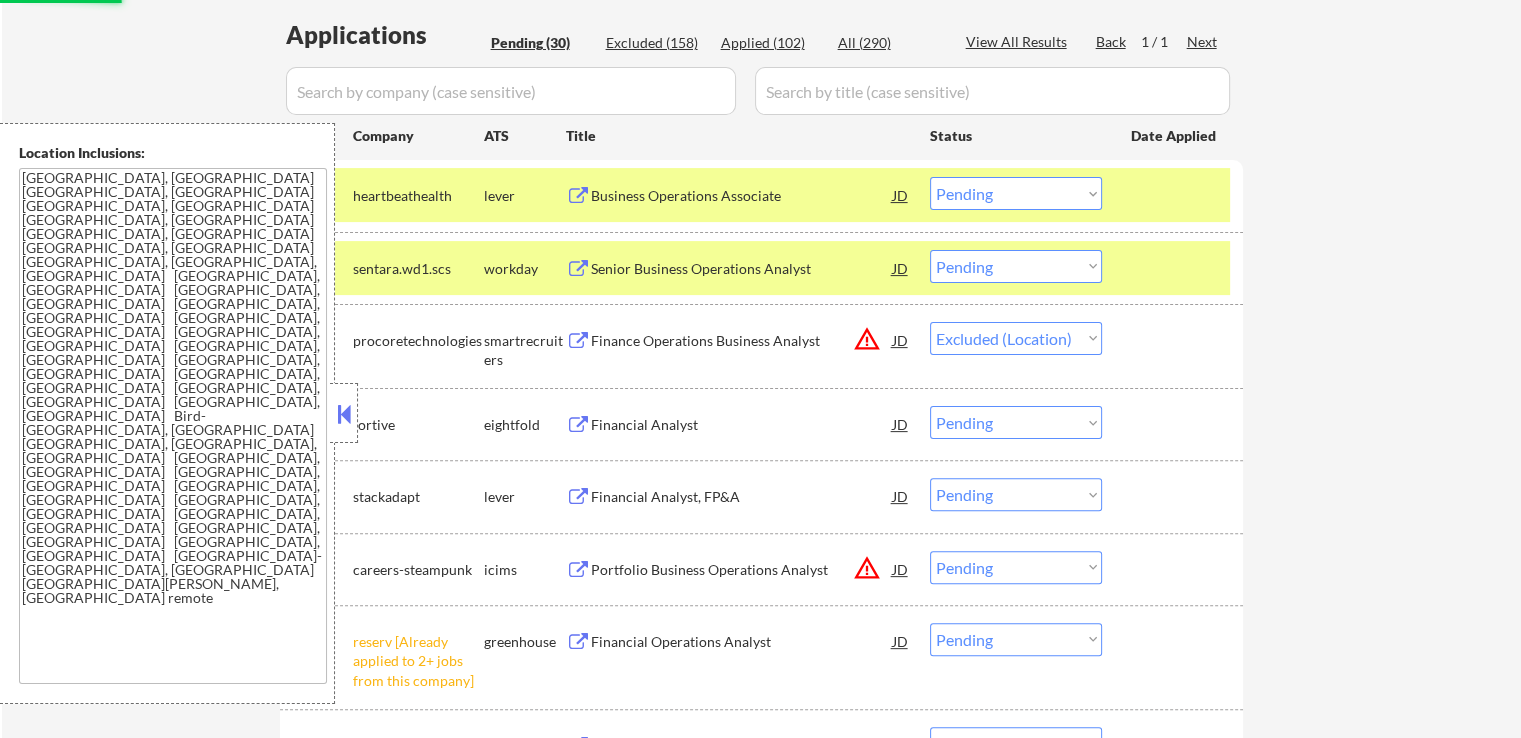 click on "Financial Analyst, FP&A" at bounding box center [742, 497] 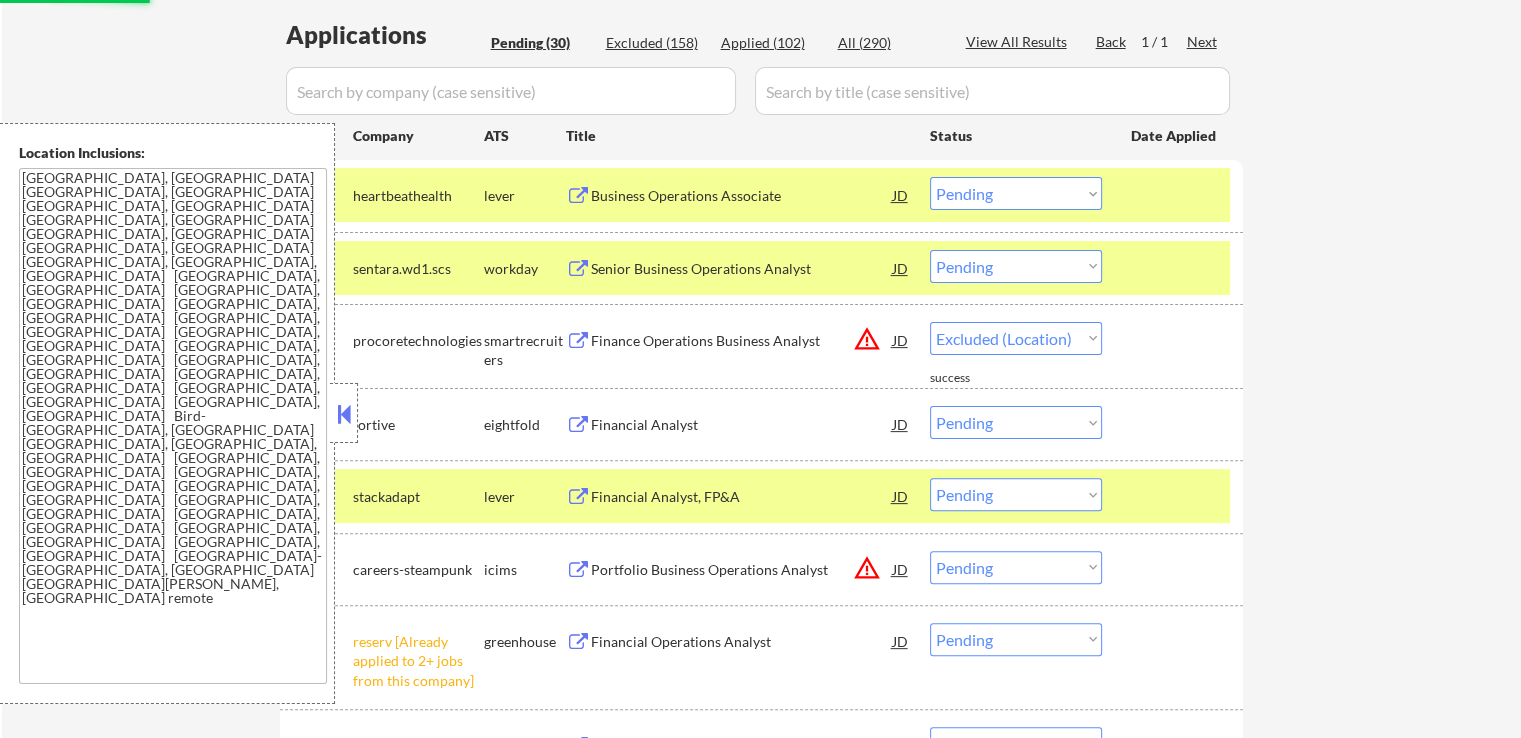 select on ""pending"" 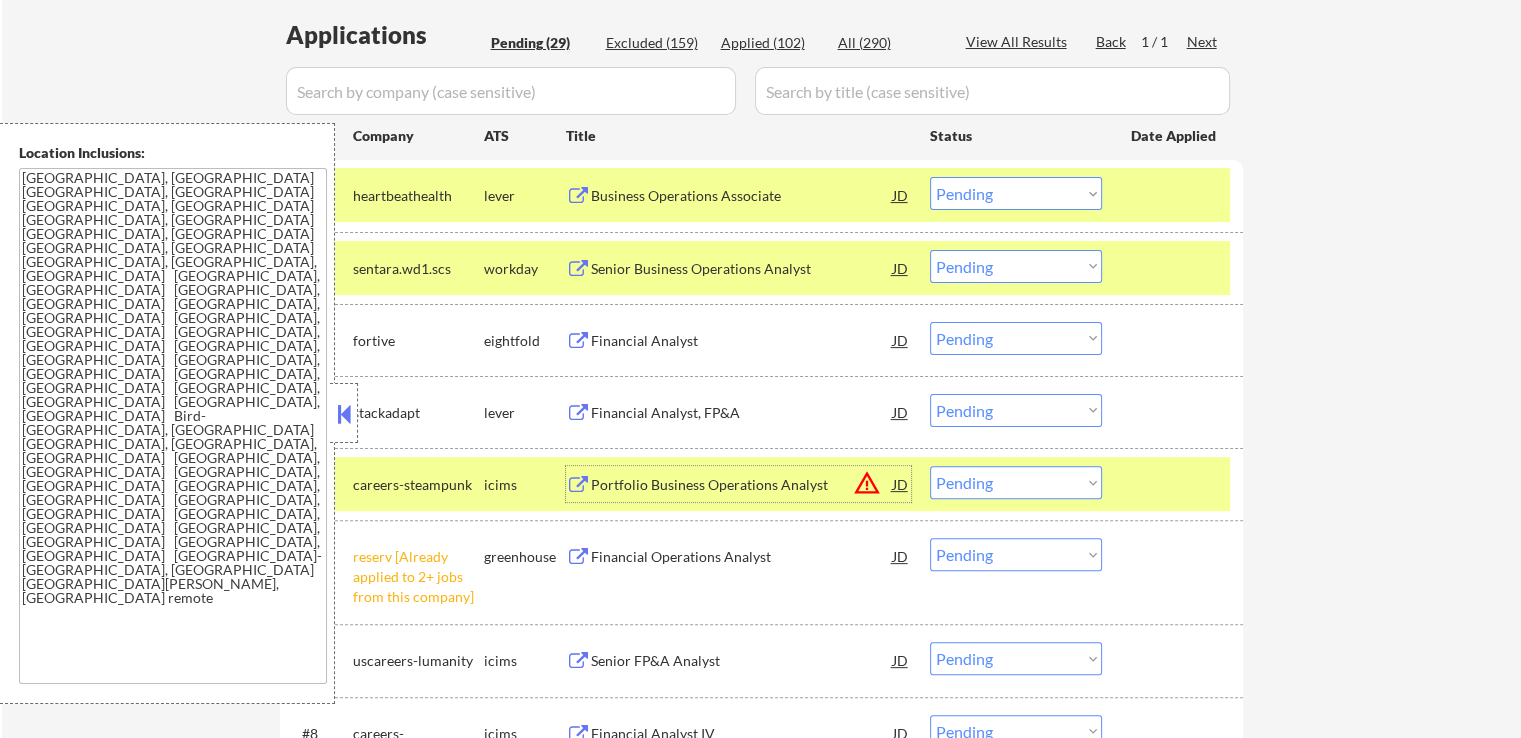 drag, startPoint x: 992, startPoint y: 193, endPoint x: 984, endPoint y: 208, distance: 17 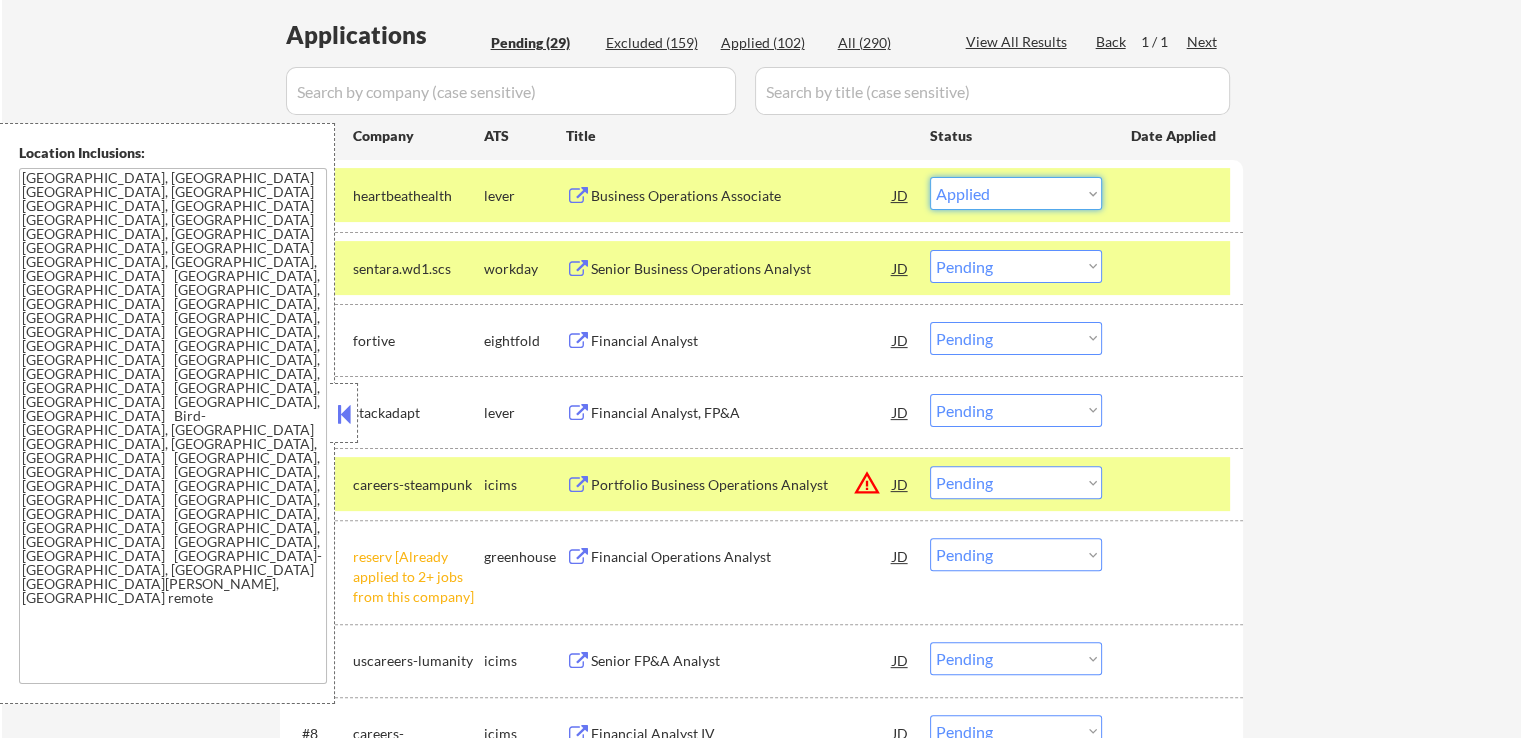 click on "Choose an option... Pending Applied Excluded (Questions) Excluded (Expired) Excluded (Location) Excluded (Bad Match) Excluded (Blocklist) Excluded (Salary) Excluded (Other)" at bounding box center [1016, 193] 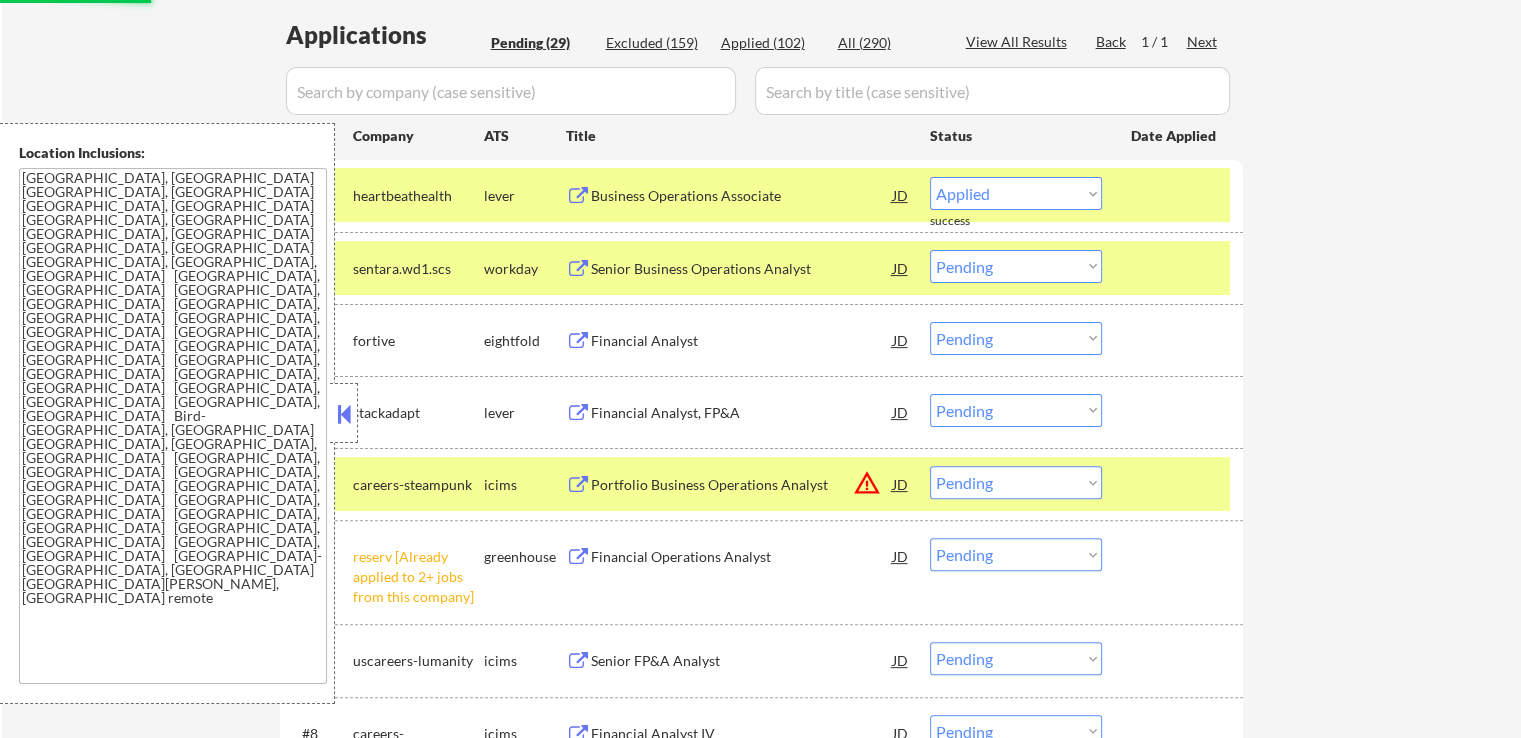select on ""pending"" 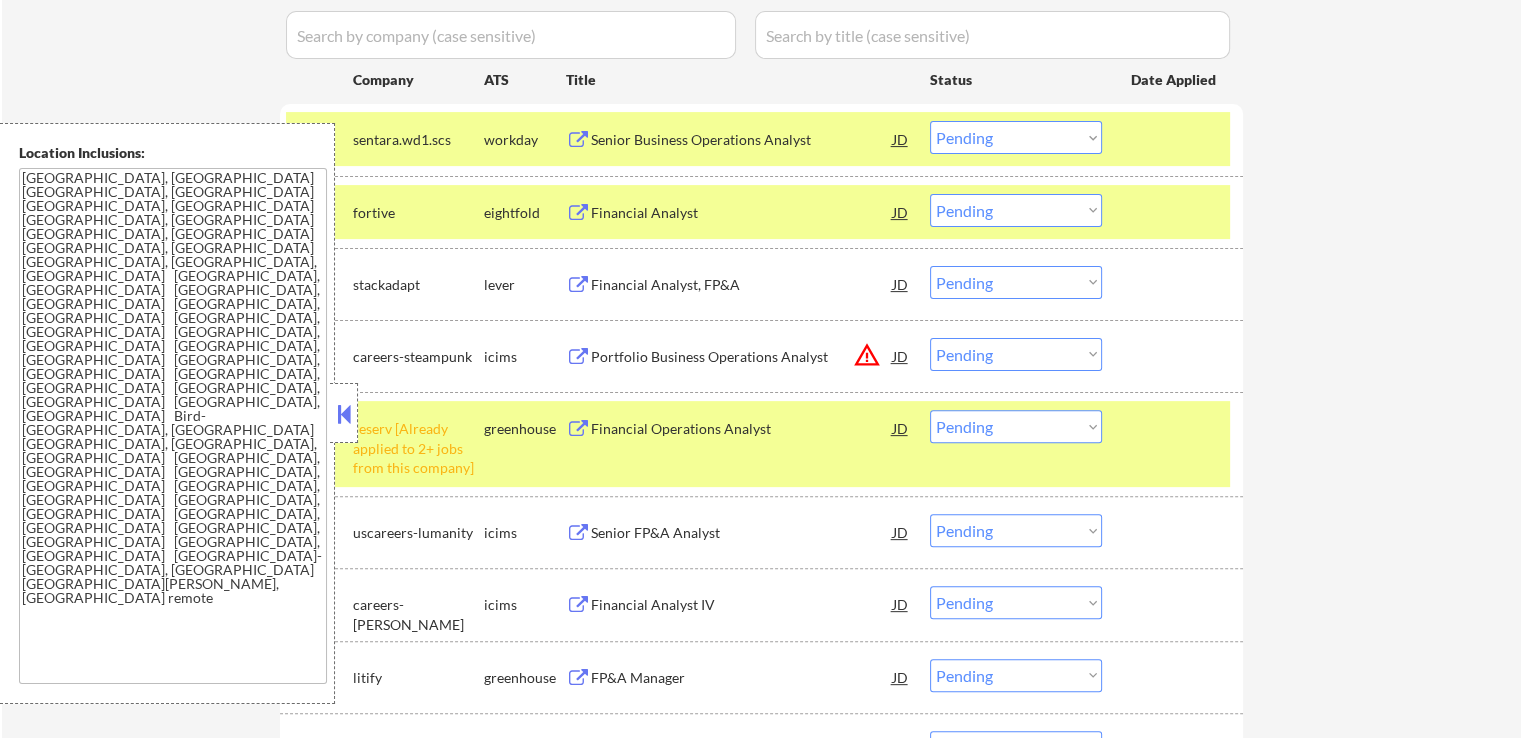 scroll, scrollTop: 600, scrollLeft: 0, axis: vertical 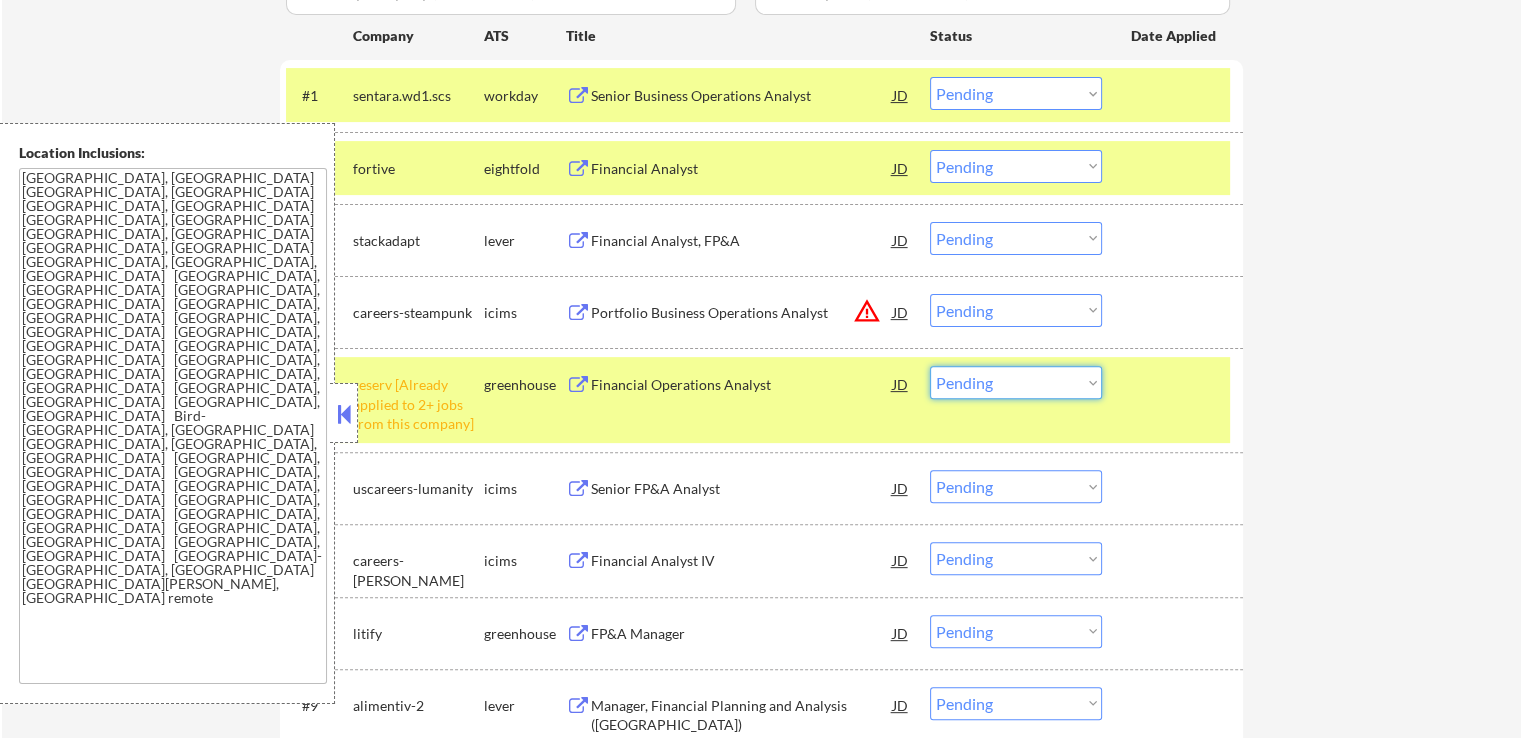 drag, startPoint x: 984, startPoint y: 377, endPoint x: 987, endPoint y: 390, distance: 13.341664 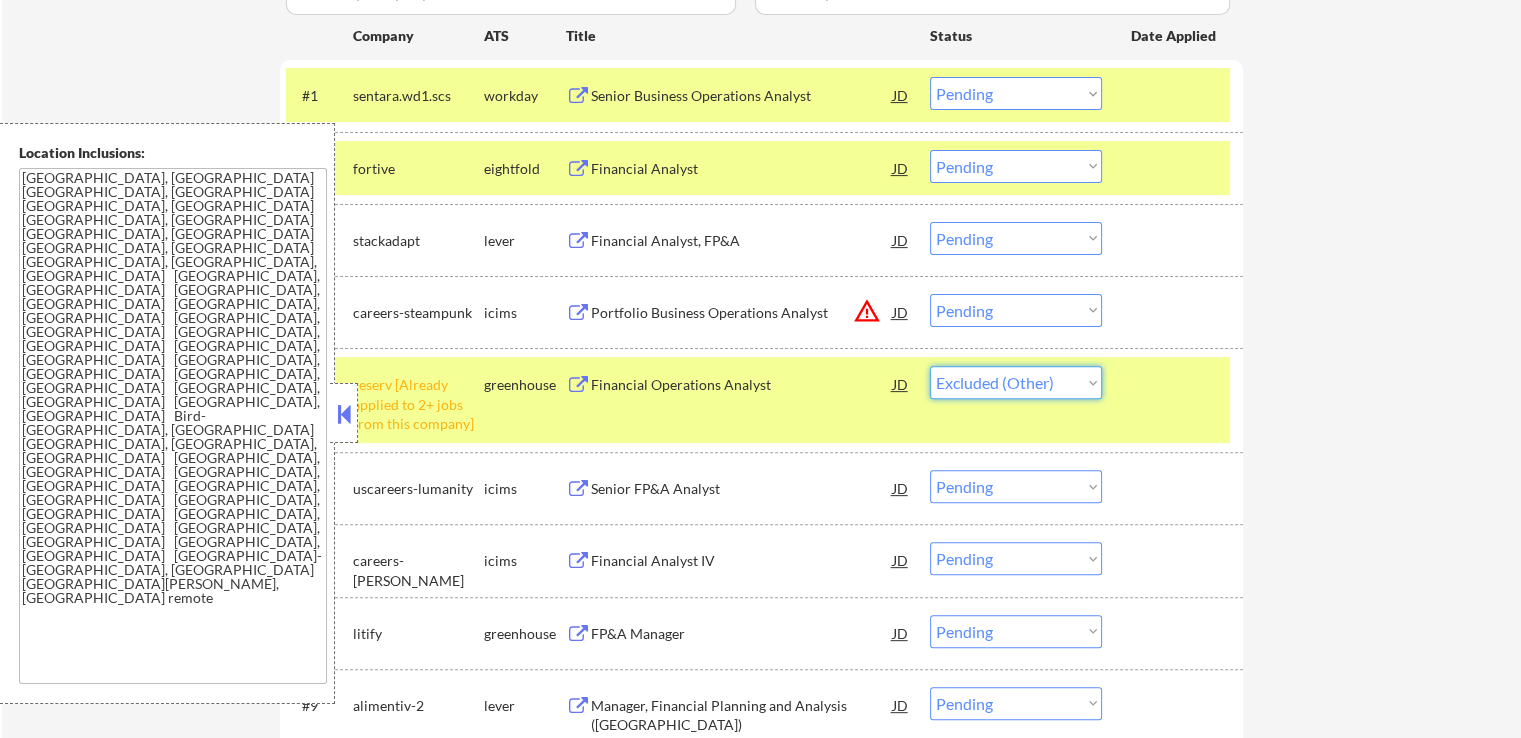 click on "Choose an option... Pending Applied Excluded (Questions) Excluded (Expired) Excluded (Location) Excluded (Bad Match) Excluded (Blocklist) Excluded (Salary) Excluded (Other)" at bounding box center (1016, 382) 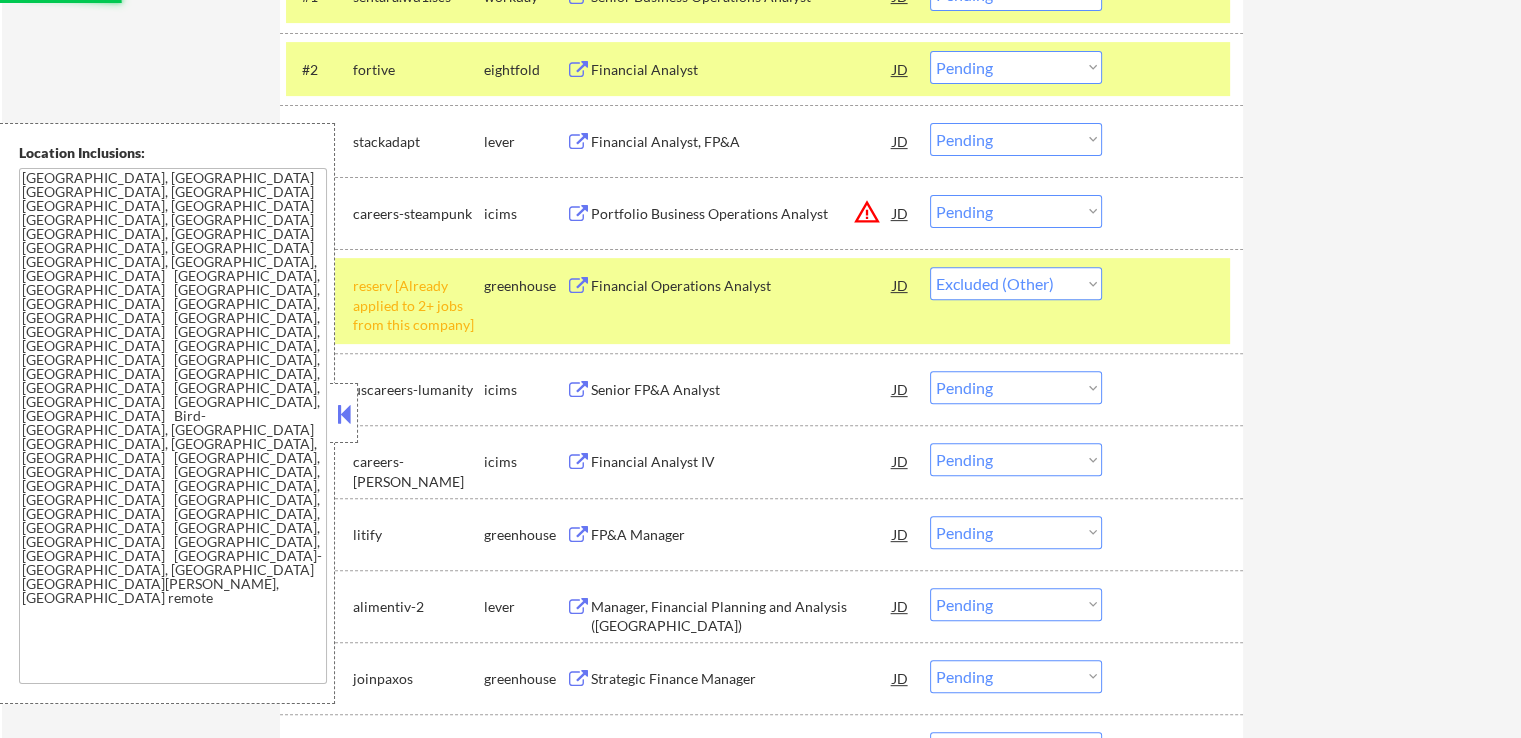 scroll, scrollTop: 800, scrollLeft: 0, axis: vertical 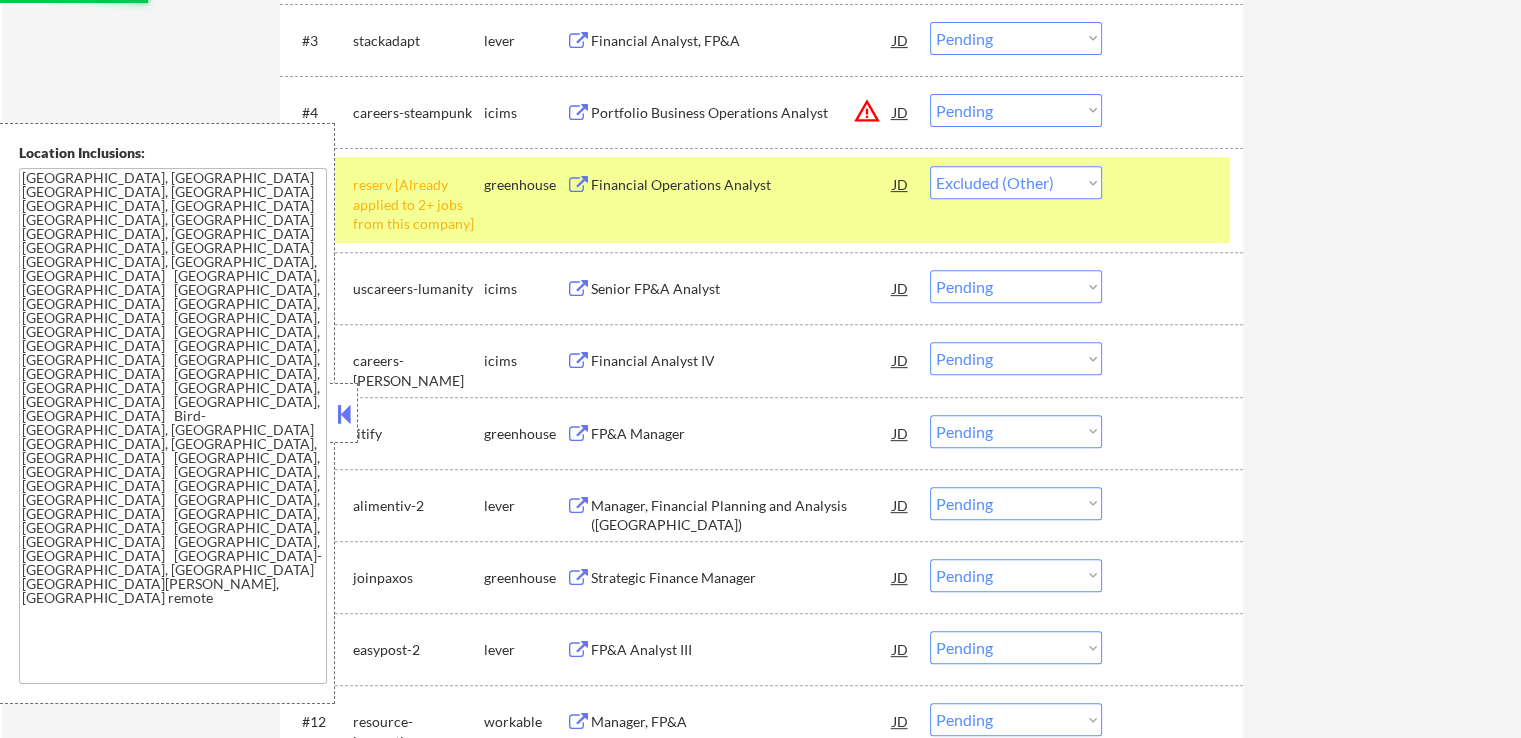 click on "FP&A Manager" at bounding box center [742, 434] 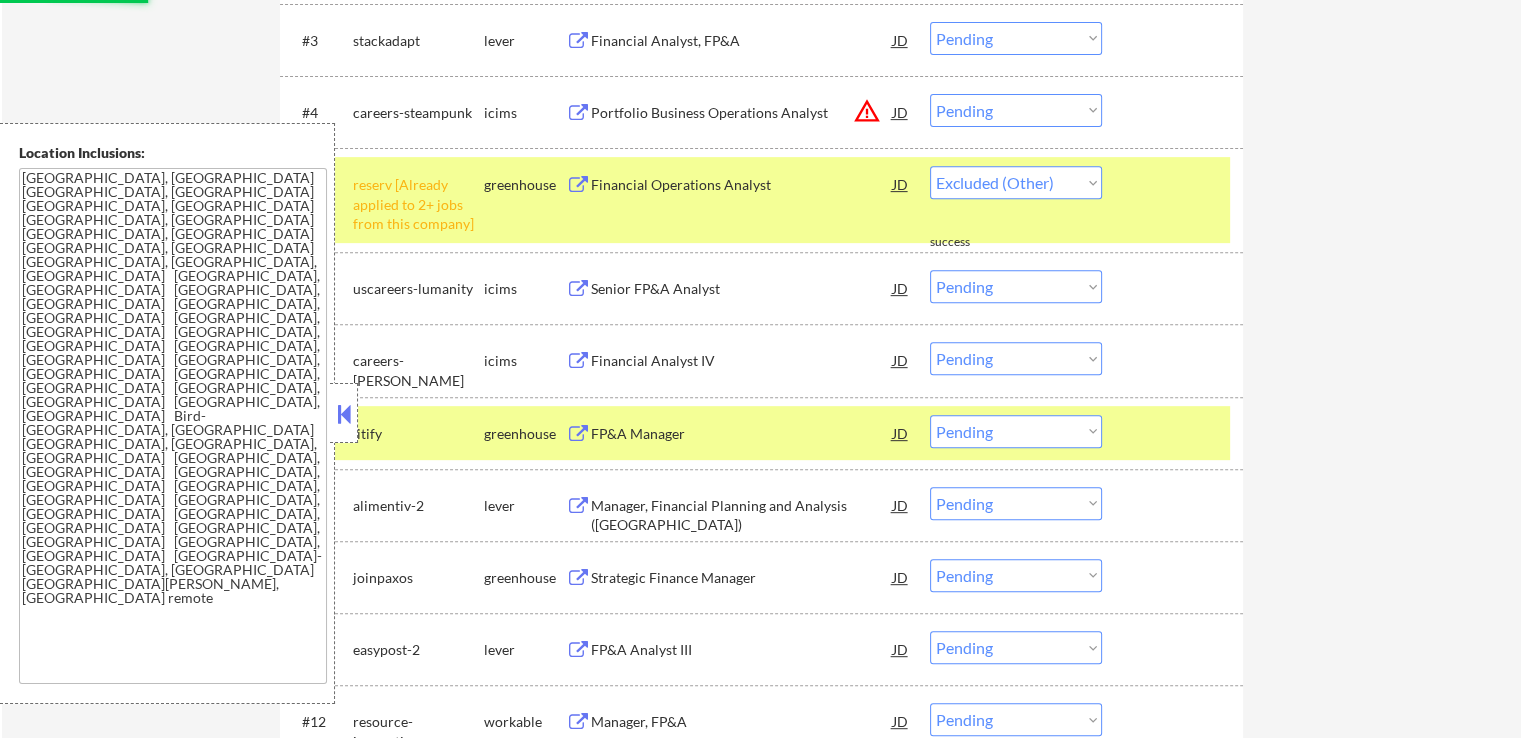 select on ""pending"" 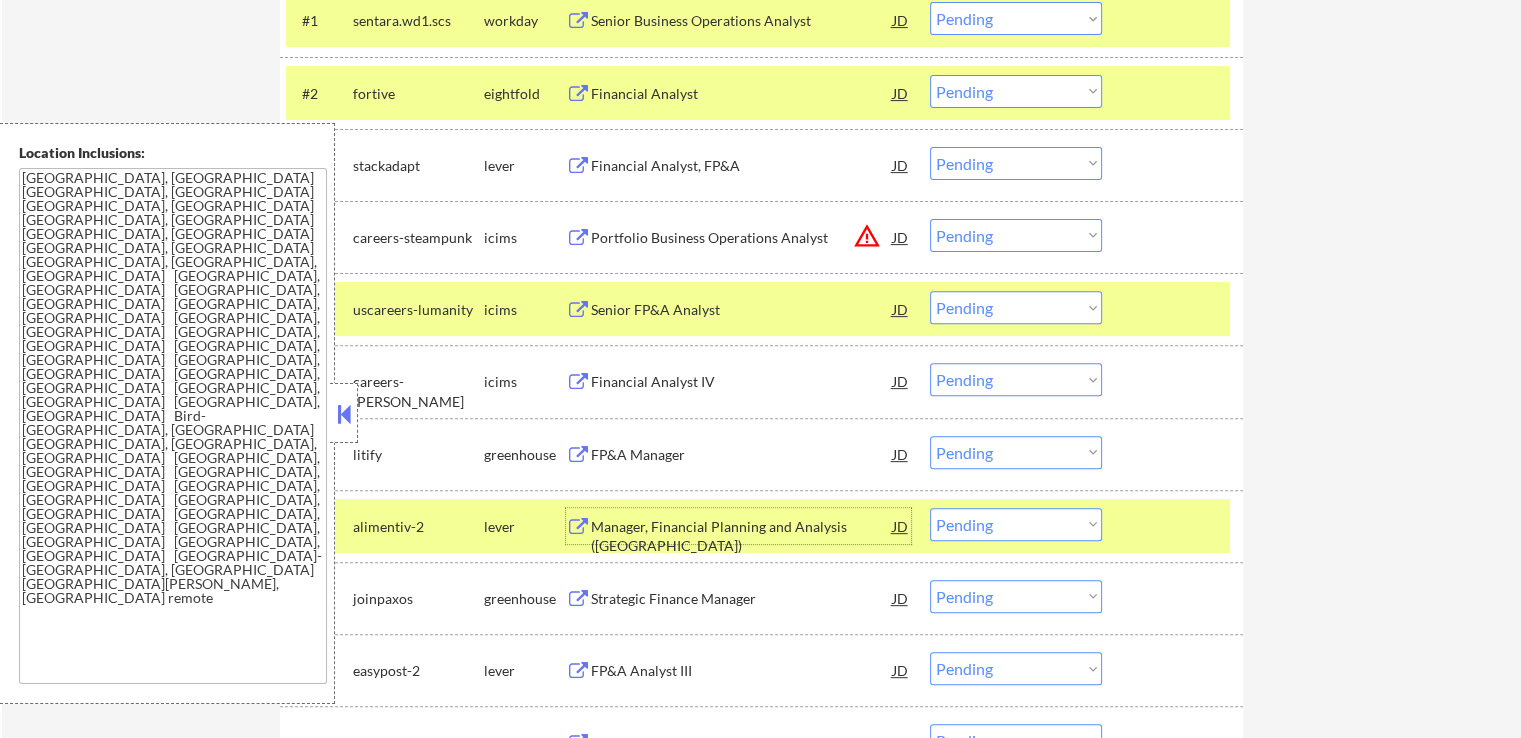 scroll, scrollTop: 600, scrollLeft: 0, axis: vertical 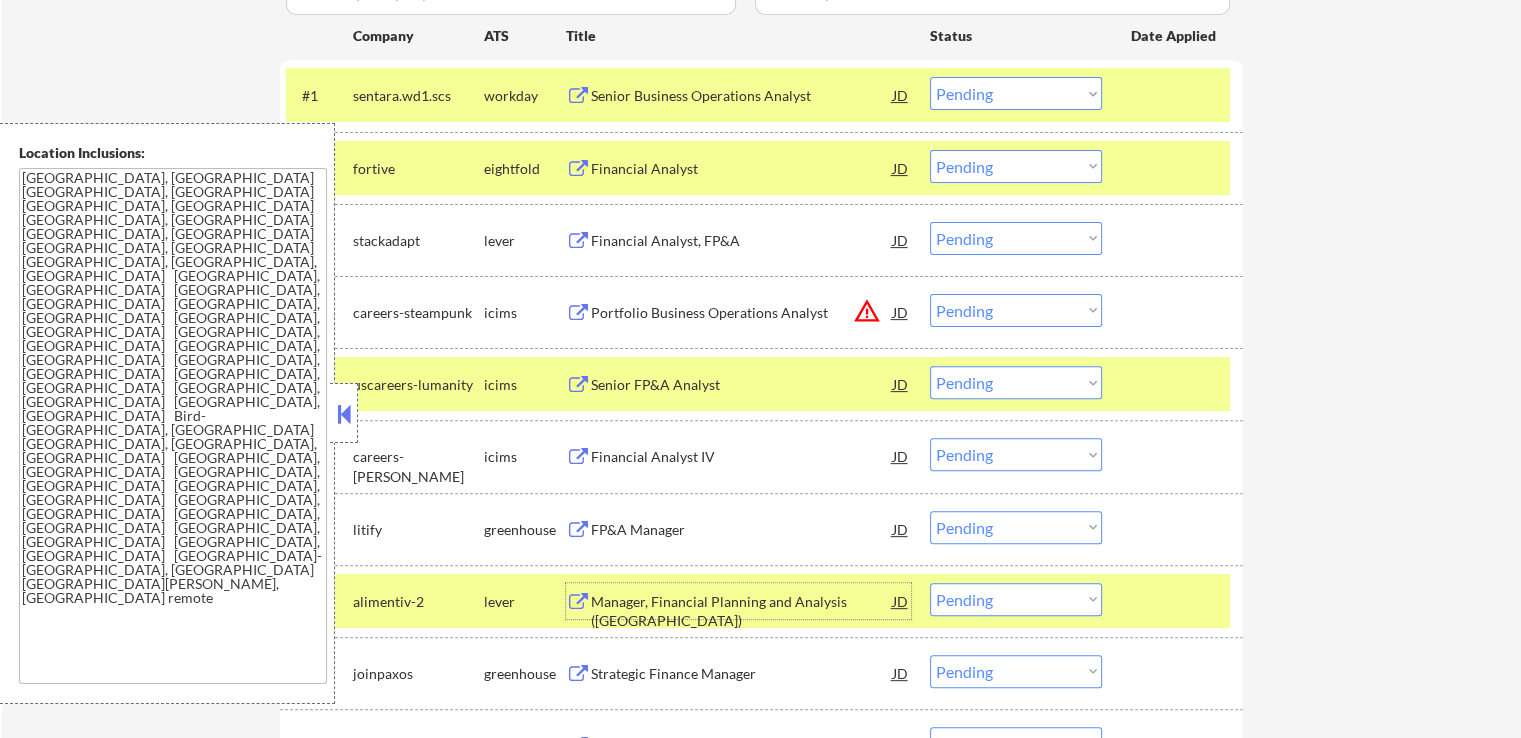 click on "Choose an option... Pending Applied Excluded (Questions) Excluded (Expired) Excluded (Location) Excluded (Bad Match) Excluded (Blocklist) Excluded (Salary) Excluded (Other)" at bounding box center [1016, 238] 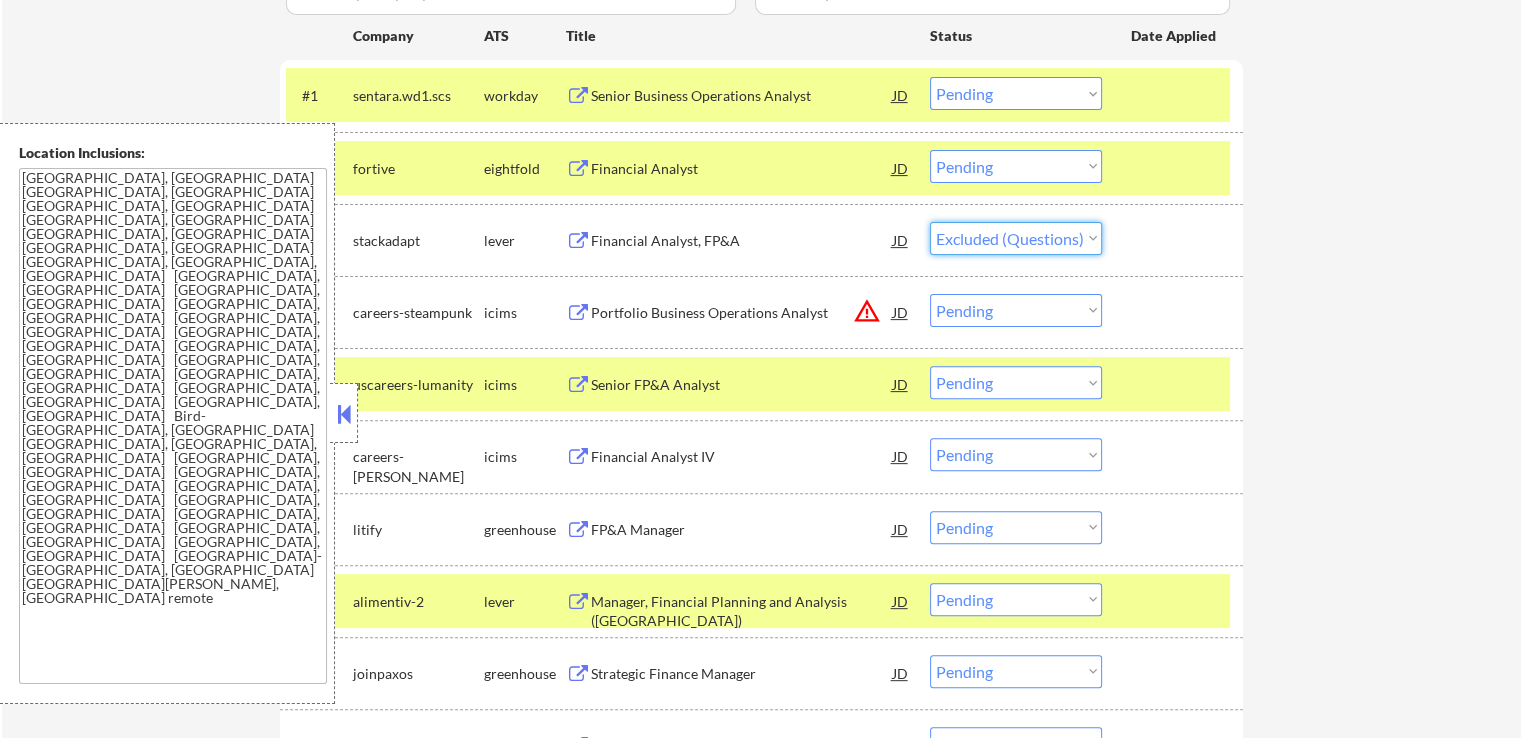 click on "Choose an option... Pending Applied Excluded (Questions) Excluded (Expired) Excluded (Location) Excluded (Bad Match) Excluded (Blocklist) Excluded (Salary) Excluded (Other)" at bounding box center [1016, 238] 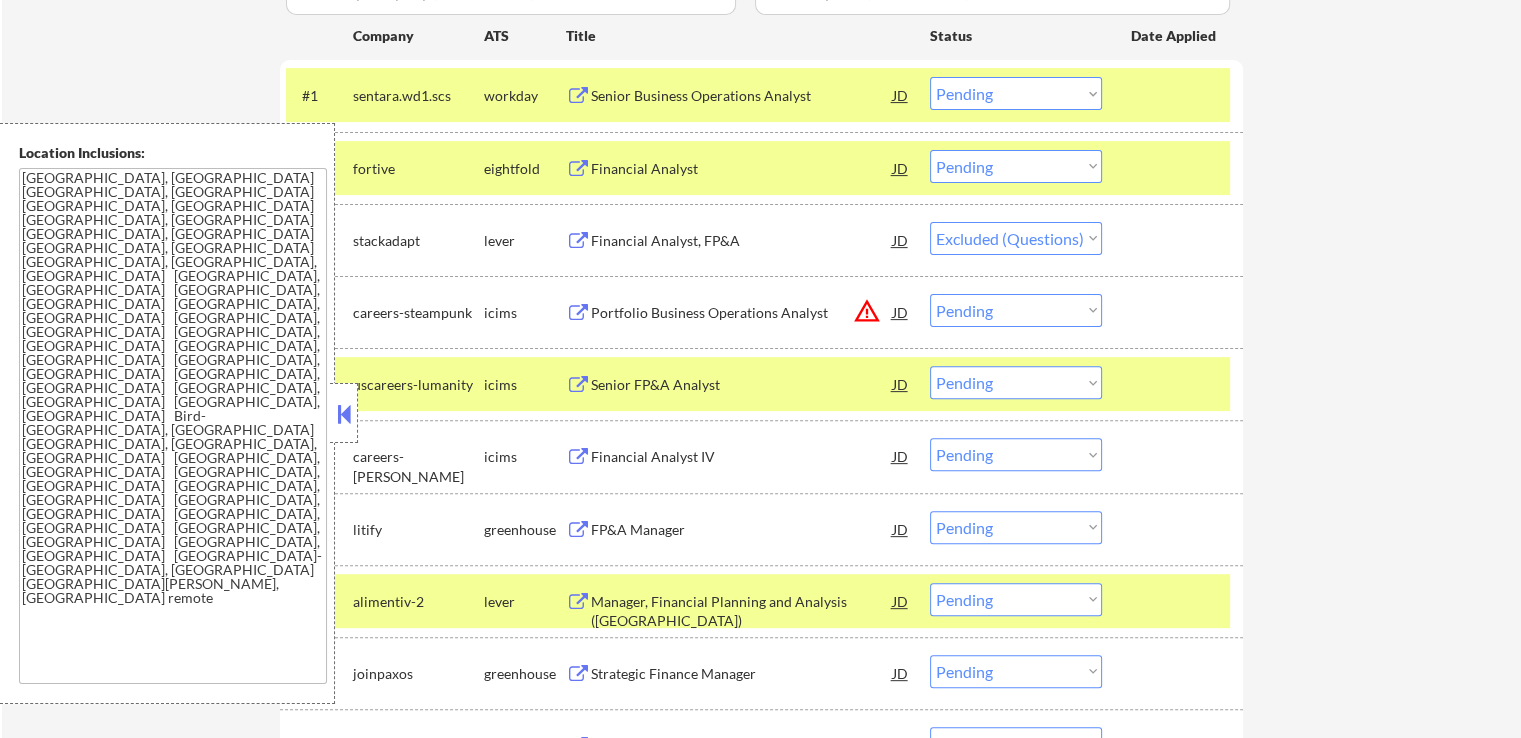 click on "← Return to /applysquad Mailslurp Inbox Job Search Builder [PERSON_NAME] User Email:  [EMAIL_ADDRESS][DOMAIN_NAME] Application Email:  [EMAIL_ADDRESS][DOMAIN_NAME] Mailslurp Email:  [PERSON_NAME][EMAIL_ADDRESS][DOMAIN_NAME] LinkedIn:   [URL][DOMAIN_NAME][PERSON_NAME]
Phone:  [PHONE_NUMBER] Current Location:  [GEOGRAPHIC_DATA], [US_STATE] Applies:  101 sent / 201 bought Internal Notes She had 100, didn't get interview, just added another 100 (total is now 200). New resume uploaded, - 7/22 AB Can work in country of residence?:  yes Squad Notes Minimum salary:  $115,000 Will need Visa to work in that country now/future?:   no Download Resume Add a Job Manually Ahsan Applications Pending (27) Excluded (160) Applied (103) All (290) View All Results Back 1 / 1
Next Company ATS Title Status Date Applied #1 sentara.wd1.scs workday Senior Business Operations Analyst JD Choose an option... Pending Applied Excluded (Questions) Excluded (Expired) Excluded (Location) Excluded (Bad Match) Excluded (Blocklist) Excluded (Salary) #2" at bounding box center (761, 883) 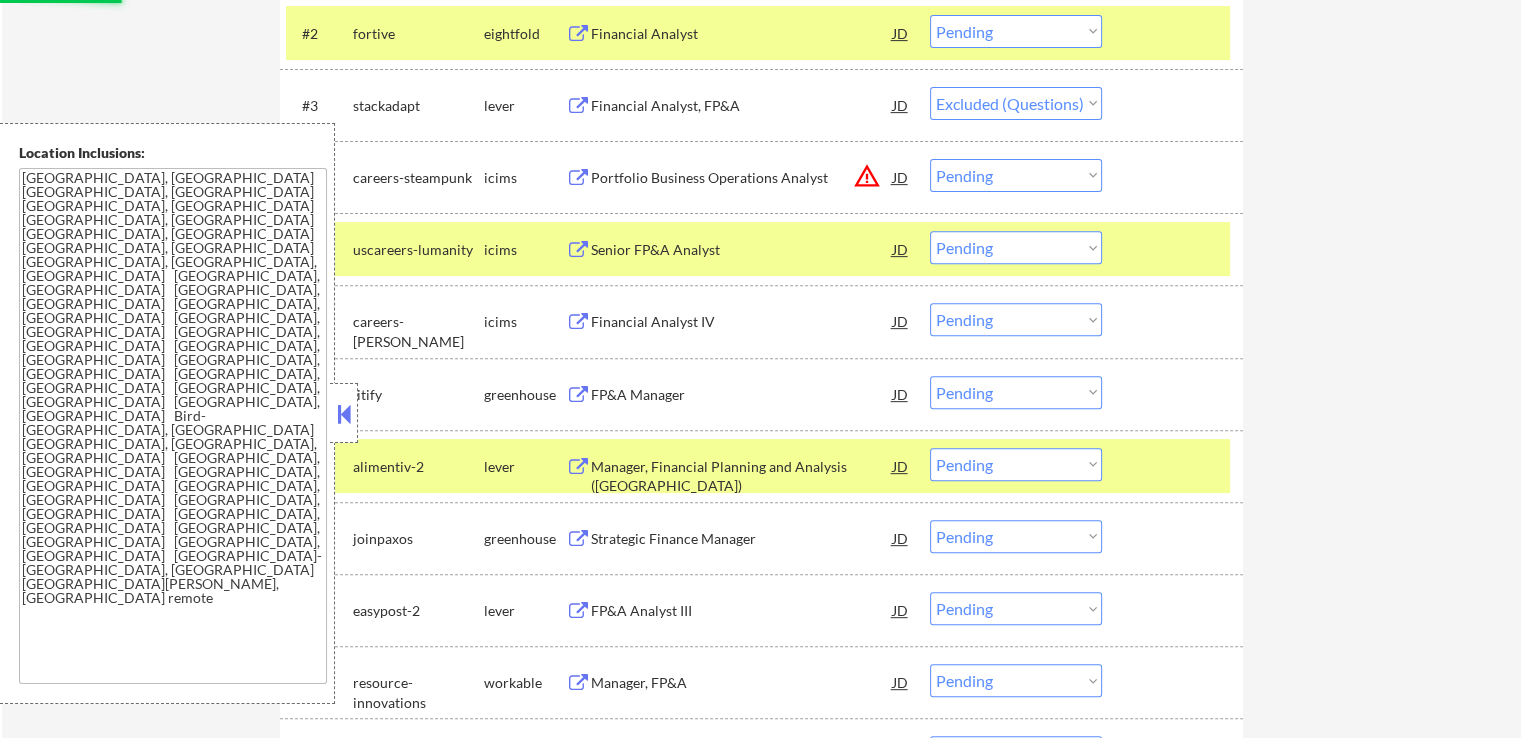 scroll, scrollTop: 900, scrollLeft: 0, axis: vertical 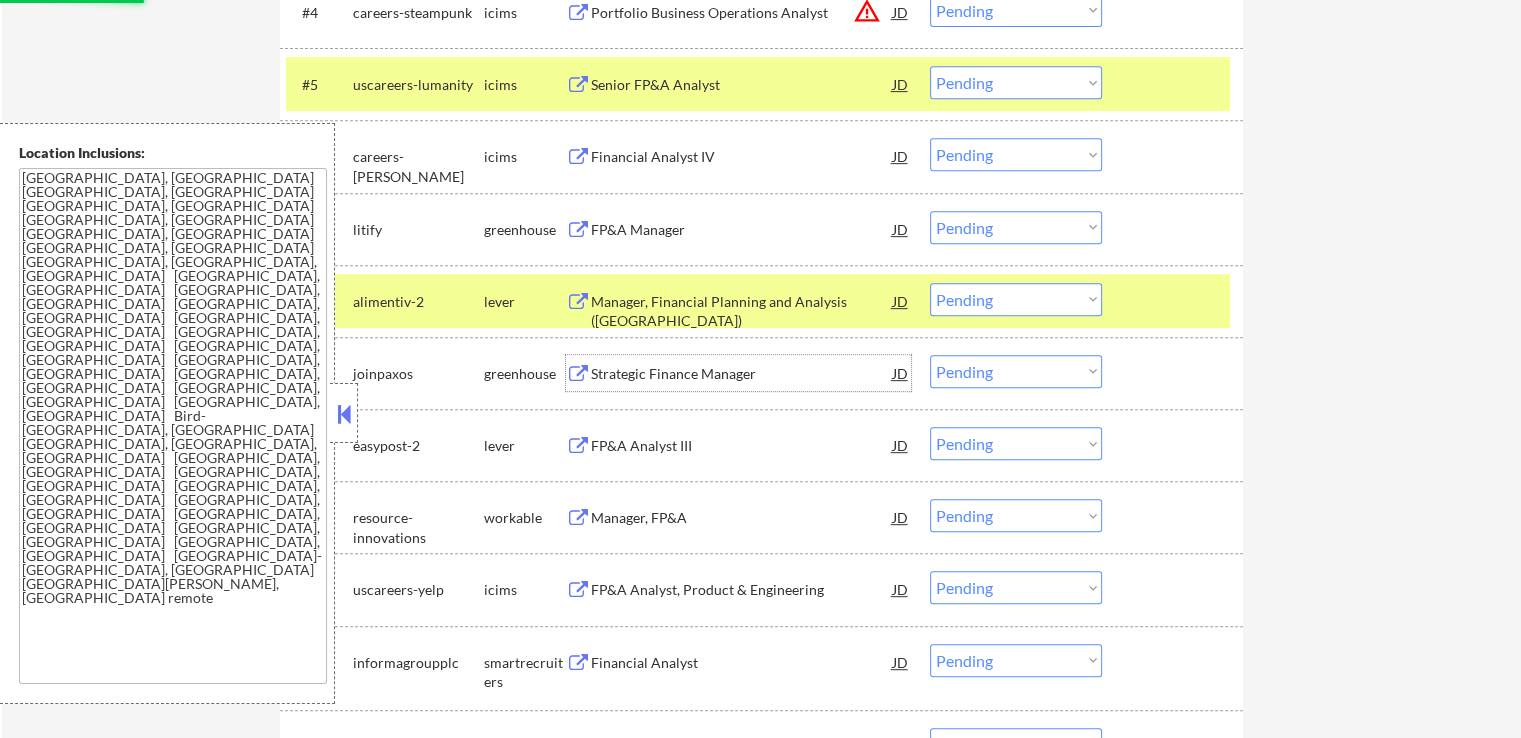 click on "Strategic Finance Manager" at bounding box center [742, 374] 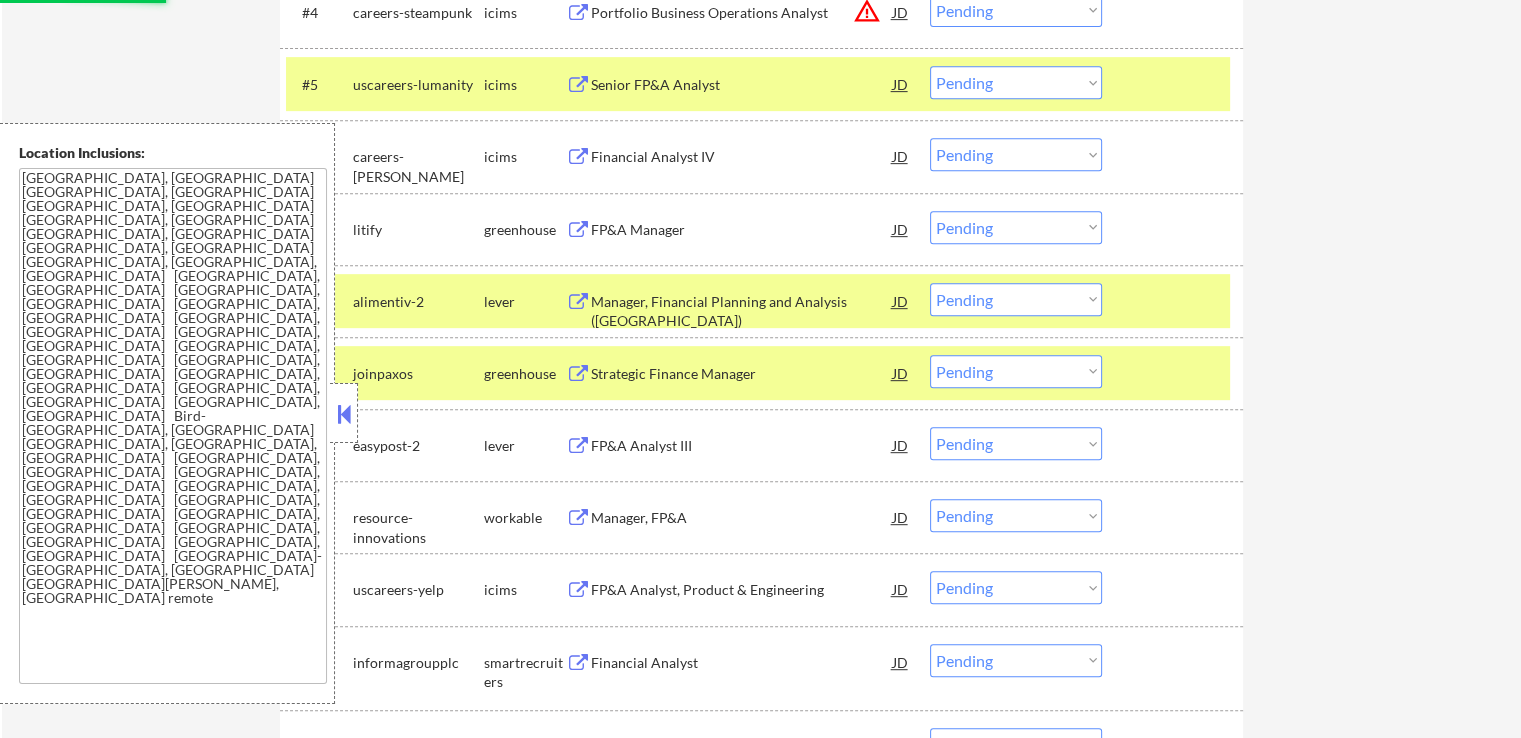 select on ""pending"" 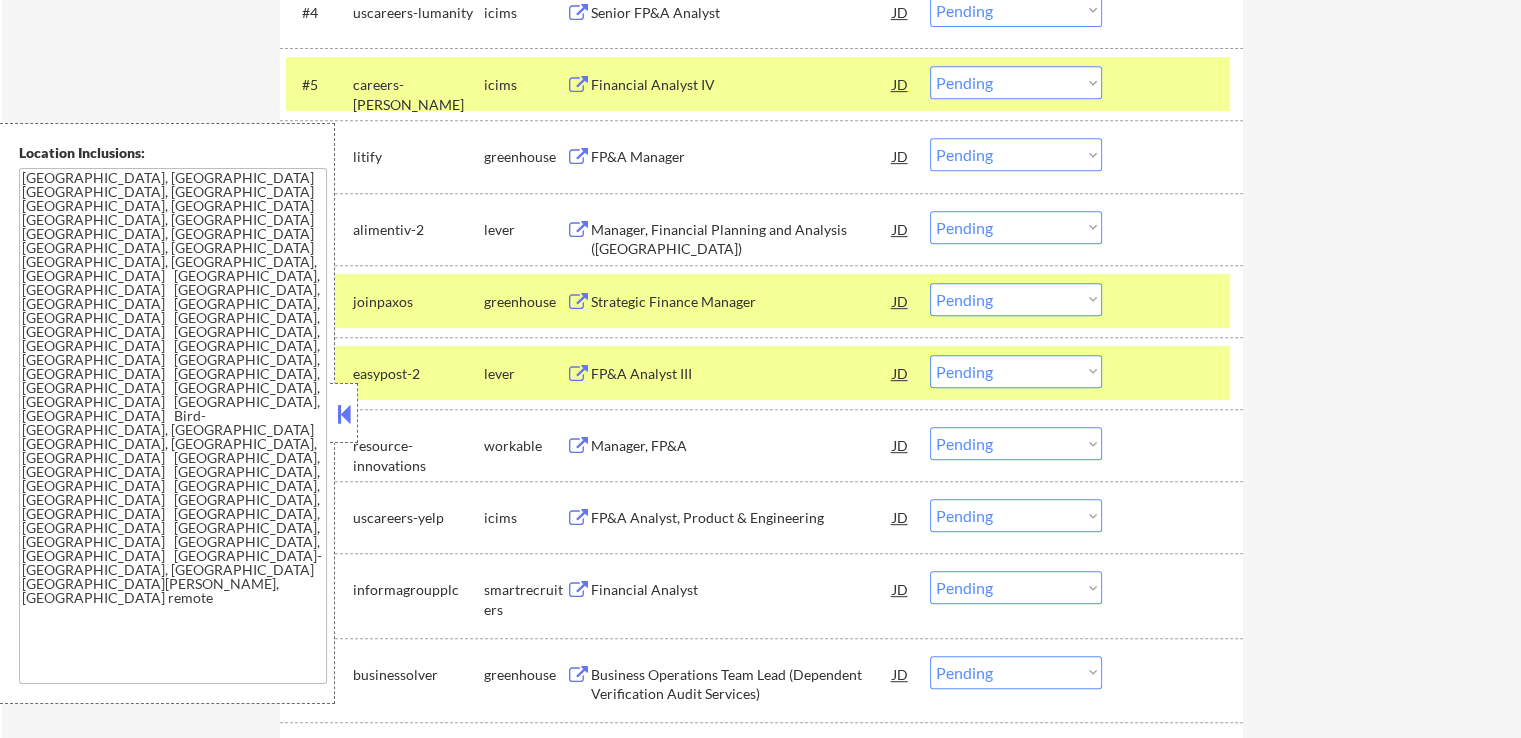 click on "Choose an option... Pending Applied Excluded (Questions) Excluded (Expired) Excluded (Location) Excluded (Bad Match) Excluded (Blocklist) Excluded (Salary) Excluded (Other)" at bounding box center (1016, 154) 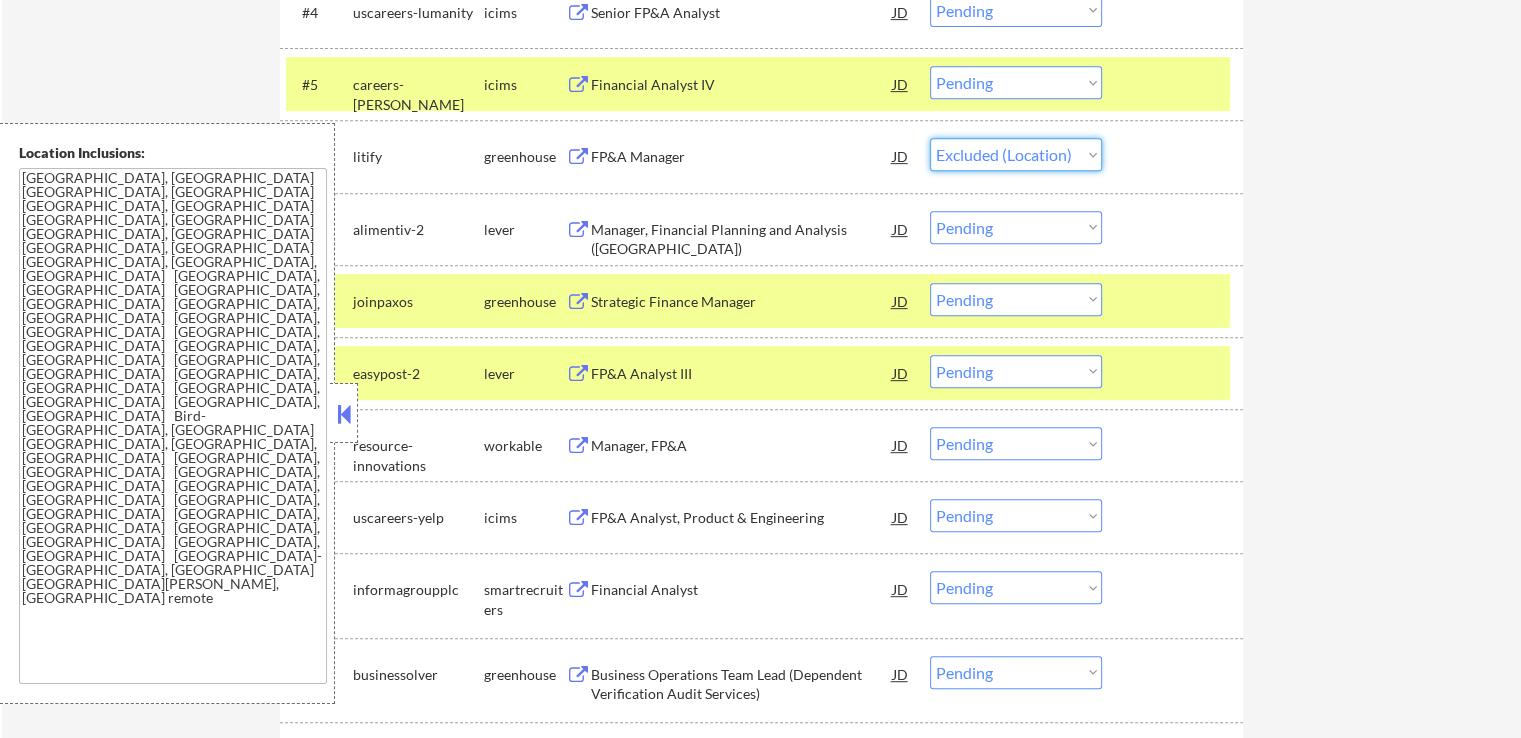 click on "Choose an option... Pending Applied Excluded (Questions) Excluded (Expired) Excluded (Location) Excluded (Bad Match) Excluded (Blocklist) Excluded (Salary) Excluded (Other)" at bounding box center [1016, 154] 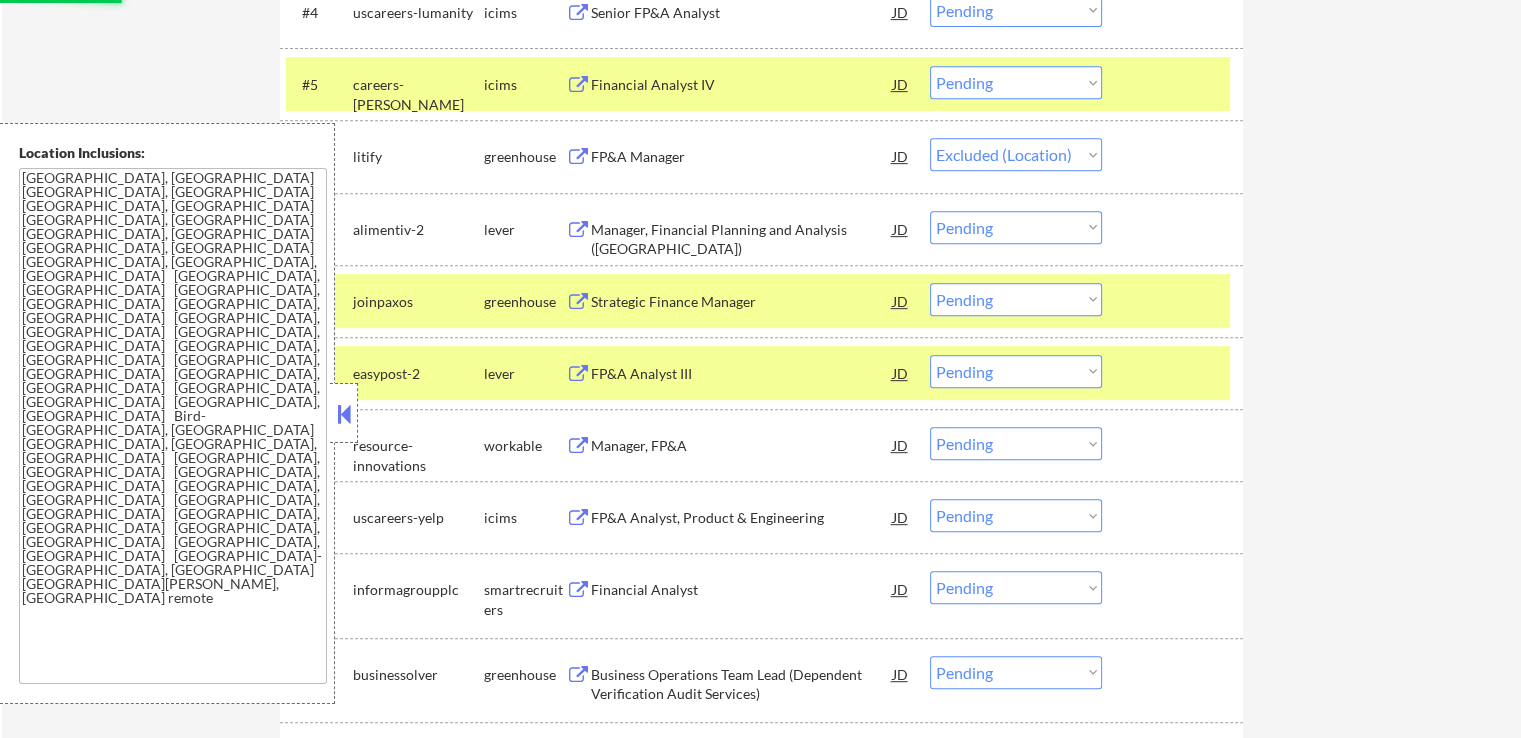 click on "Manager, Financial Planning and Analysis ([GEOGRAPHIC_DATA])" at bounding box center [742, 239] 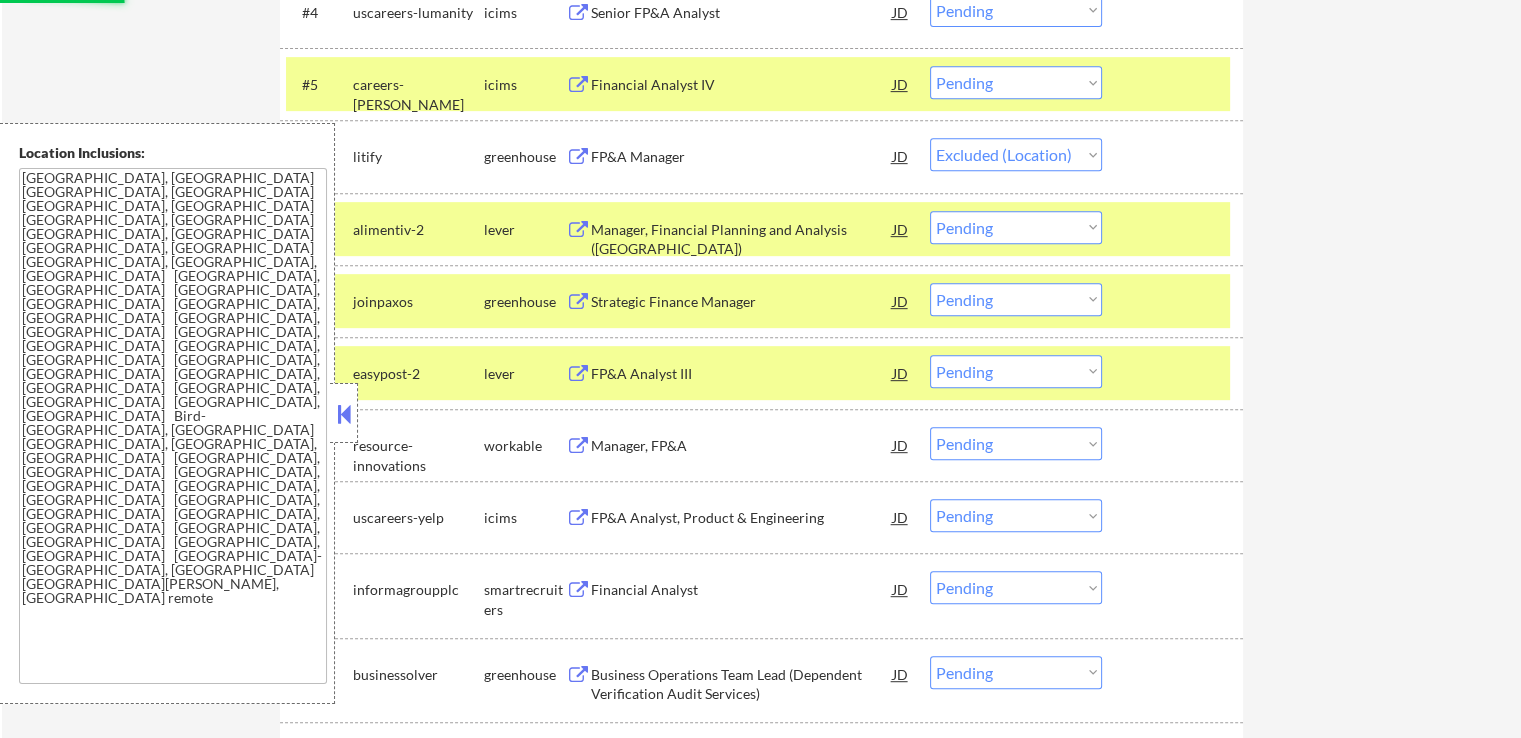select on ""pending"" 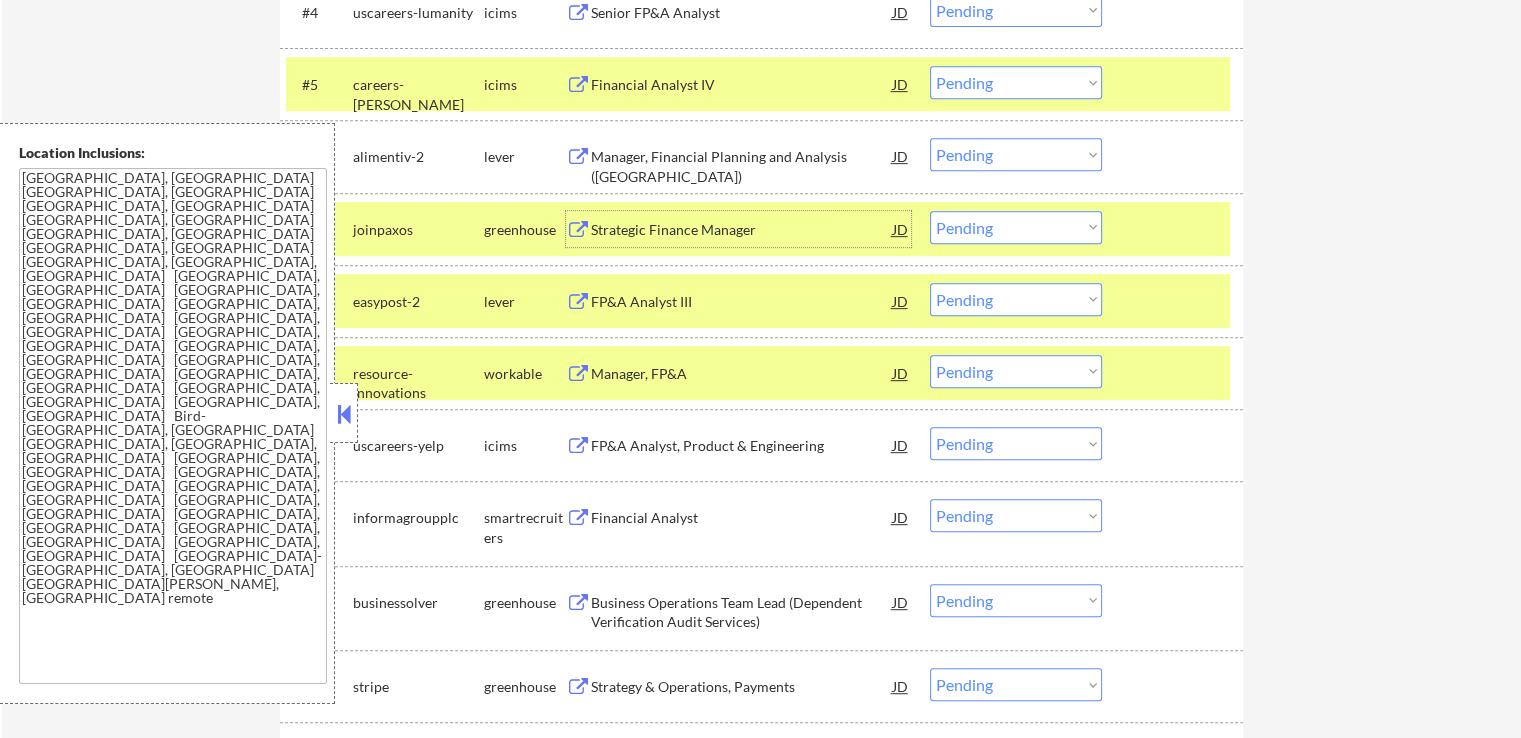 click on "Choose an option... Pending Applied Excluded (Questions) Excluded (Expired) Excluded (Location) Excluded (Bad Match) Excluded (Blocklist) Excluded (Salary) Excluded (Other)" at bounding box center (1016, 227) 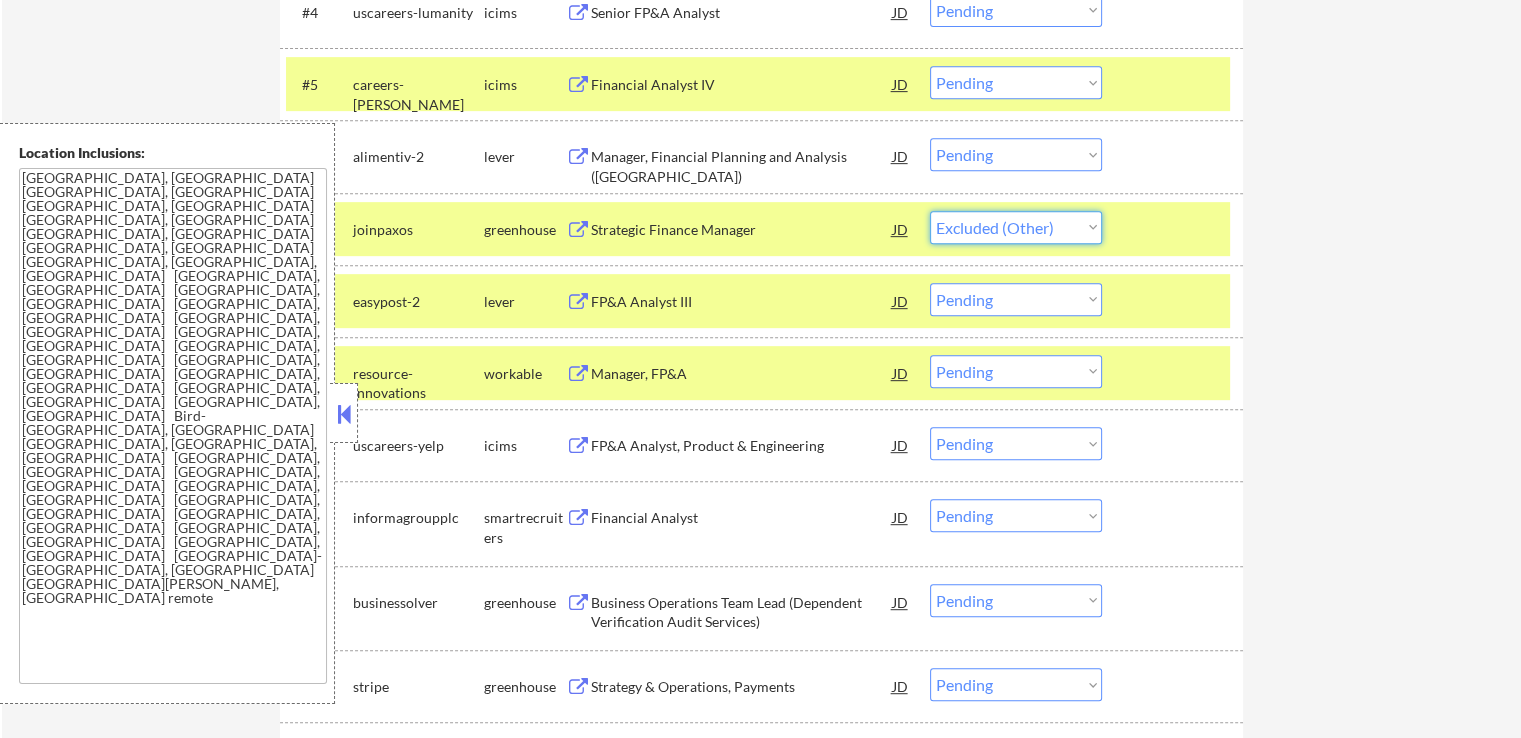 click on "Choose an option... Pending Applied Excluded (Questions) Excluded (Expired) Excluded (Location) Excluded (Bad Match) Excluded (Blocklist) Excluded (Salary) Excluded (Other)" at bounding box center (1016, 227) 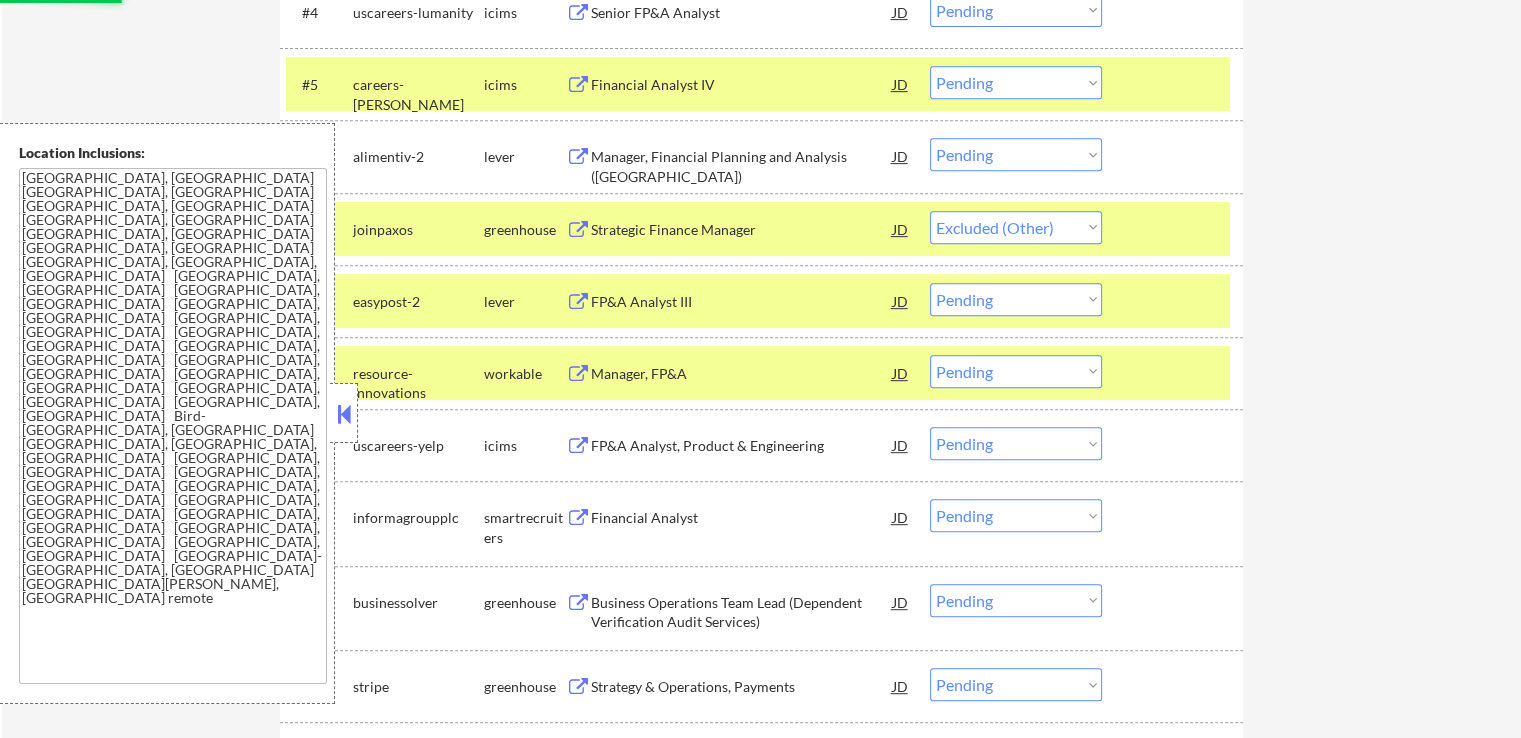click on "FP&A Analyst III" at bounding box center [742, 302] 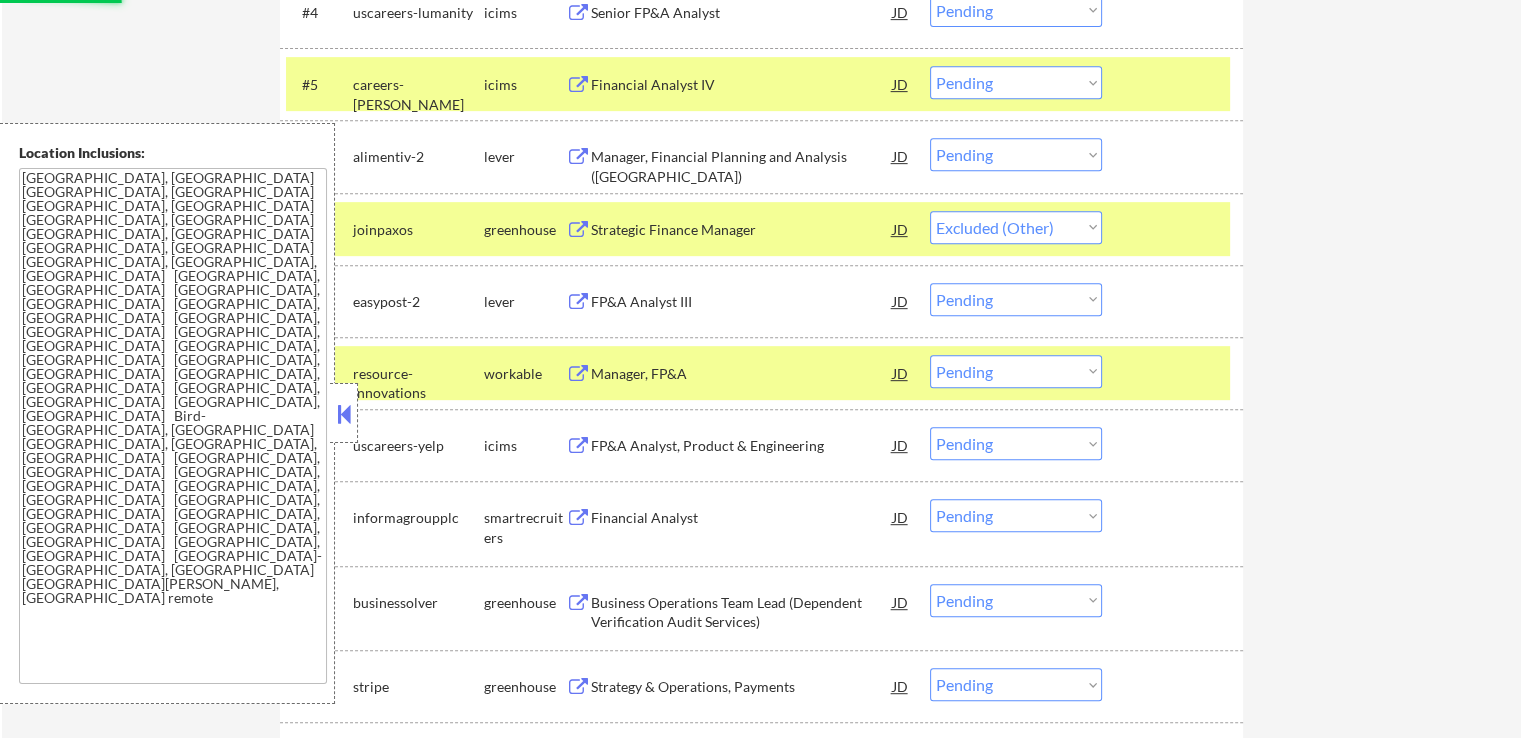 select on ""pending"" 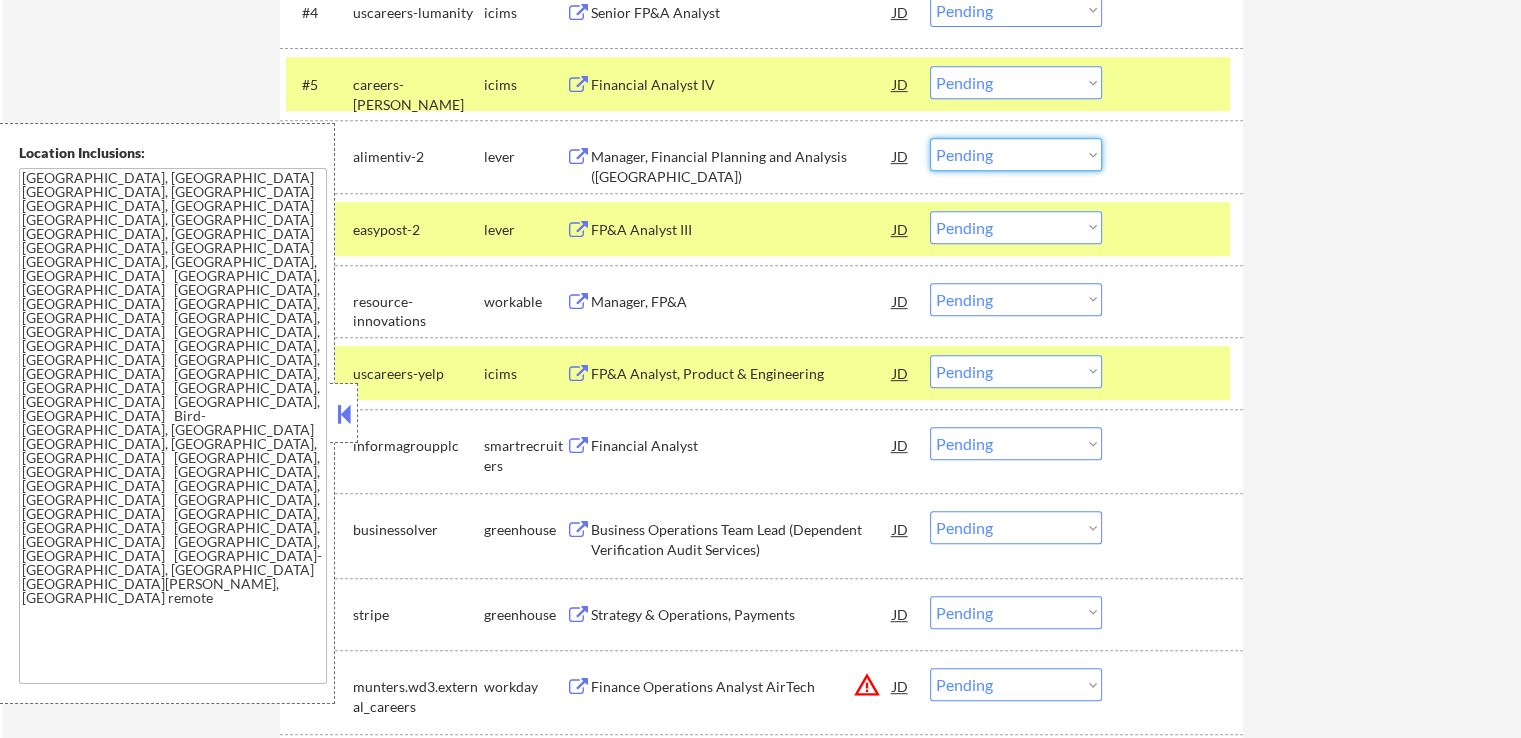drag, startPoint x: 1000, startPoint y: 149, endPoint x: 994, endPoint y: 165, distance: 17.088007 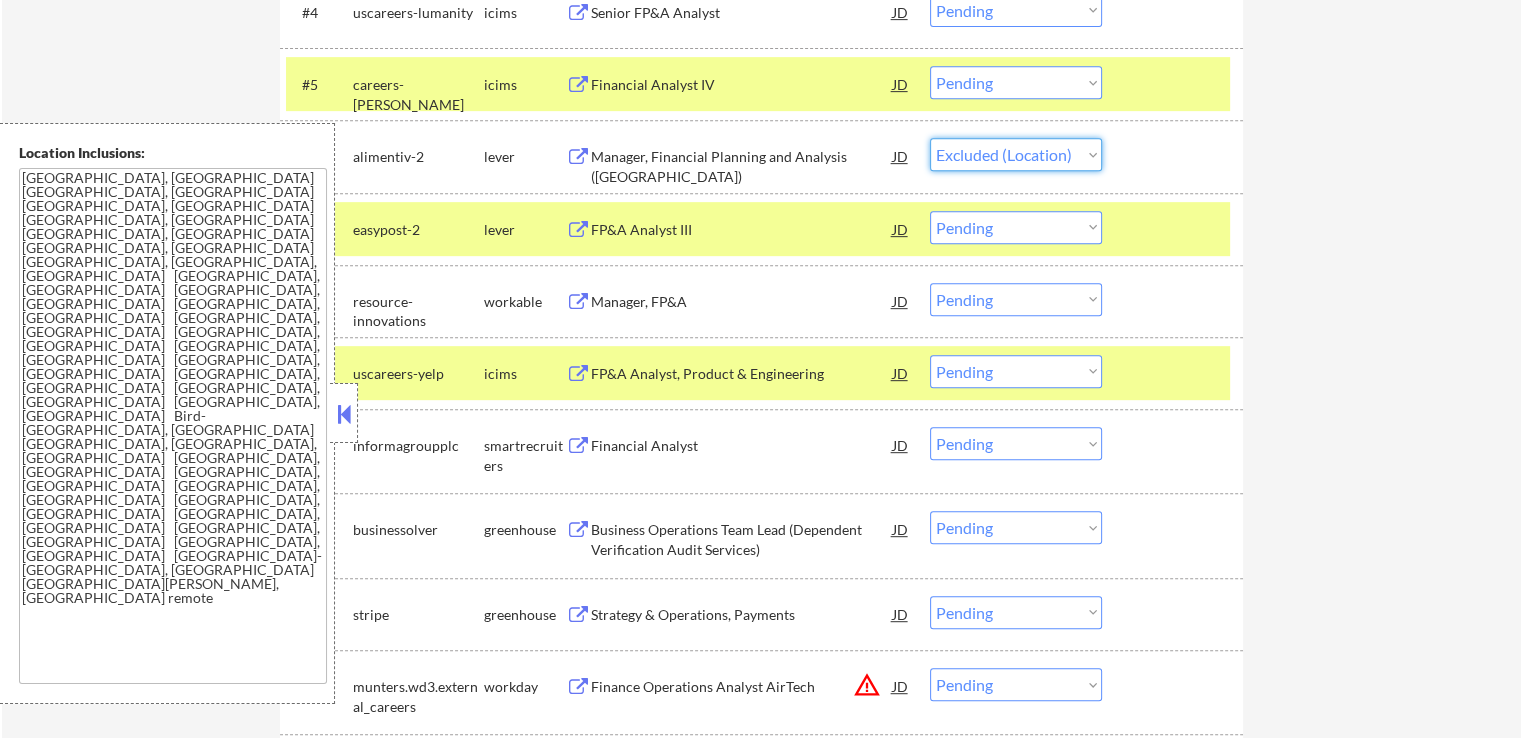 click on "Choose an option... Pending Applied Excluded (Questions) Excluded (Expired) Excluded (Location) Excluded (Bad Match) Excluded (Blocklist) Excluded (Salary) Excluded (Other)" at bounding box center (1016, 154) 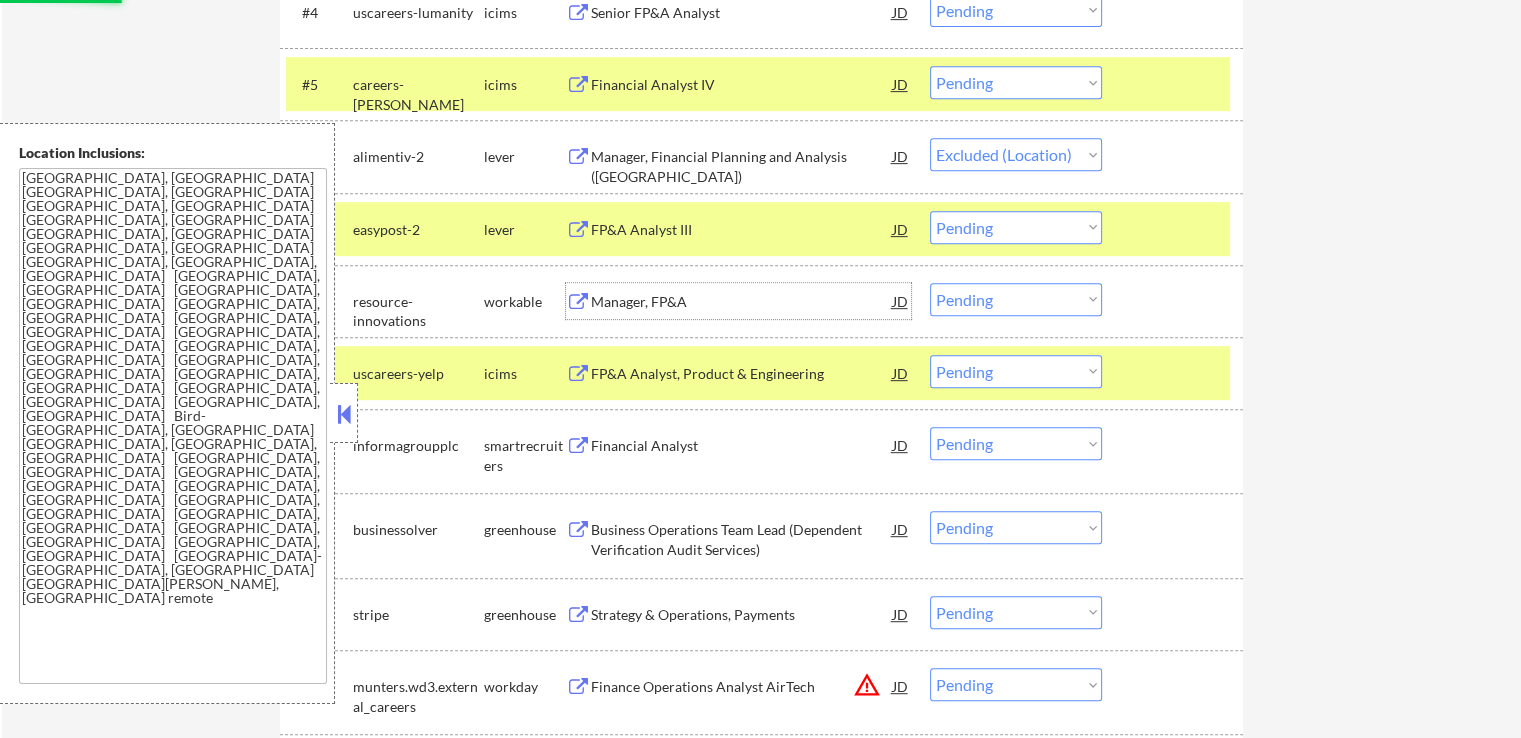 click on "Manager, FP&A" at bounding box center (742, 302) 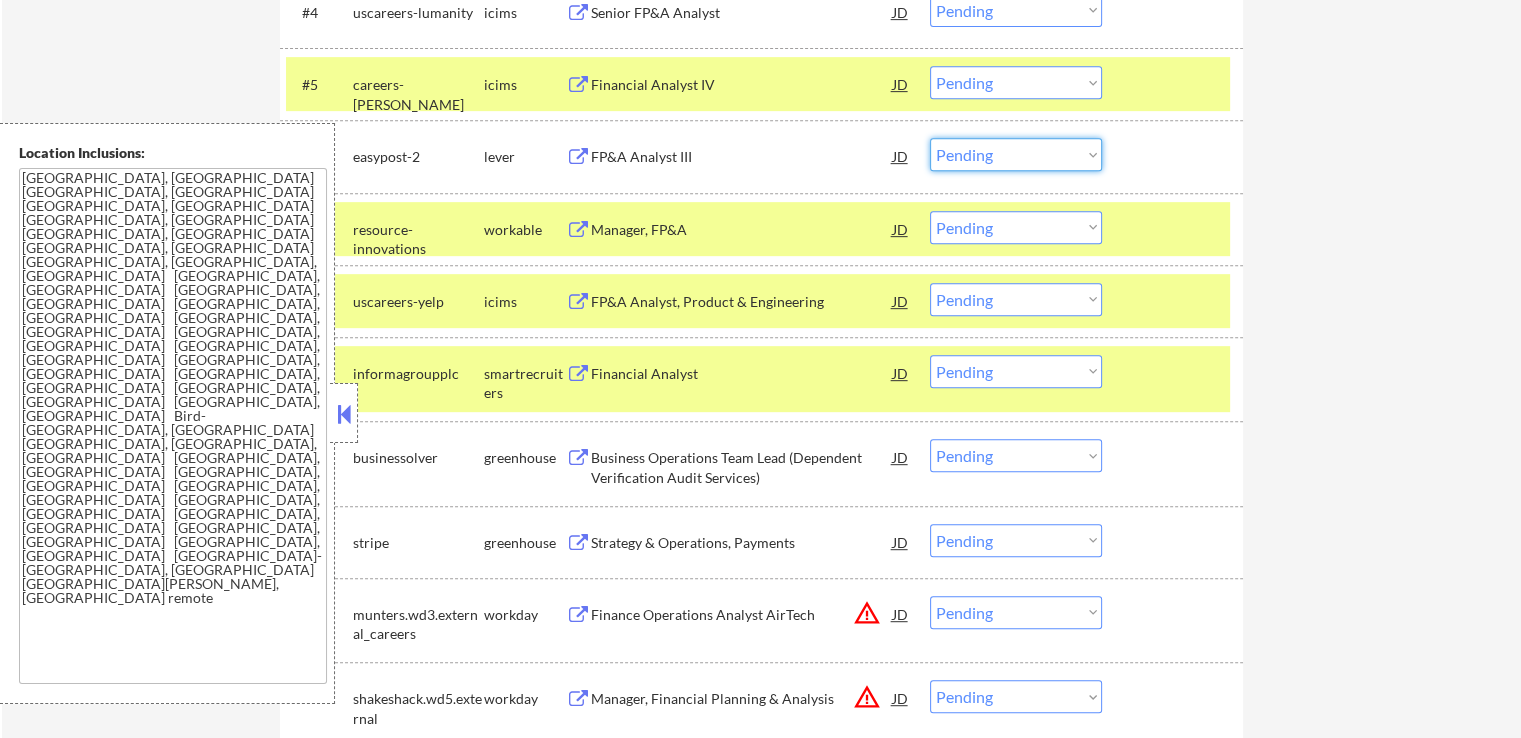 click on "Choose an option... Pending Applied Excluded (Questions) Excluded (Expired) Excluded (Location) Excluded (Bad Match) Excluded (Blocklist) Excluded (Salary) Excluded (Other)" at bounding box center (1016, 154) 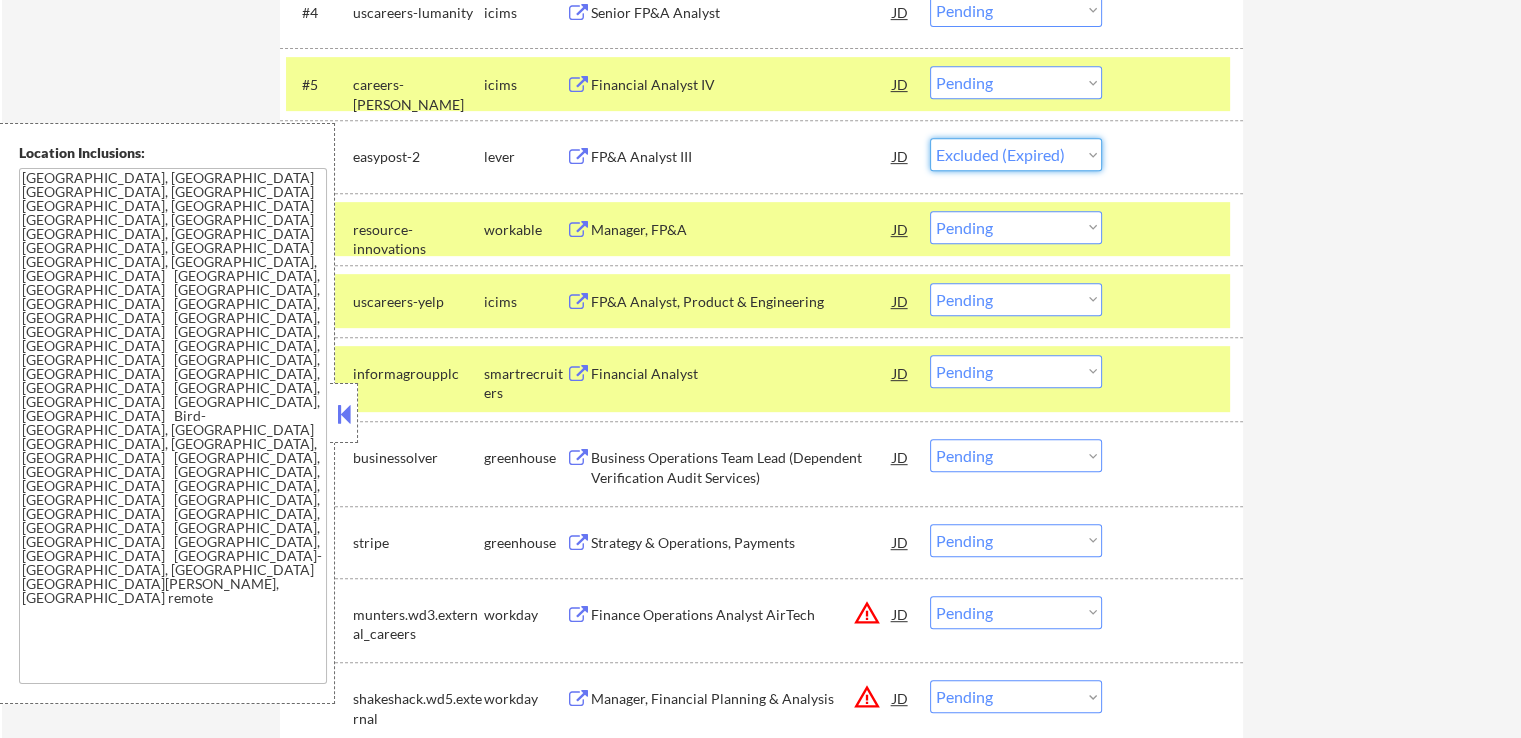 click on "Choose an option... Pending Applied Excluded (Questions) Excluded (Expired) Excluded (Location) Excluded (Bad Match) Excluded (Blocklist) Excluded (Salary) Excluded (Other)" at bounding box center [1016, 154] 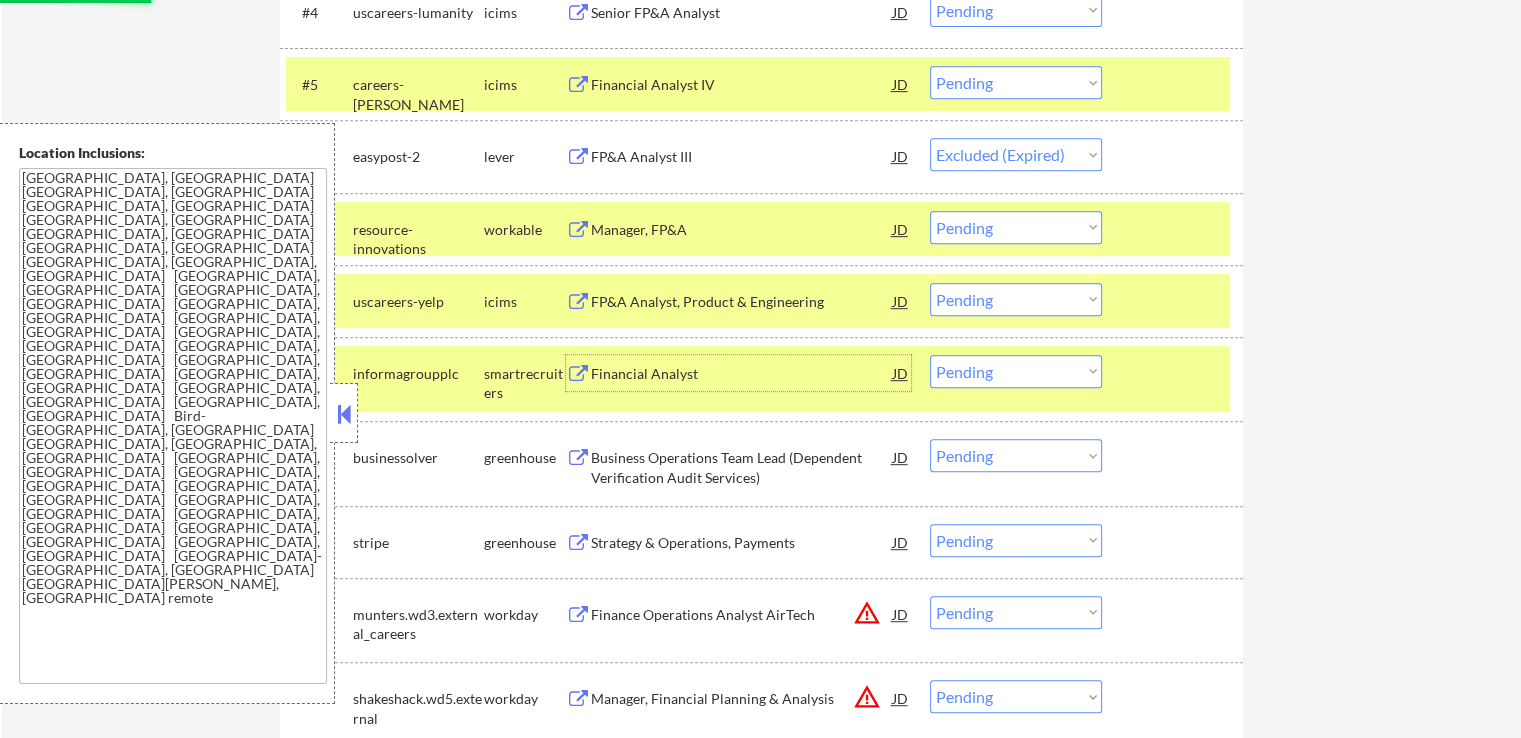 click on "Financial Analyst" at bounding box center (742, 373) 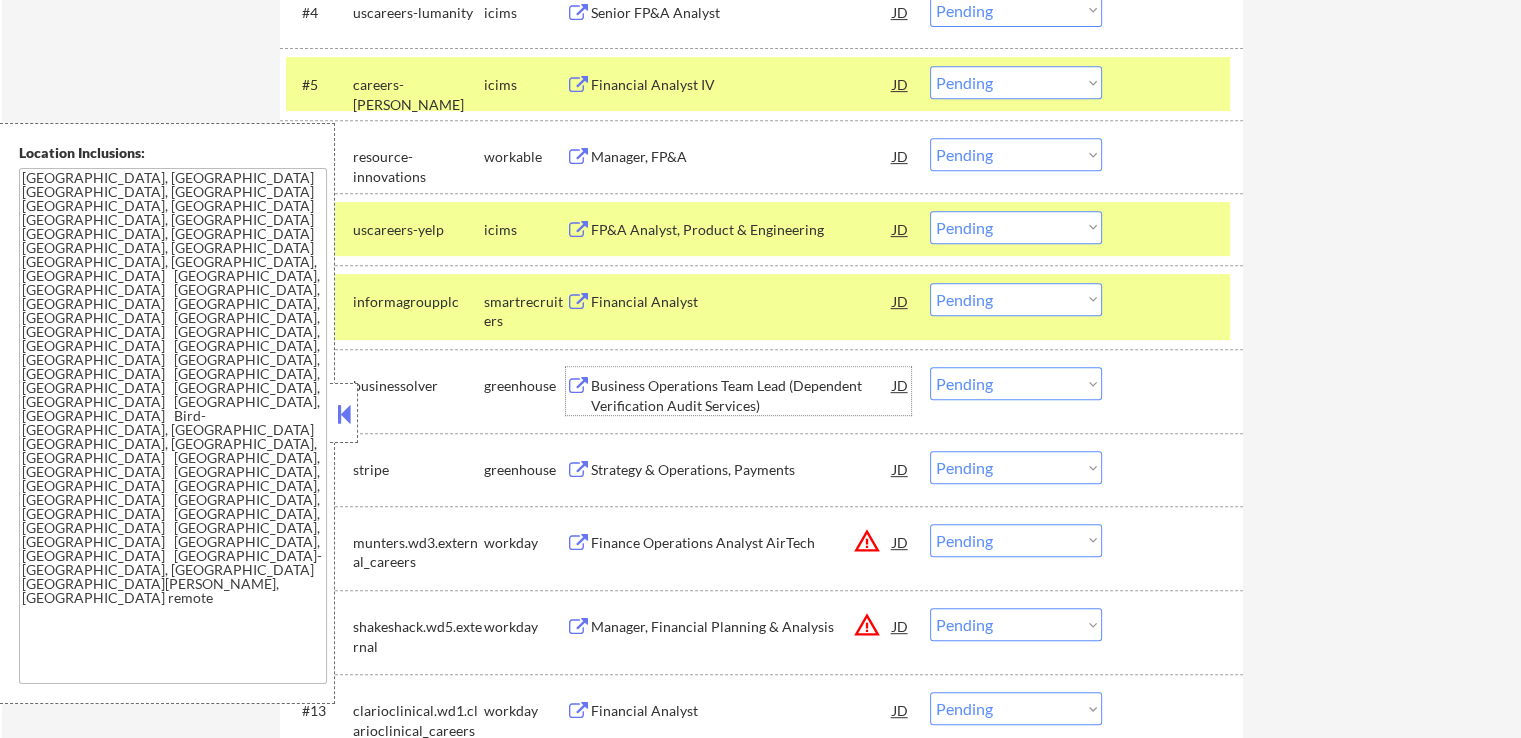 click on "Choose an option... Pending Applied Excluded (Questions) Excluded (Expired) Excluded (Location) Excluded (Bad Match) Excluded (Blocklist) Excluded (Salary) Excluded (Other)" at bounding box center [1016, 154] 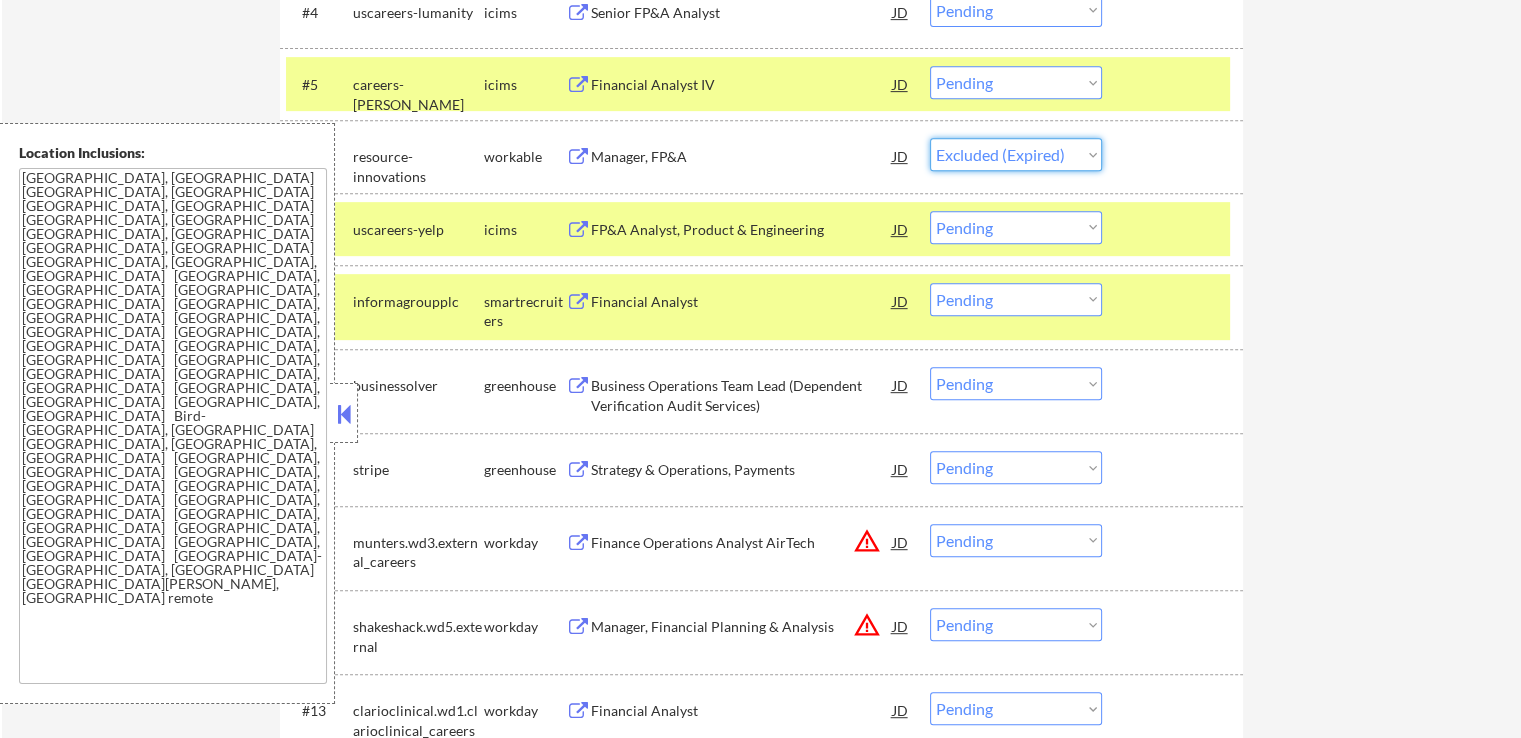 click on "Choose an option... Pending Applied Excluded (Questions) Excluded (Expired) Excluded (Location) Excluded (Bad Match) Excluded (Blocklist) Excluded (Salary) Excluded (Other)" at bounding box center [1016, 154] 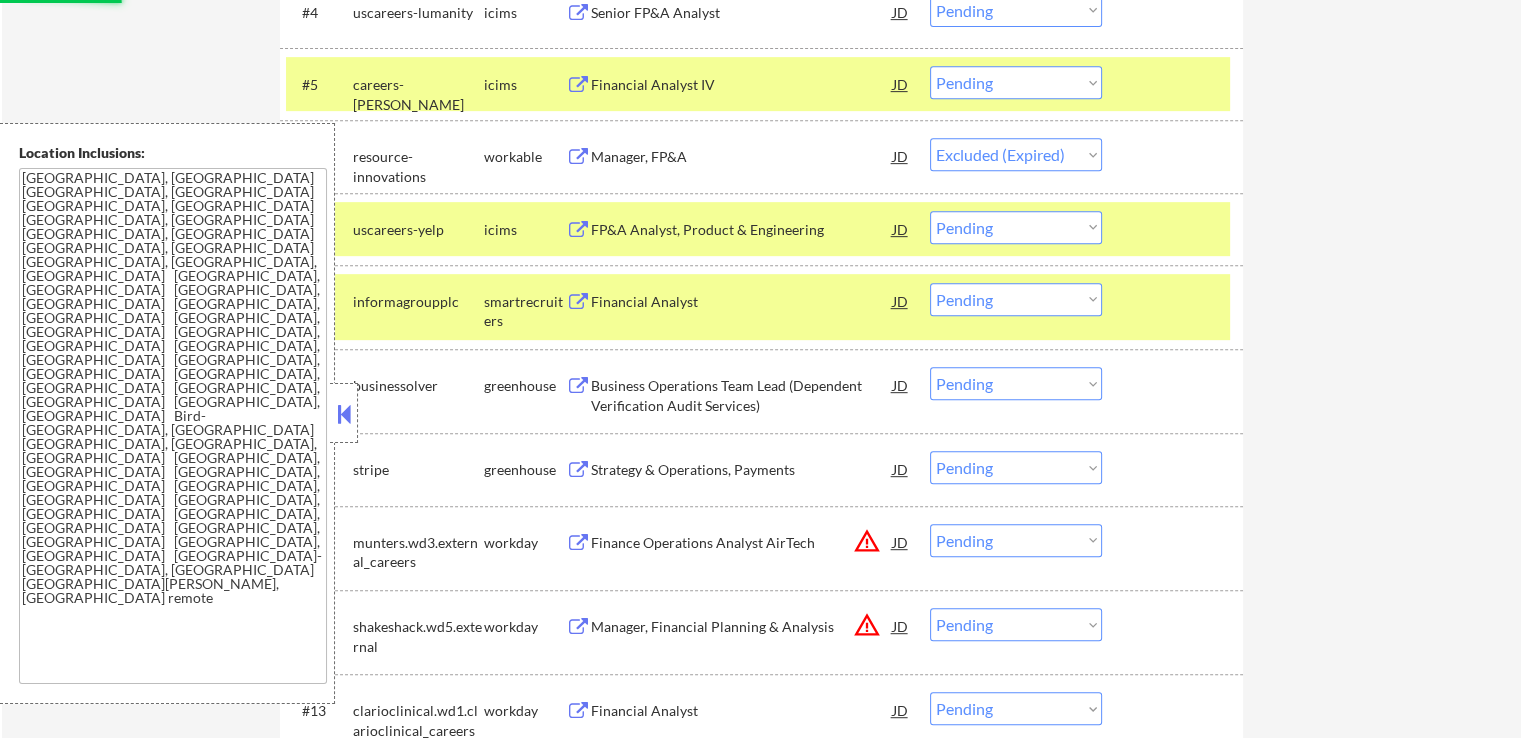 click on "Business Operations Team Lead (Dependent Verification Audit Services)" at bounding box center [742, 395] 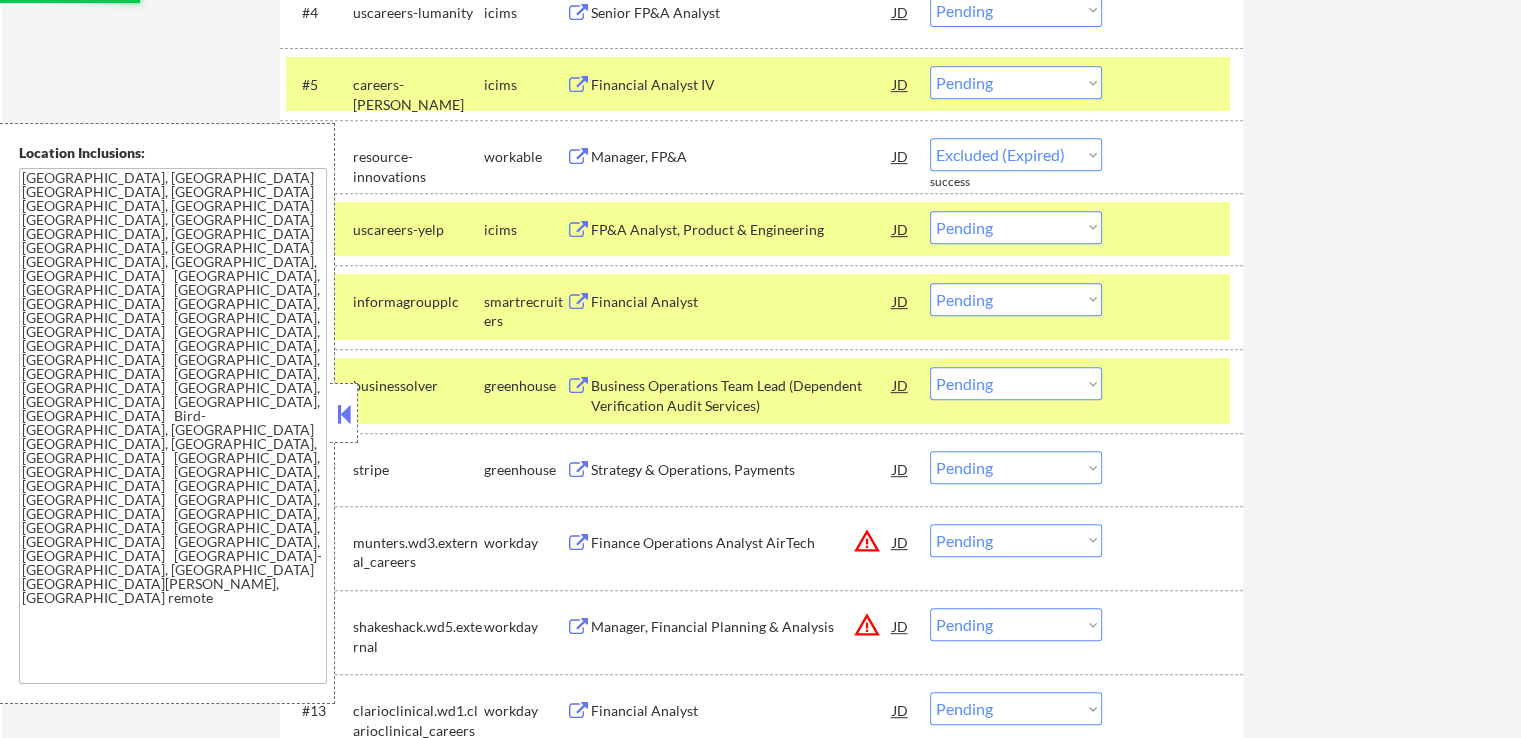 select on ""pending"" 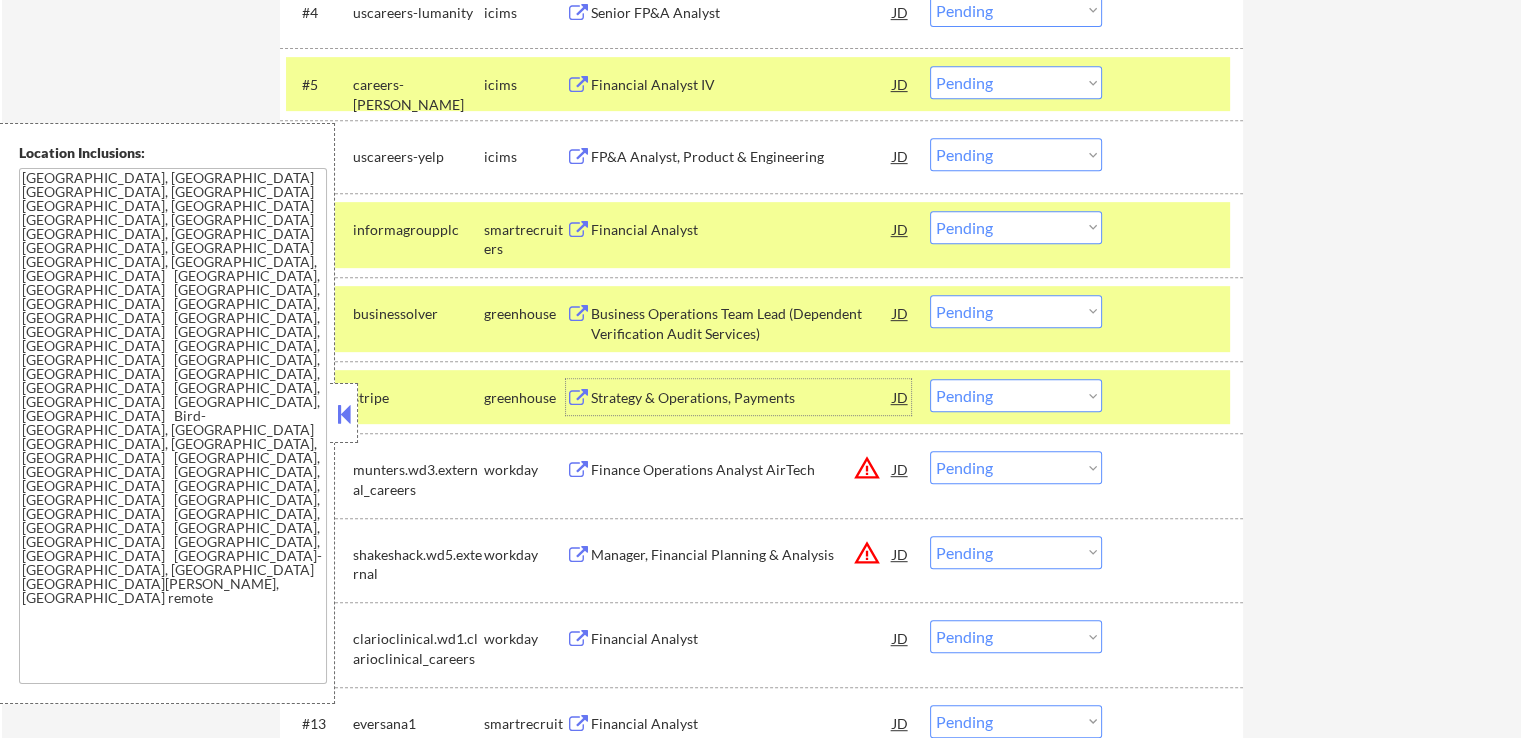 click on "Choose an option... Pending Applied Excluded (Questions) Excluded (Expired) Excluded (Location) Excluded (Bad Match) Excluded (Blocklist) Excluded (Salary) Excluded (Other)" at bounding box center (1016, 227) 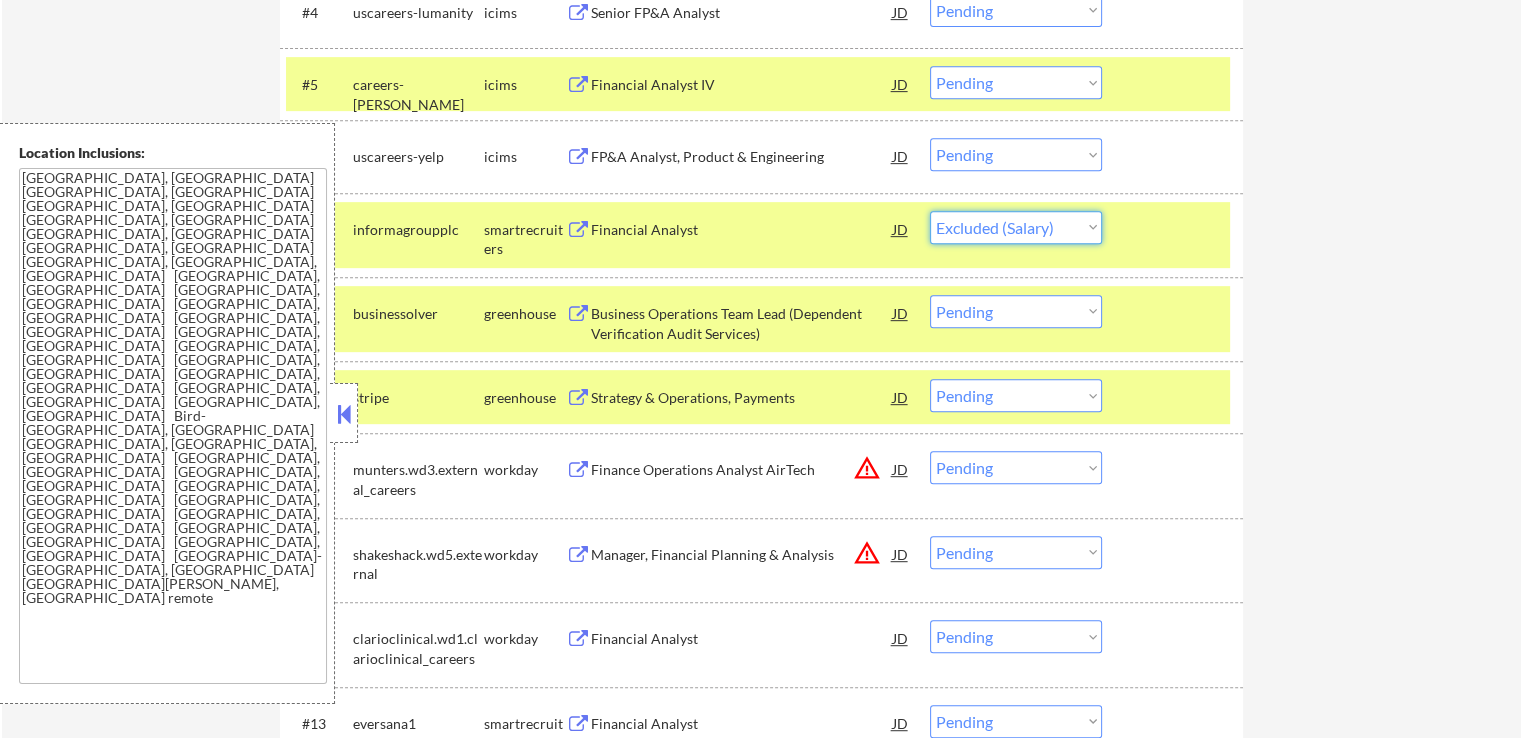 click on "Choose an option... Pending Applied Excluded (Questions) Excluded (Expired) Excluded (Location) Excluded (Bad Match) Excluded (Blocklist) Excluded (Salary) Excluded (Other)" at bounding box center [1016, 227] 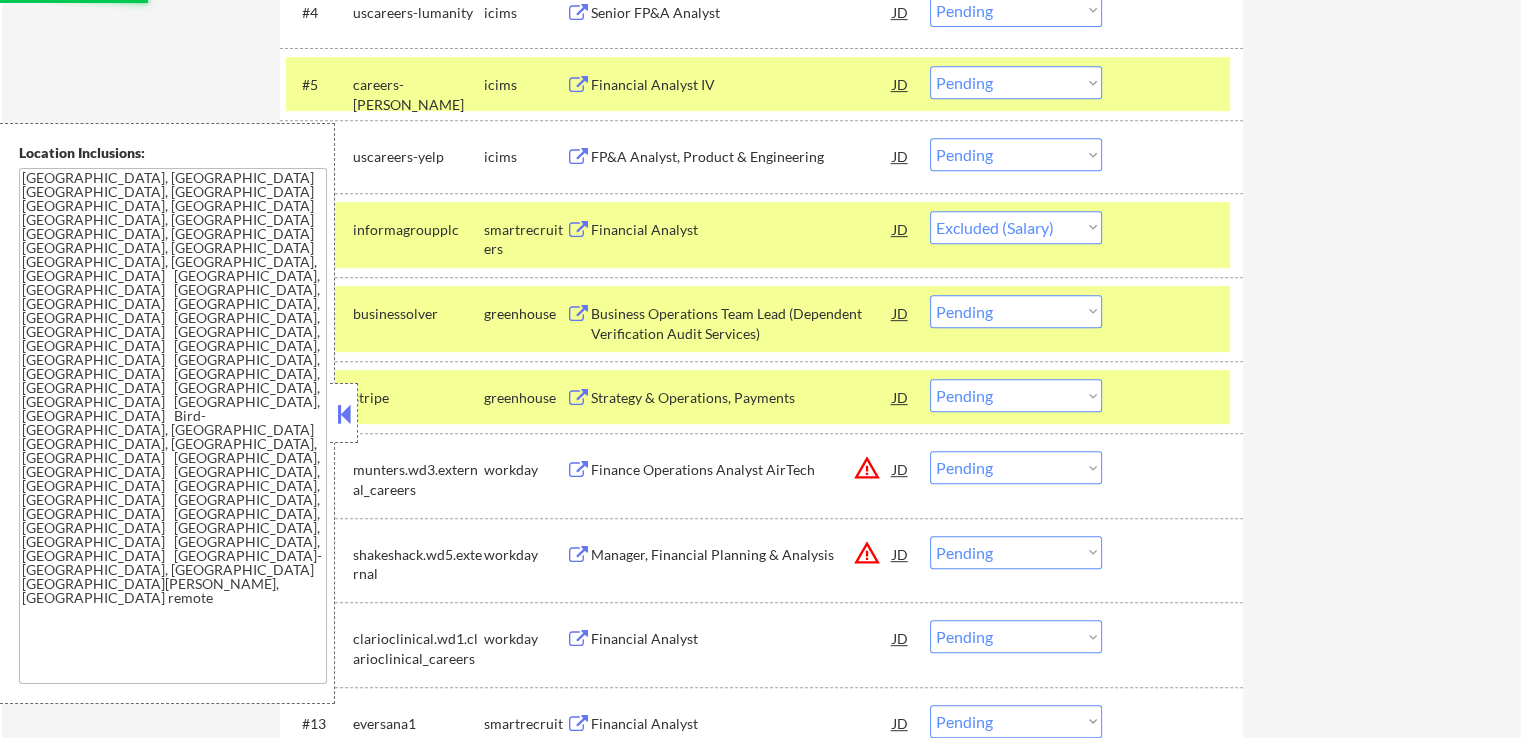 click on "Strategy & Operations, Payments" at bounding box center (742, 397) 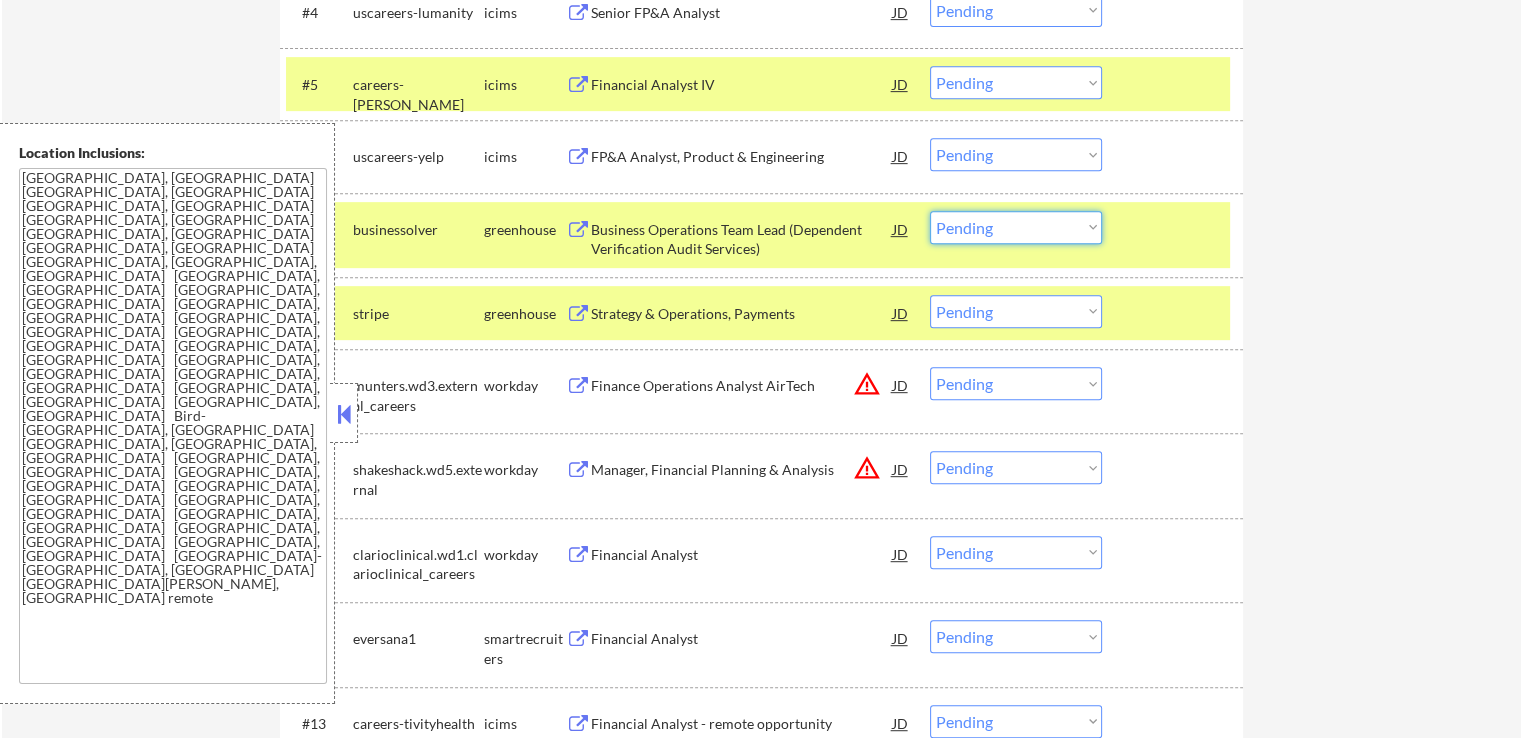 click on "Choose an option... Pending Applied Excluded (Questions) Excluded (Expired) Excluded (Location) Excluded (Bad Match) Excluded (Blocklist) Excluded (Salary) Excluded (Other)" at bounding box center [1016, 227] 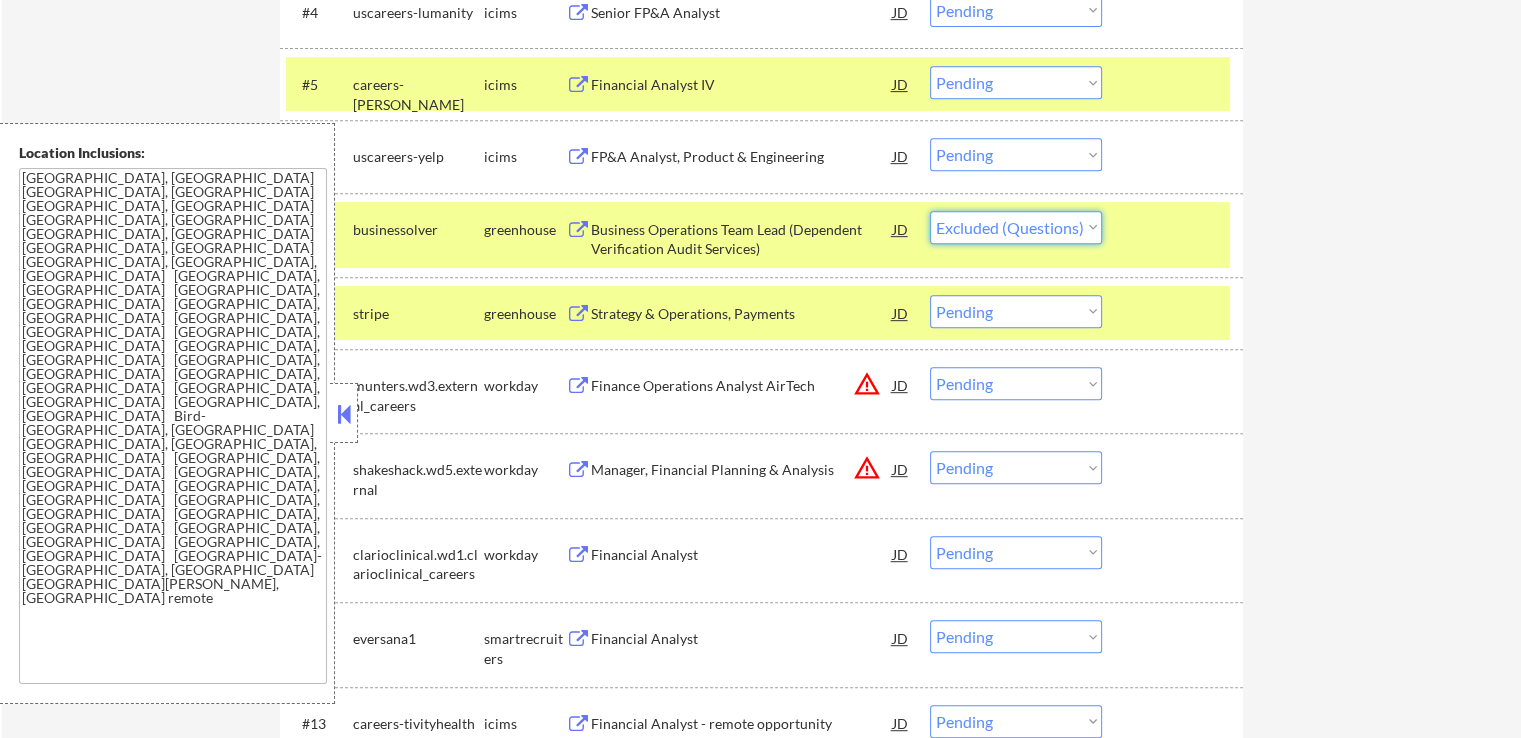 click on "Choose an option... Pending Applied Excluded (Questions) Excluded (Expired) Excluded (Location) Excluded (Bad Match) Excluded (Blocklist) Excluded (Salary) Excluded (Other)" at bounding box center (1016, 227) 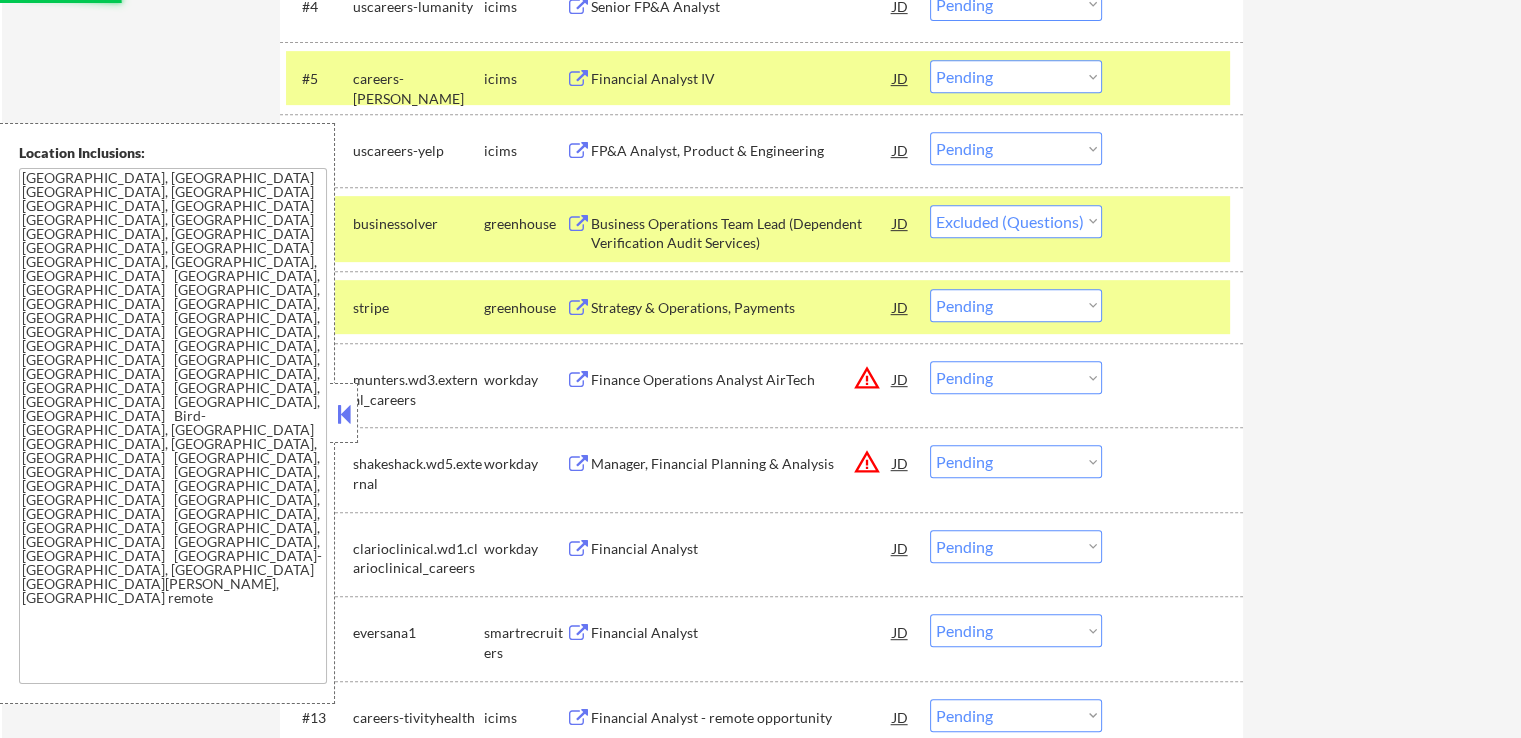 scroll, scrollTop: 1000, scrollLeft: 0, axis: vertical 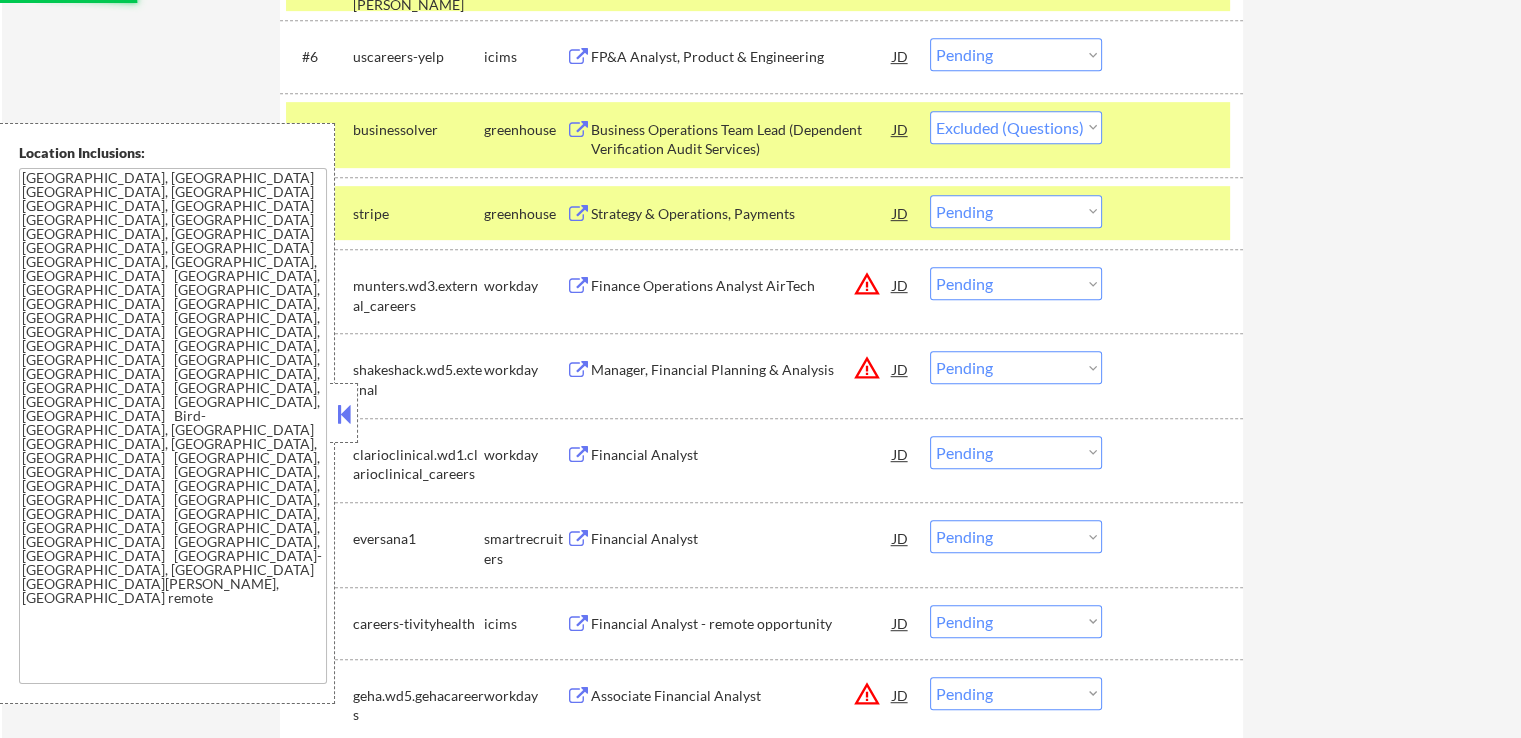 click on "Financial Analyst" at bounding box center [742, 538] 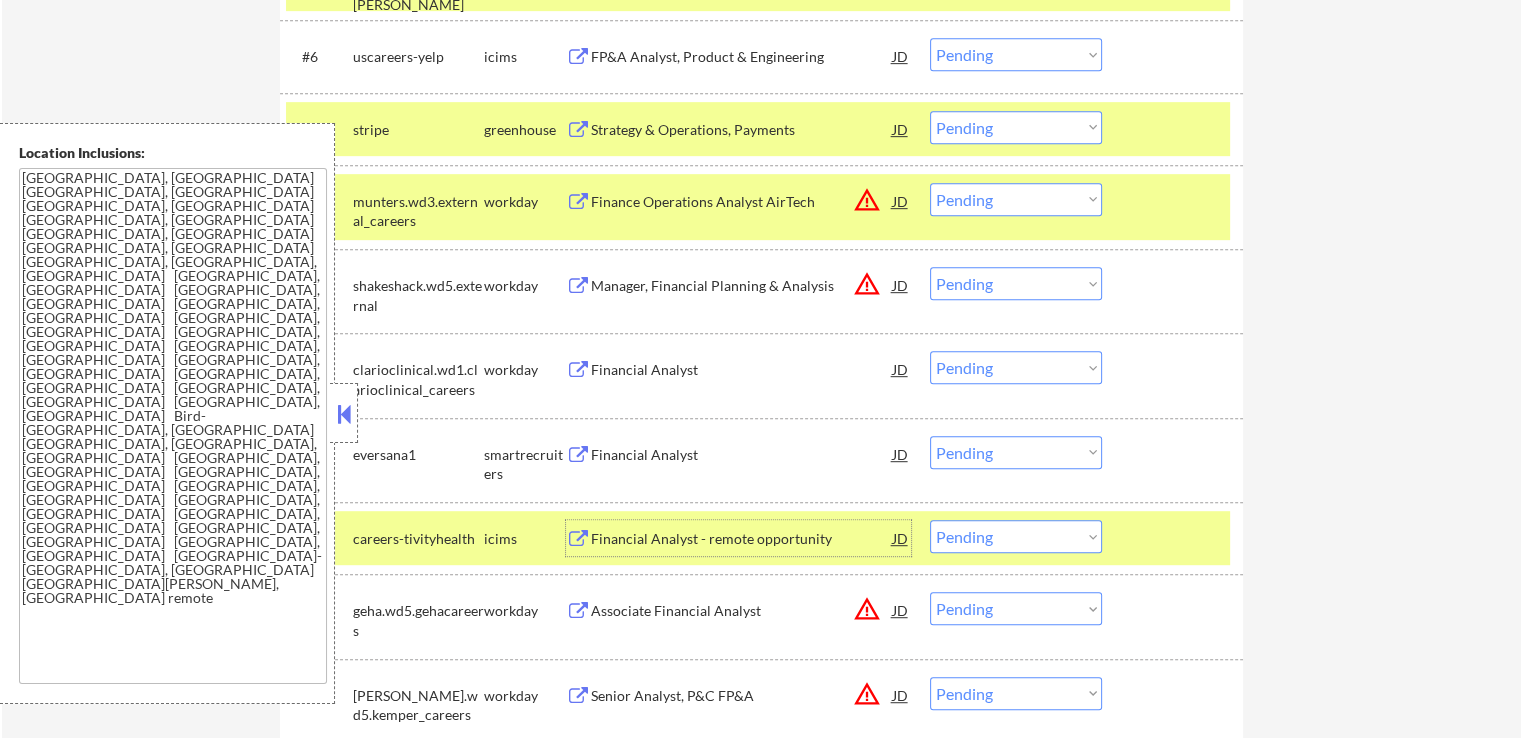 click on "Choose an option... Pending Applied Excluded (Questions) Excluded (Expired) Excluded (Location) Excluded (Bad Match) Excluded (Blocklist) Excluded (Salary) Excluded (Other)" at bounding box center (1016, 127) 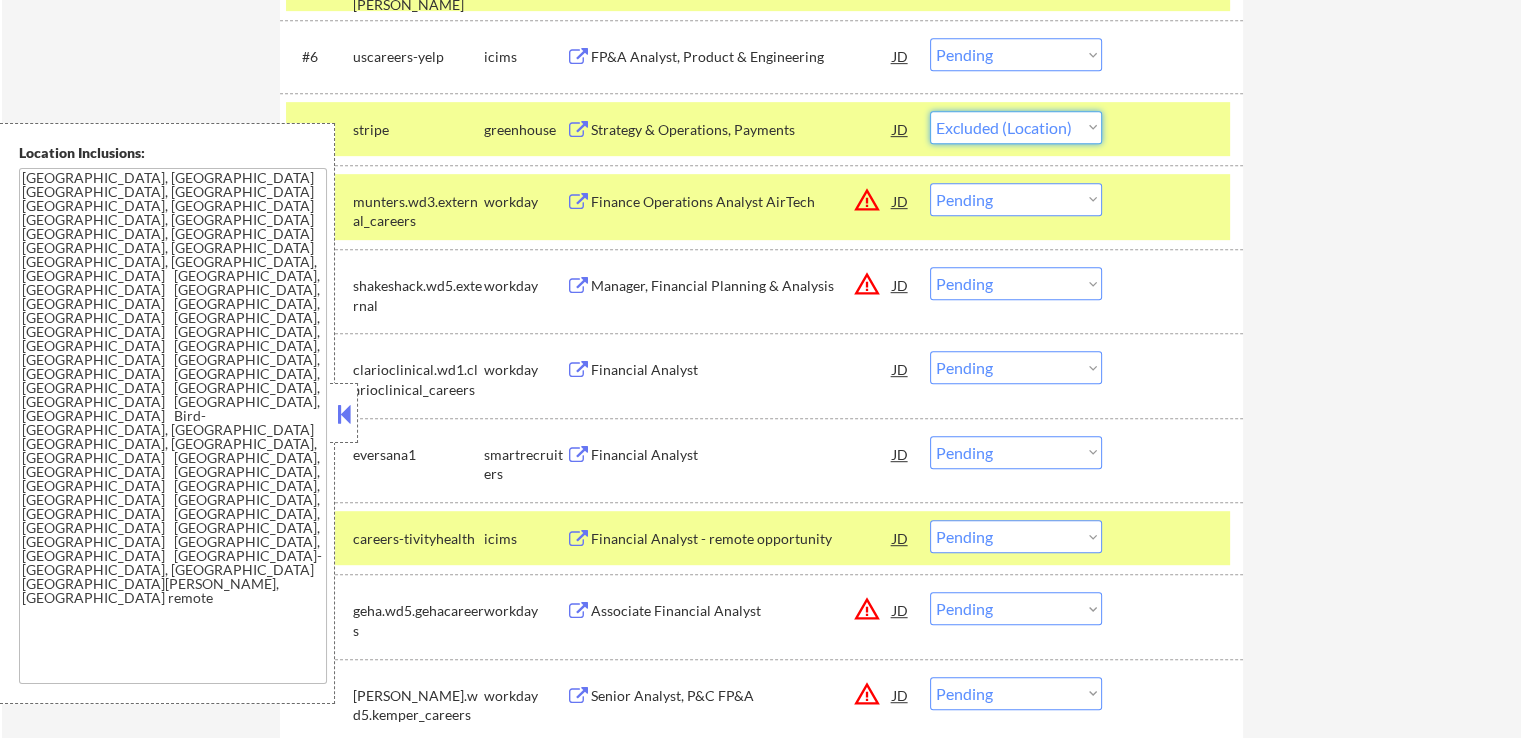 click on "Choose an option... Pending Applied Excluded (Questions) Excluded (Expired) Excluded (Location) Excluded (Bad Match) Excluded (Blocklist) Excluded (Salary) Excluded (Other)" at bounding box center [1016, 127] 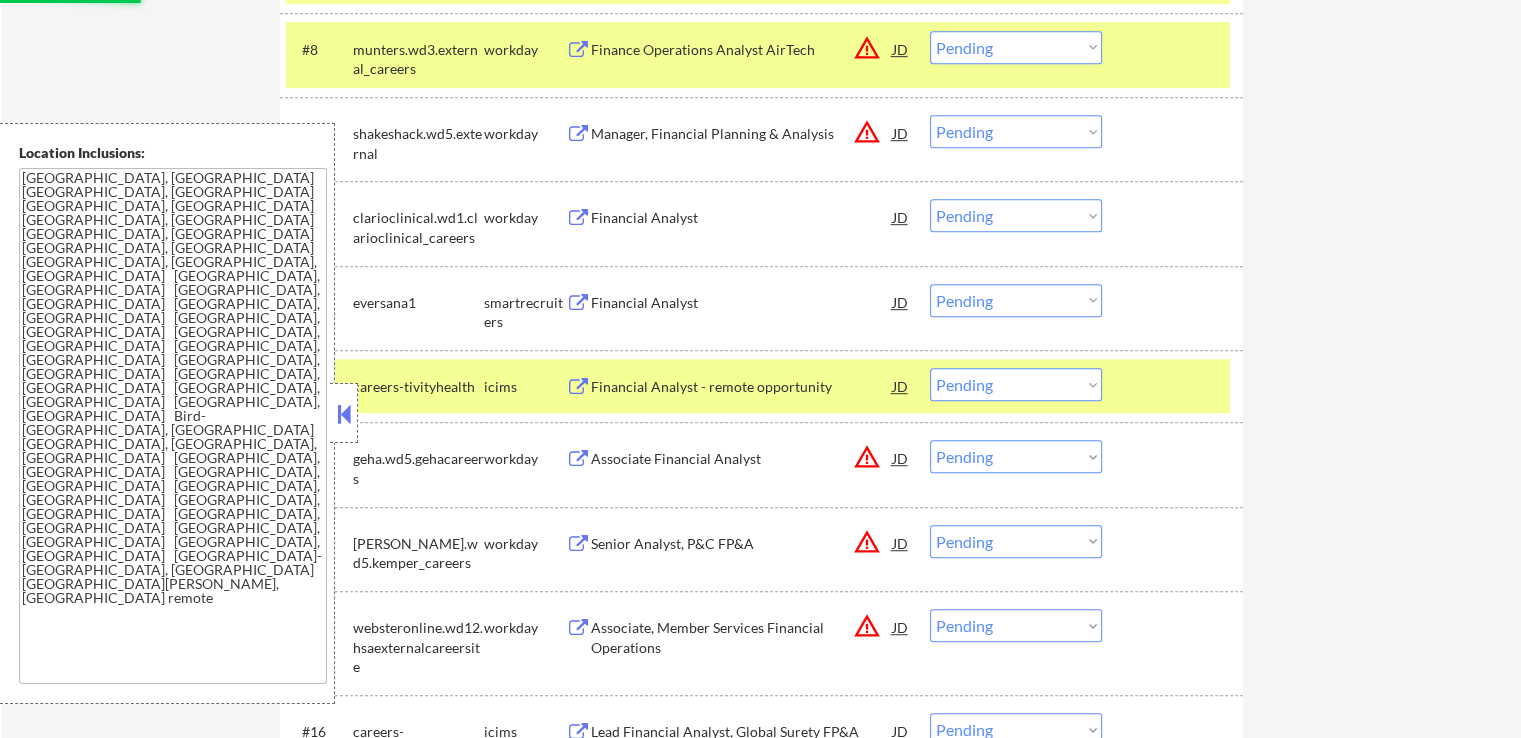 scroll, scrollTop: 1200, scrollLeft: 0, axis: vertical 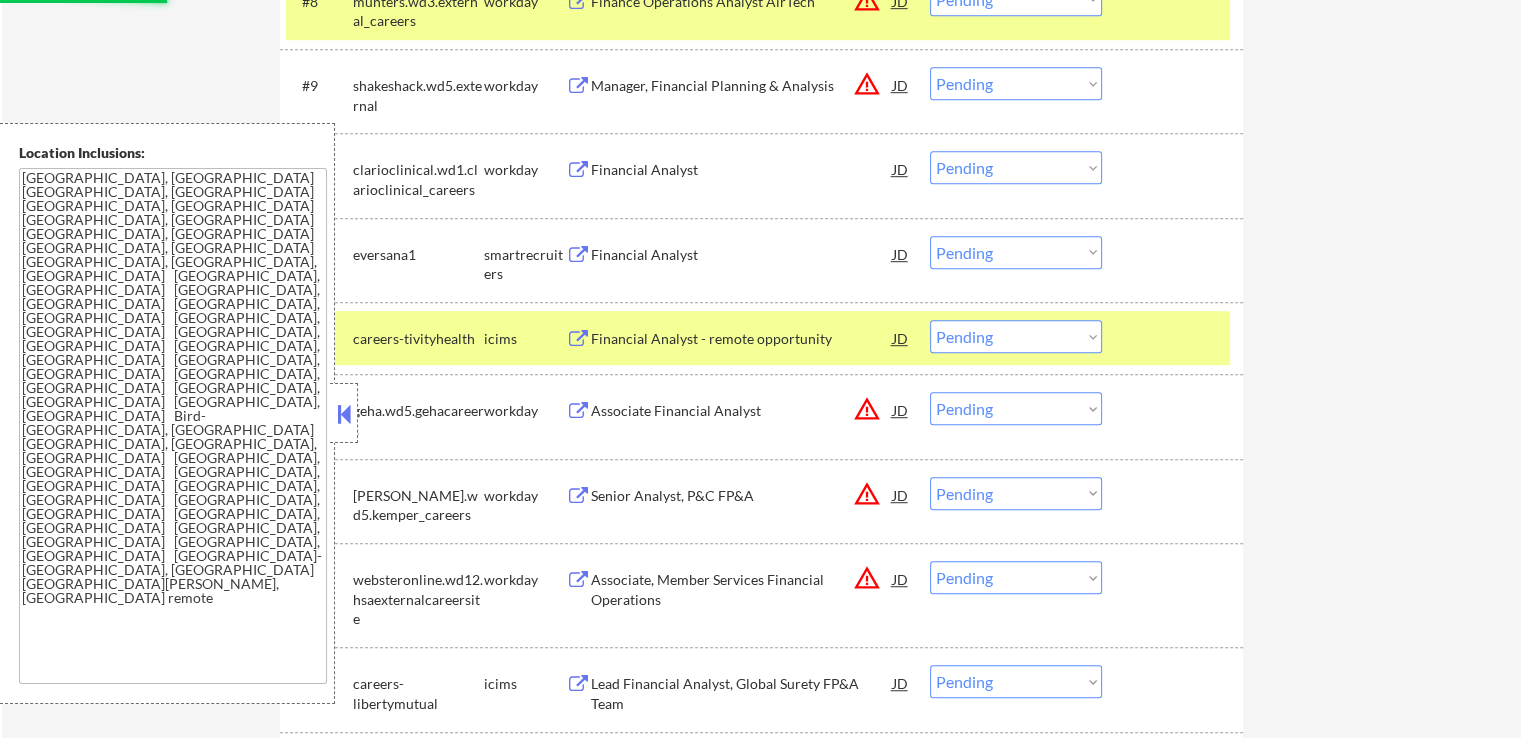 select on ""pending"" 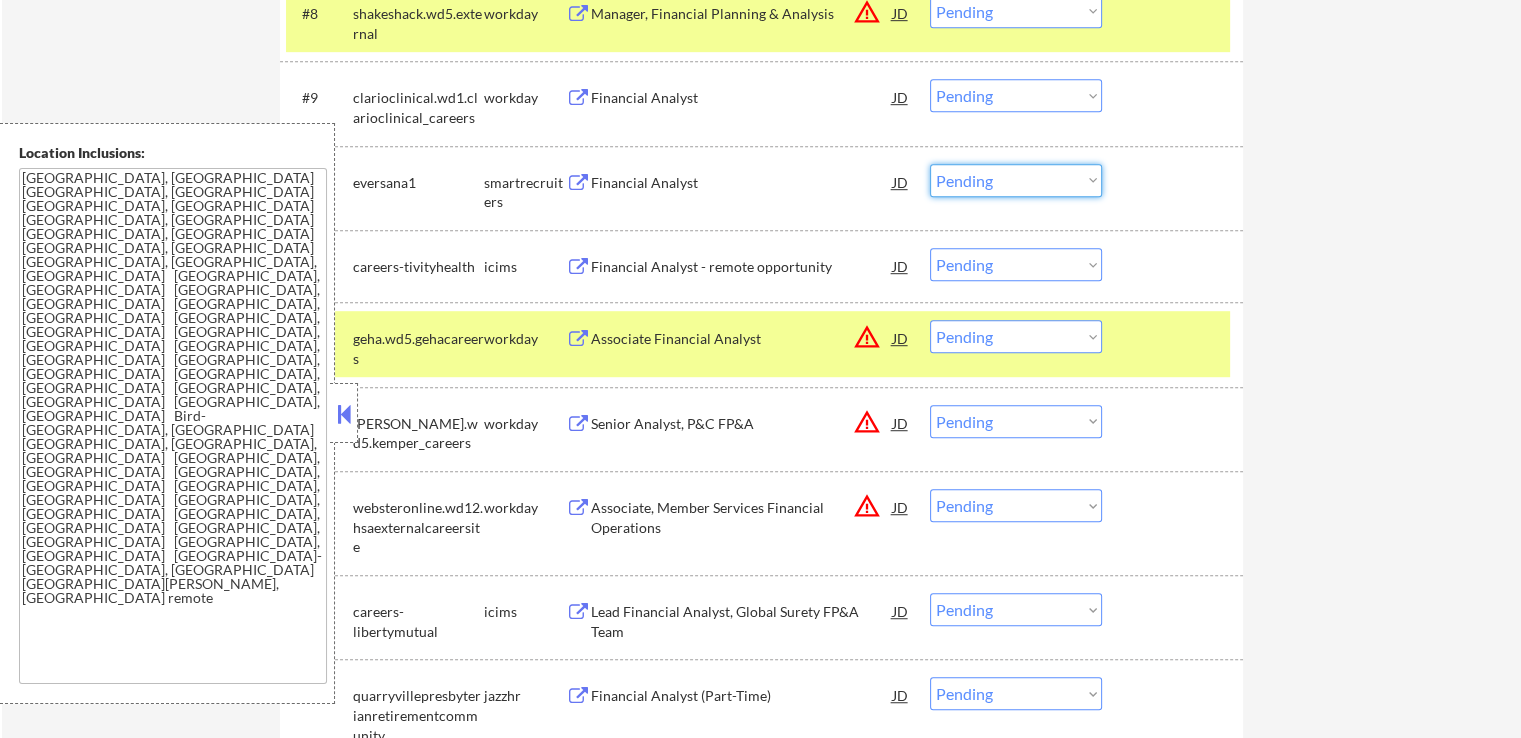 drag, startPoint x: 987, startPoint y: 181, endPoint x: 991, endPoint y: 193, distance: 12.649111 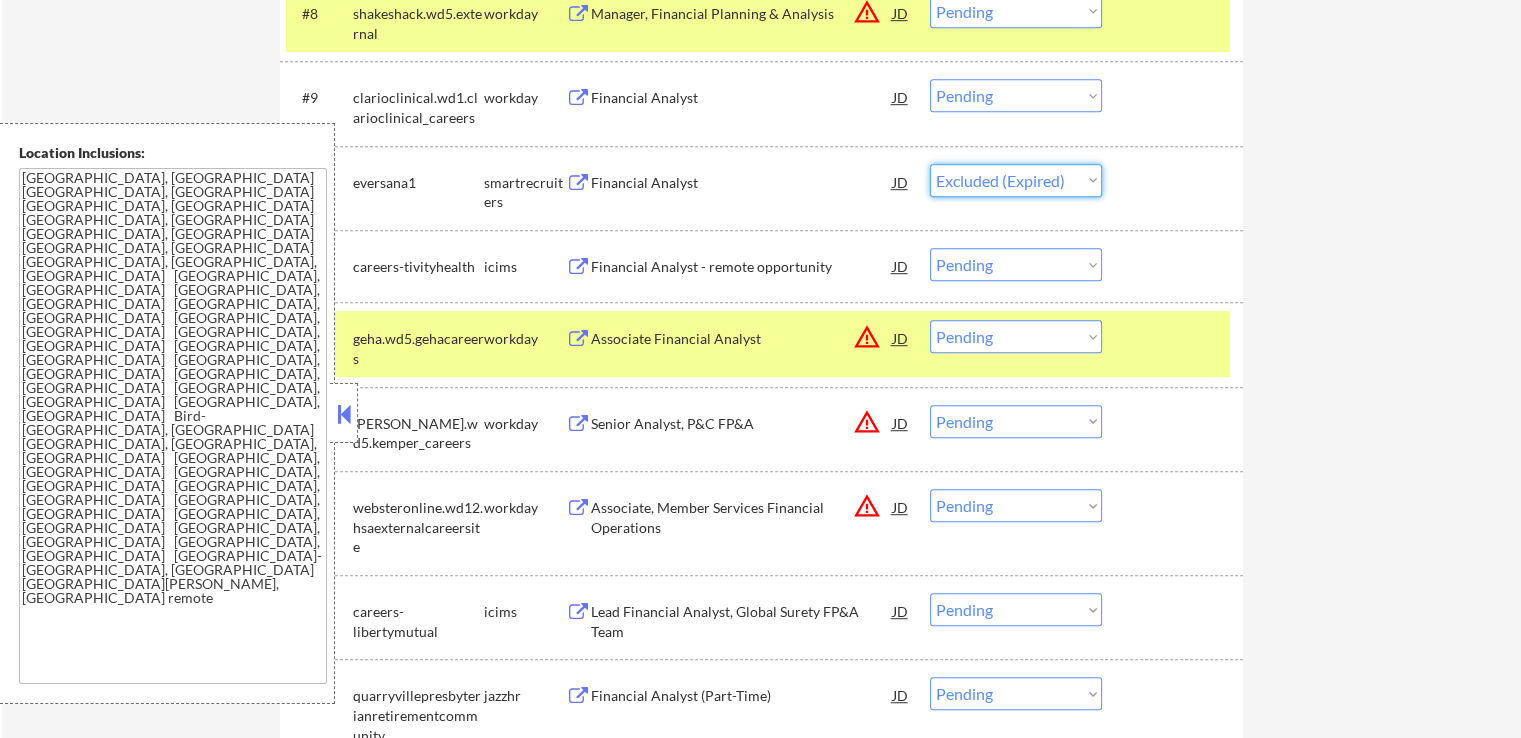 click on "Choose an option... Pending Applied Excluded (Questions) Excluded (Expired) Excluded (Location) Excluded (Bad Match) Excluded (Blocklist) Excluded (Salary) Excluded (Other)" at bounding box center (1016, 180) 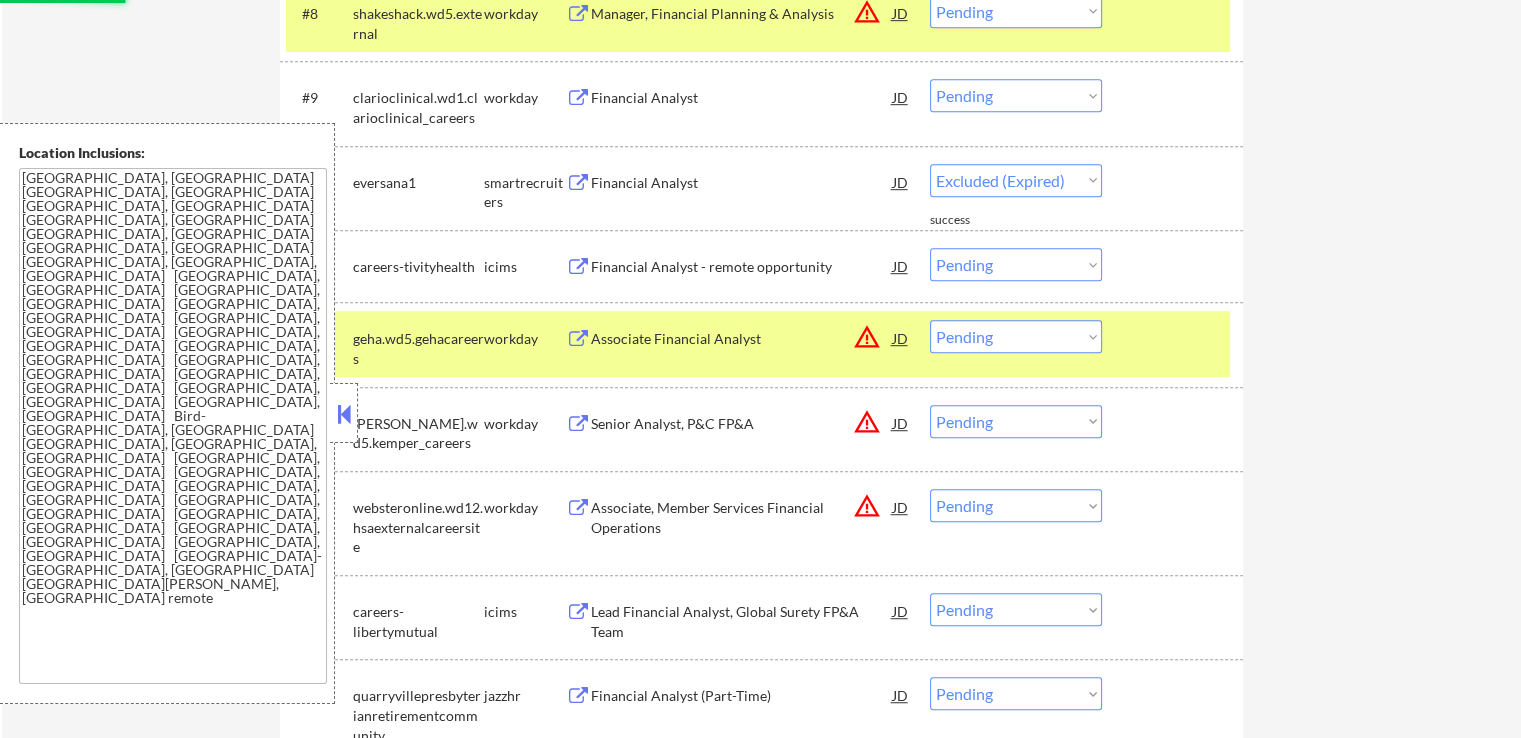 select on ""pending"" 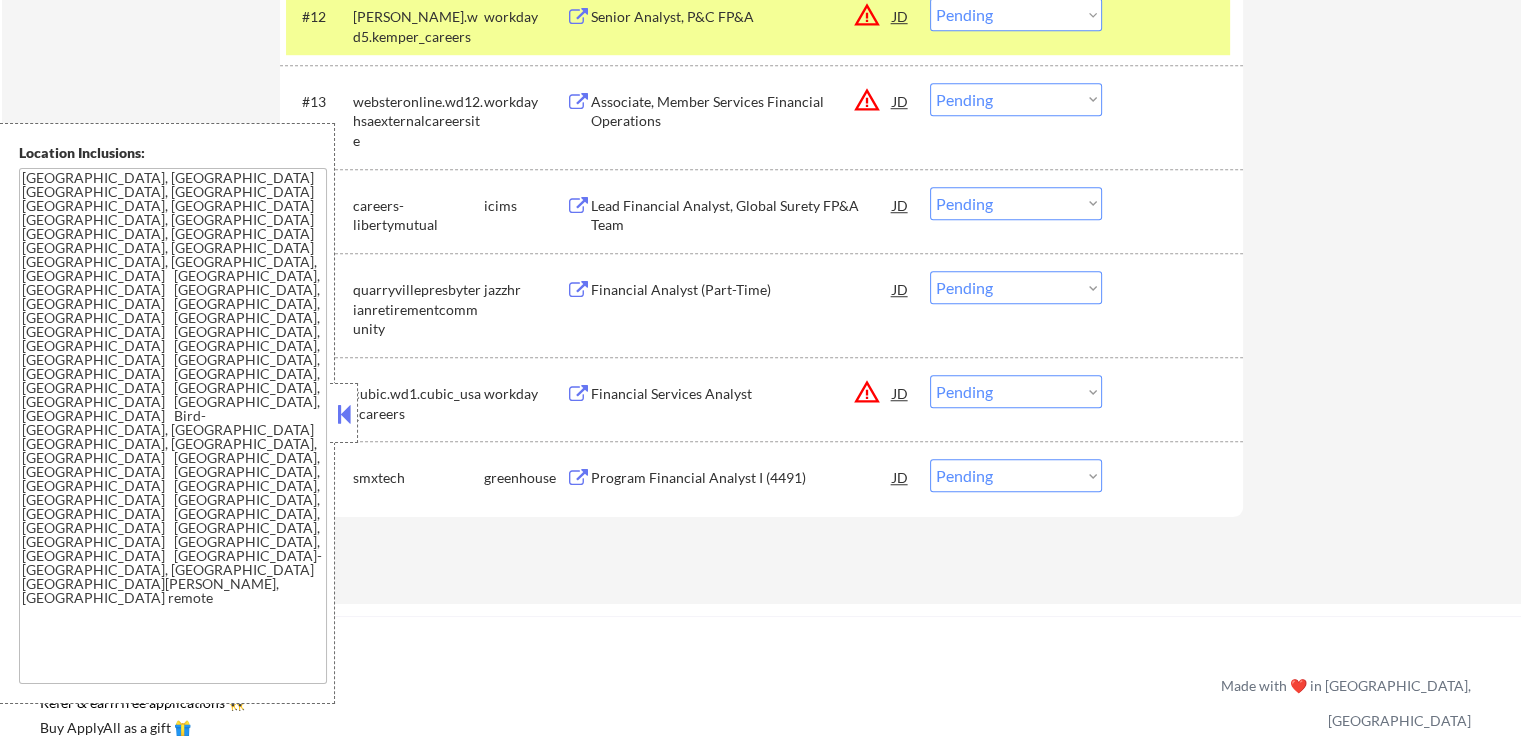 scroll, scrollTop: 1600, scrollLeft: 0, axis: vertical 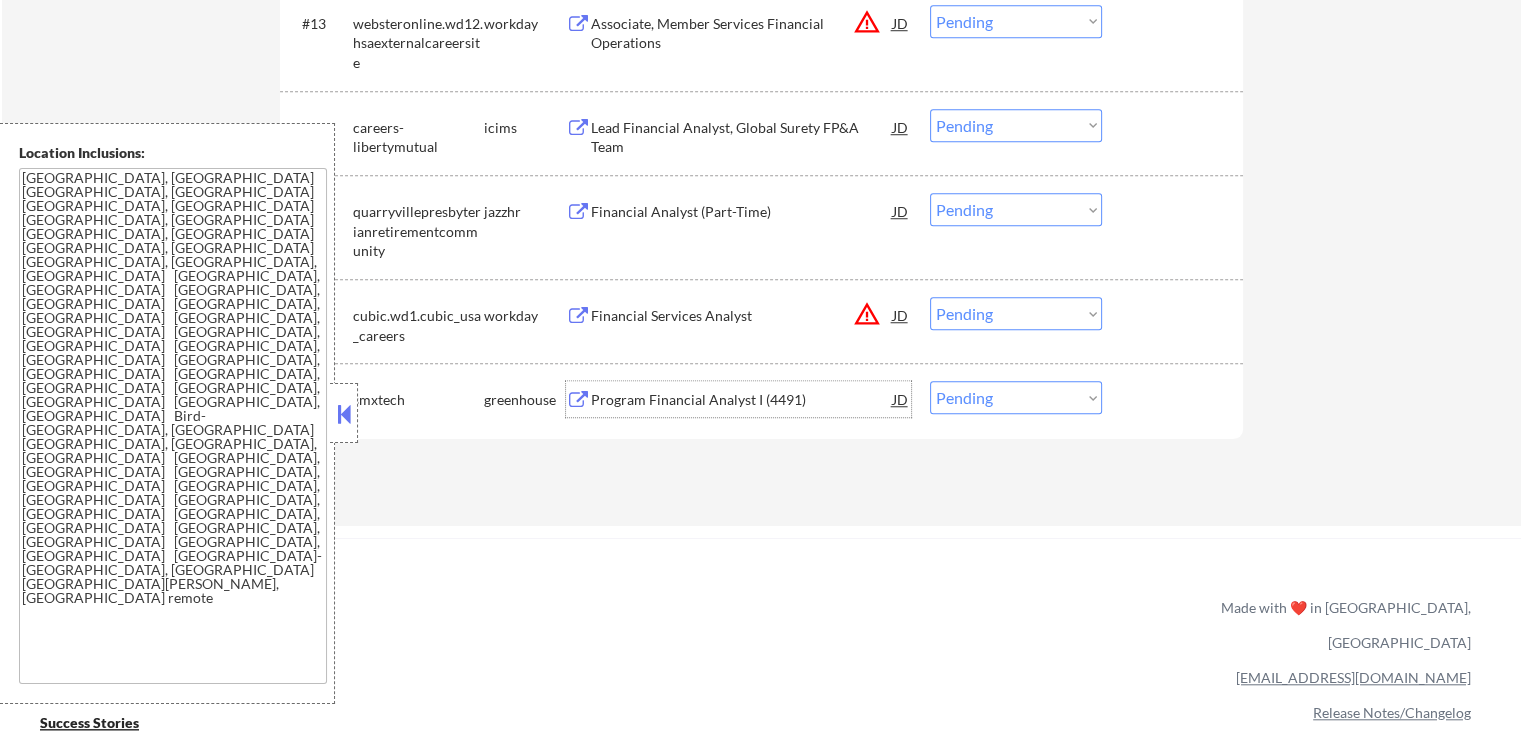 click on "Program Financial Analyst I (4491)" at bounding box center (742, 399) 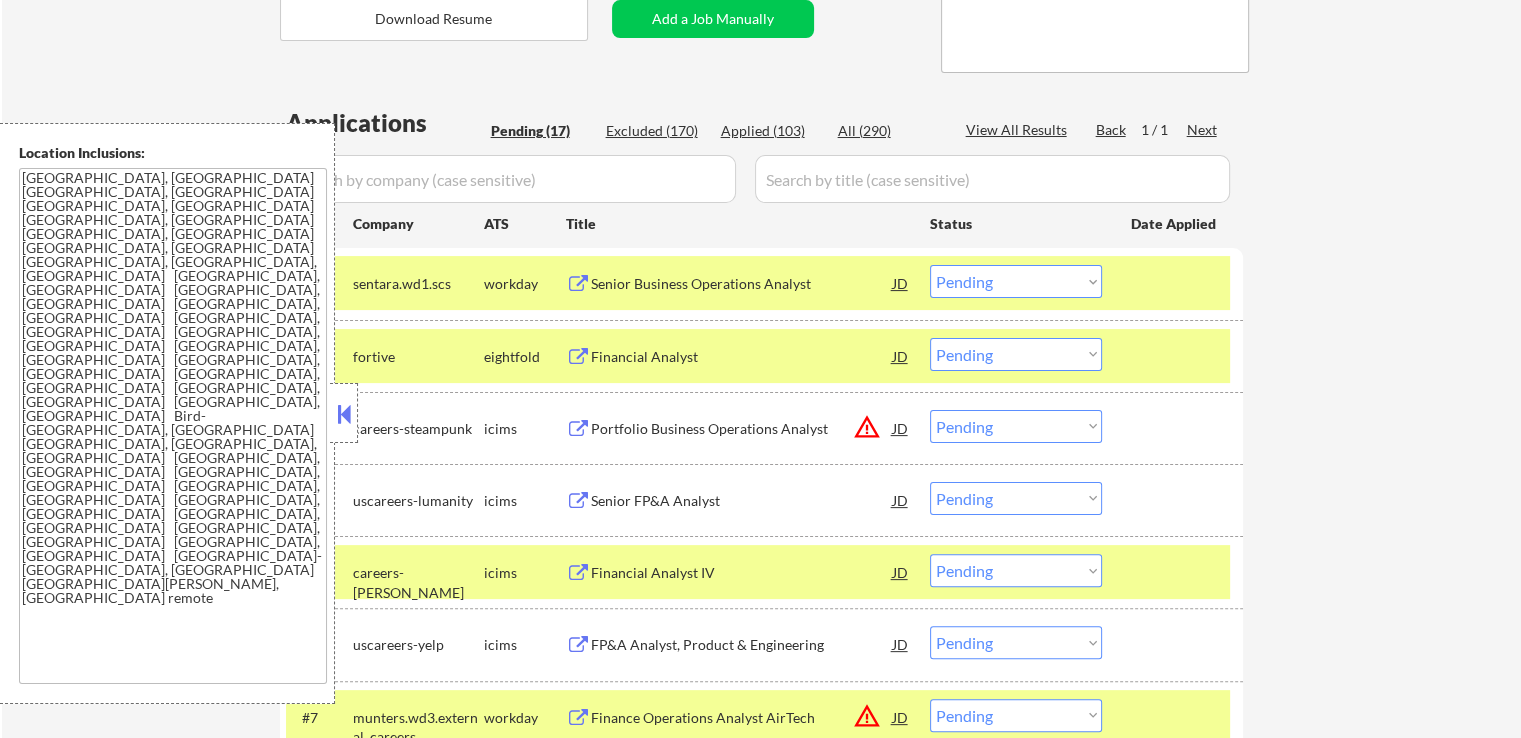 scroll, scrollTop: 500, scrollLeft: 0, axis: vertical 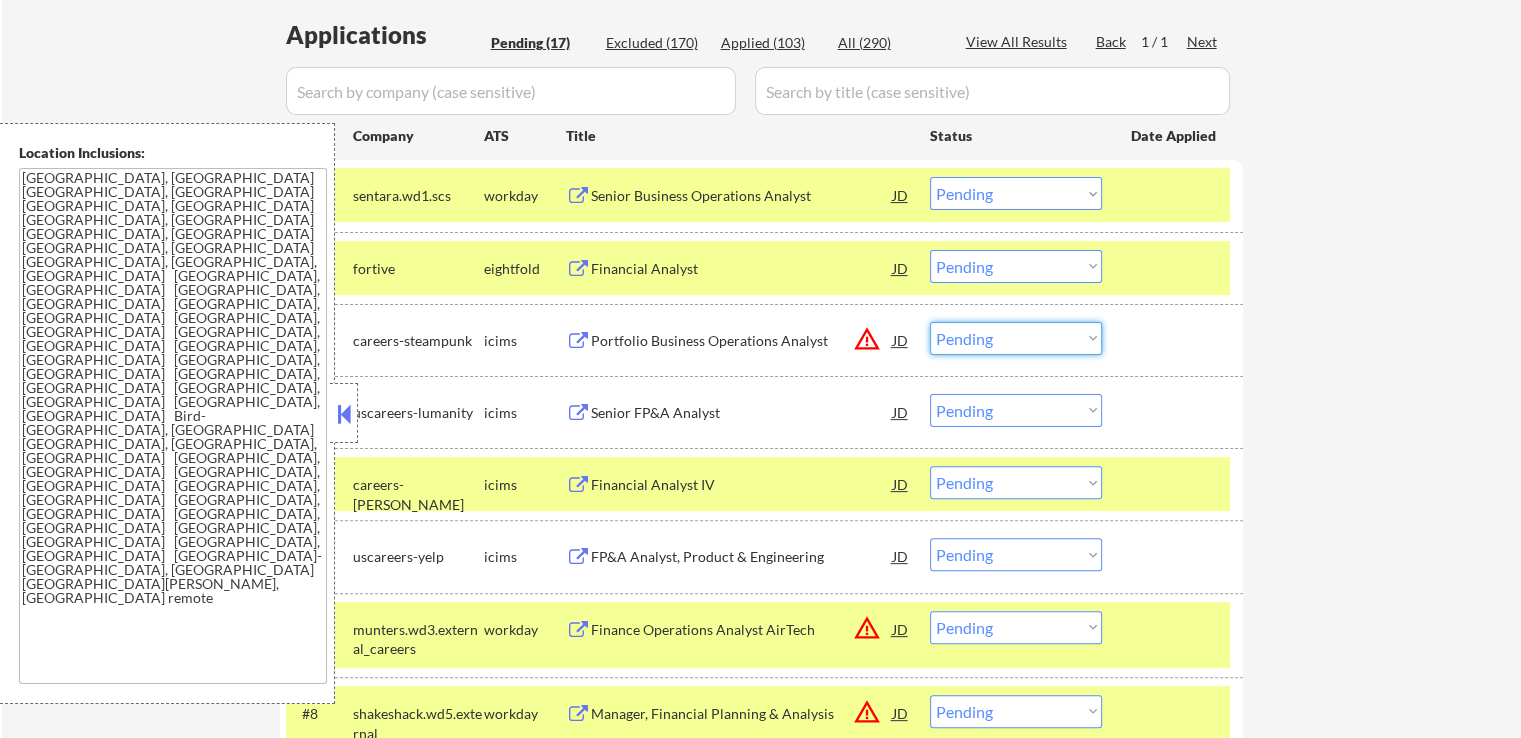 click on "Choose an option... Pending Applied Excluded (Questions) Excluded (Expired) Excluded (Location) Excluded (Bad Match) Excluded (Blocklist) Excluded (Salary) Excluded (Other)" at bounding box center [1016, 338] 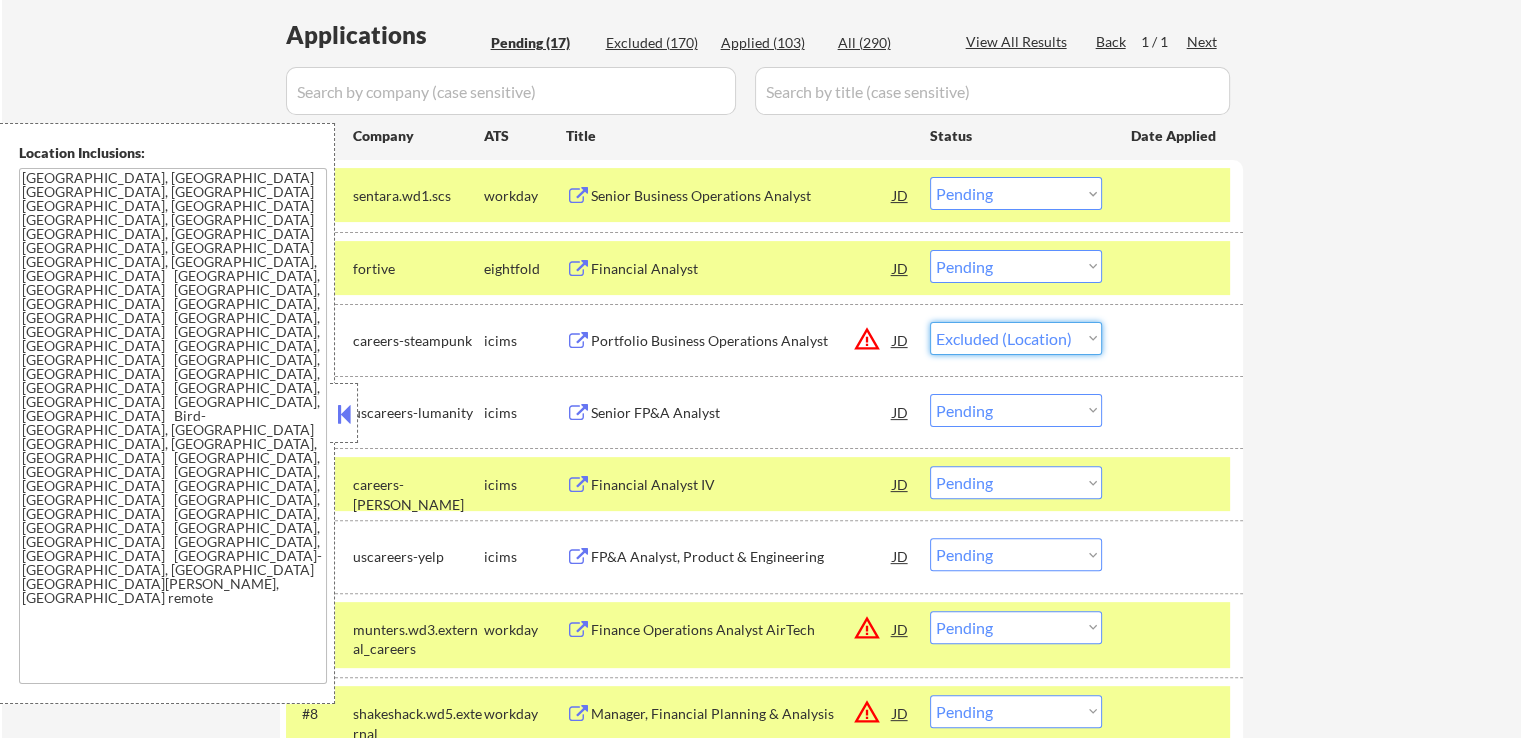 click on "Choose an option... Pending Applied Excluded (Questions) Excluded (Expired) Excluded (Location) Excluded (Bad Match) Excluded (Blocklist) Excluded (Salary) Excluded (Other)" at bounding box center (1016, 338) 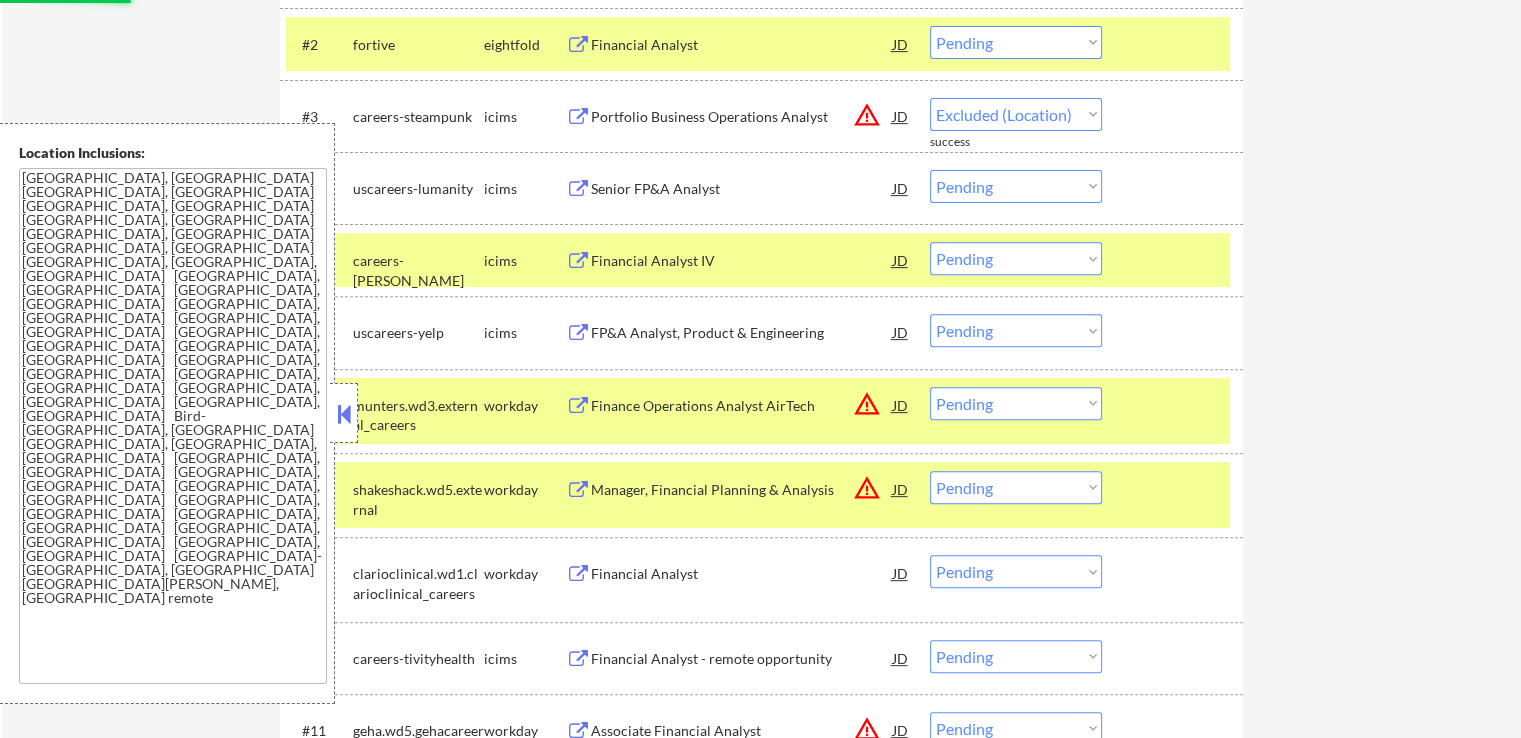 scroll, scrollTop: 800, scrollLeft: 0, axis: vertical 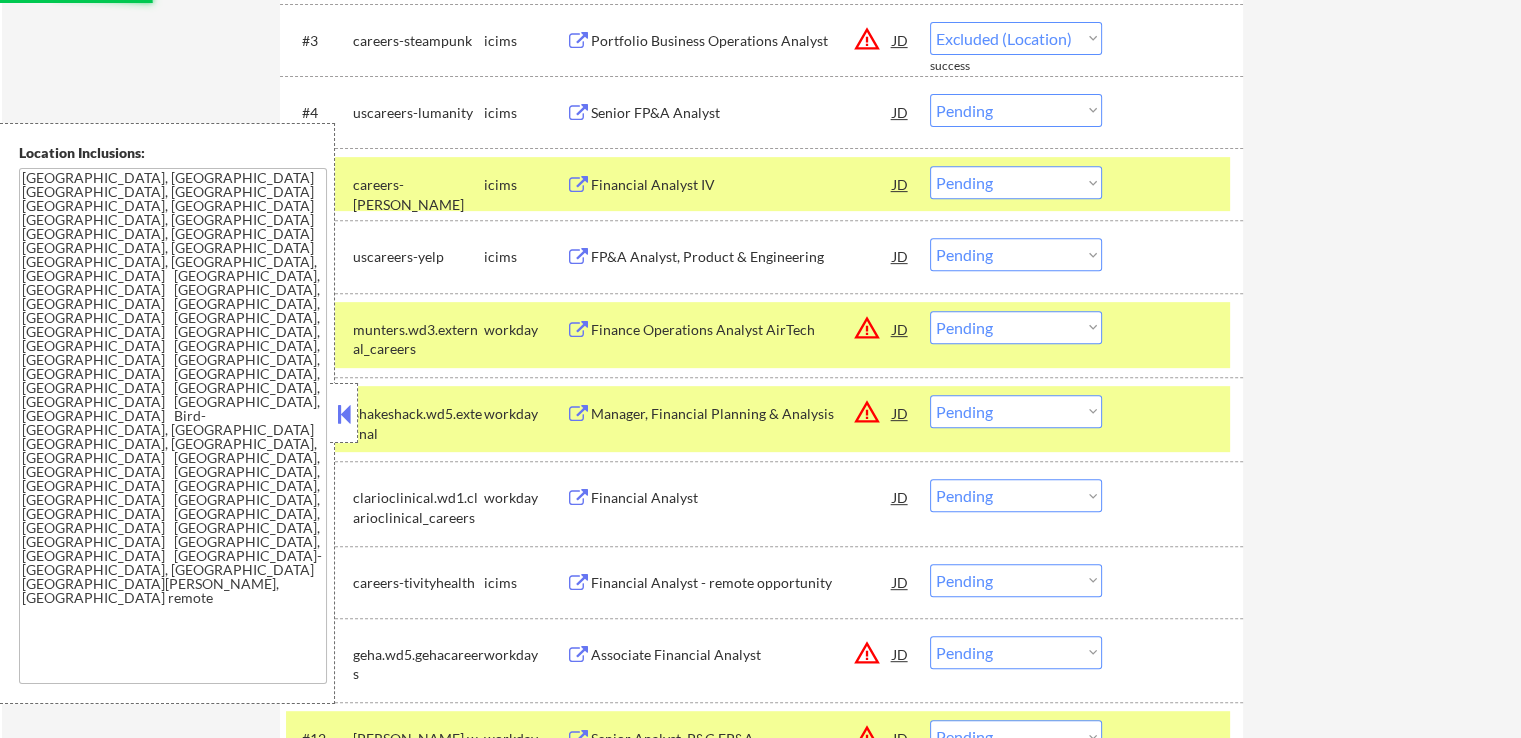 select on ""pending"" 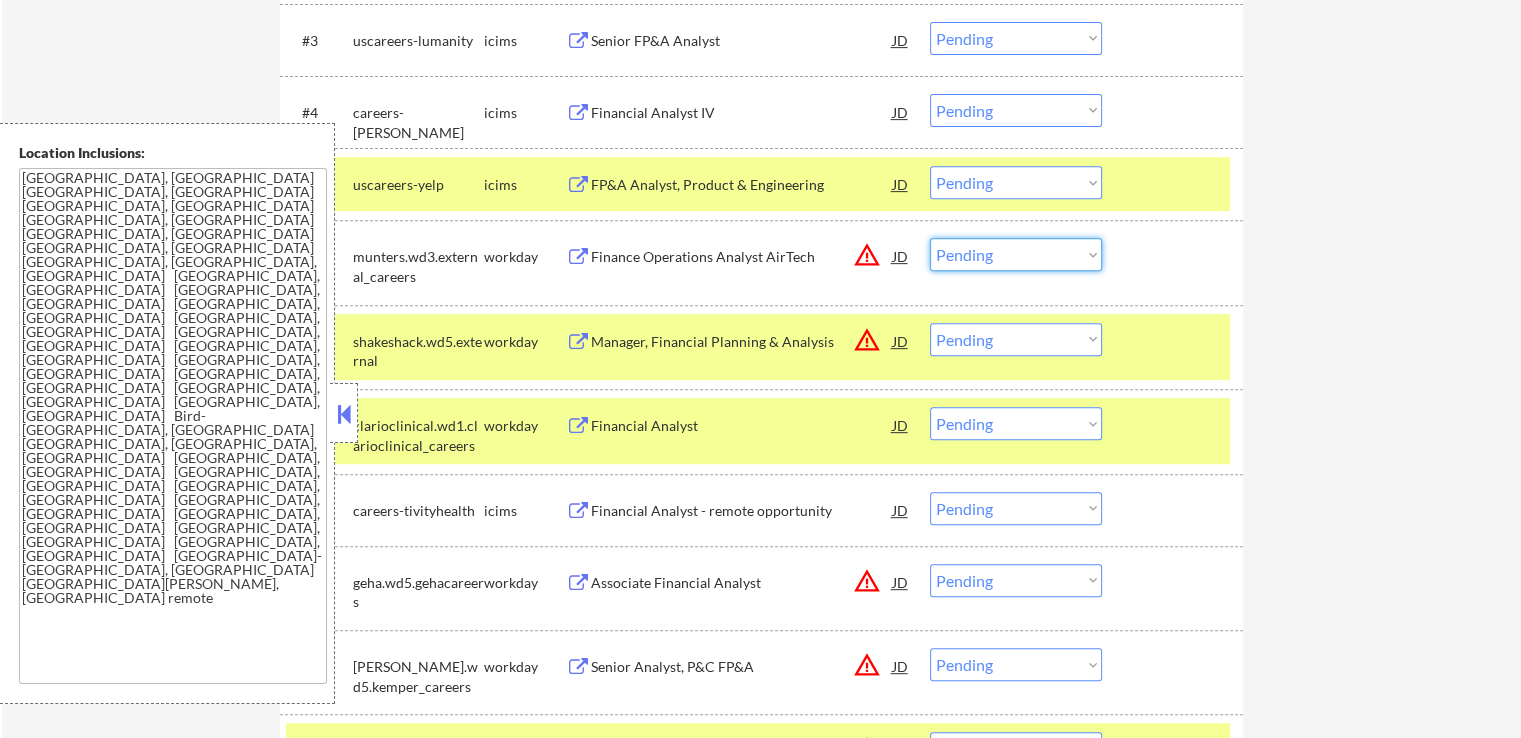 drag, startPoint x: 1000, startPoint y: 254, endPoint x: 1007, endPoint y: 269, distance: 16.552946 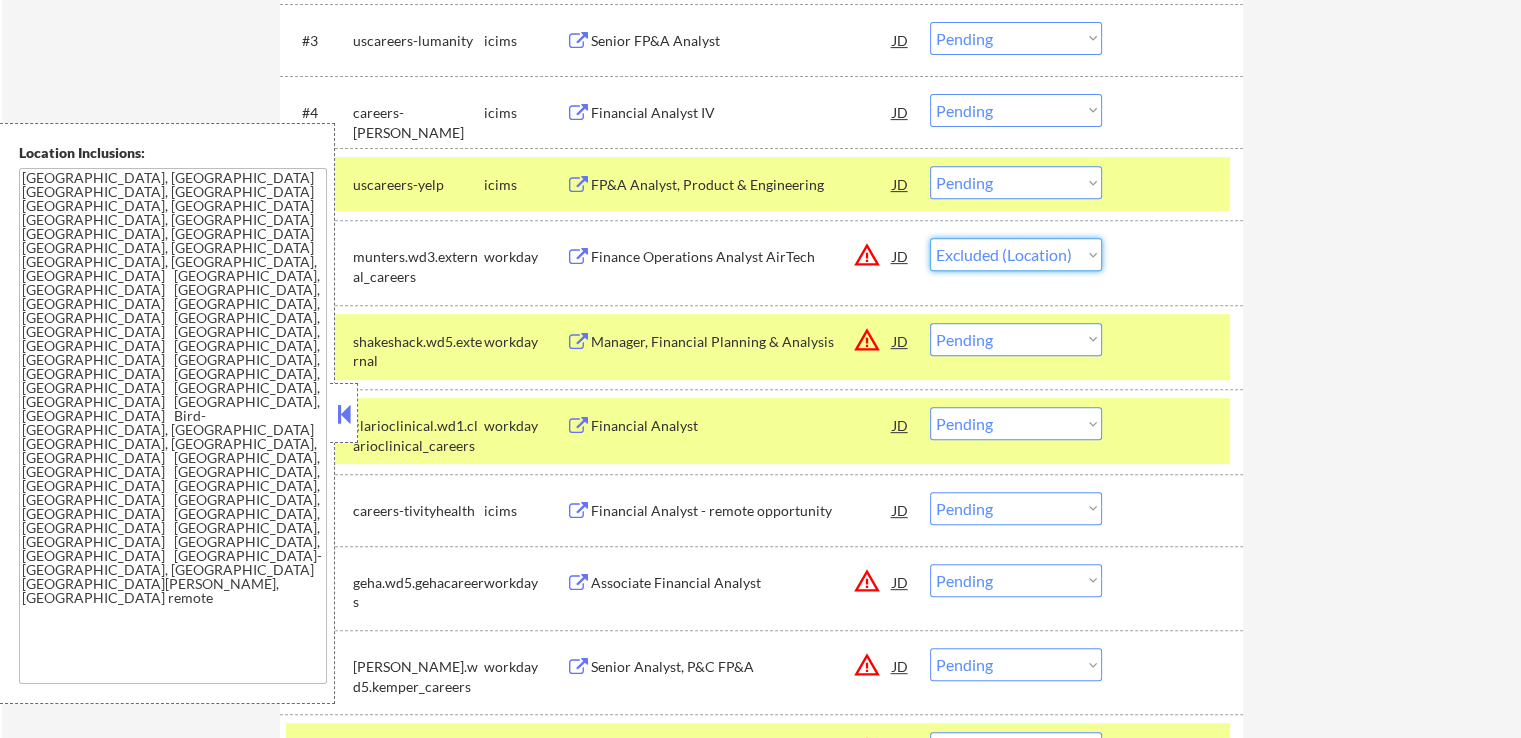click on "Choose an option... Pending Applied Excluded (Questions) Excluded (Expired) Excluded (Location) Excluded (Bad Match) Excluded (Blocklist) Excluded (Salary) Excluded (Other)" at bounding box center [1016, 254] 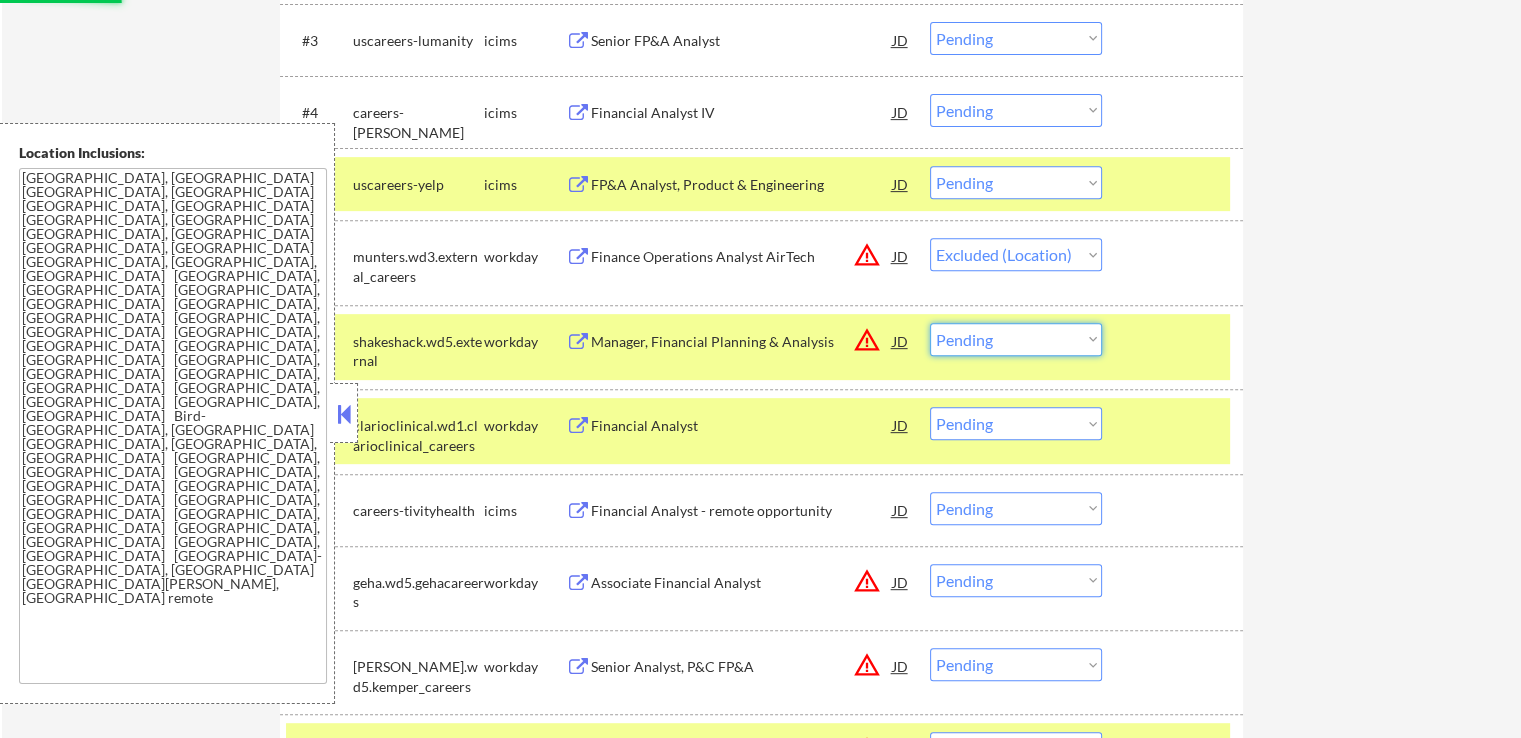 click on "Choose an option... Pending Applied Excluded (Questions) Excluded (Expired) Excluded (Location) Excluded (Bad Match) Excluded (Blocklist) Excluded (Salary) Excluded (Other)" at bounding box center (1016, 339) 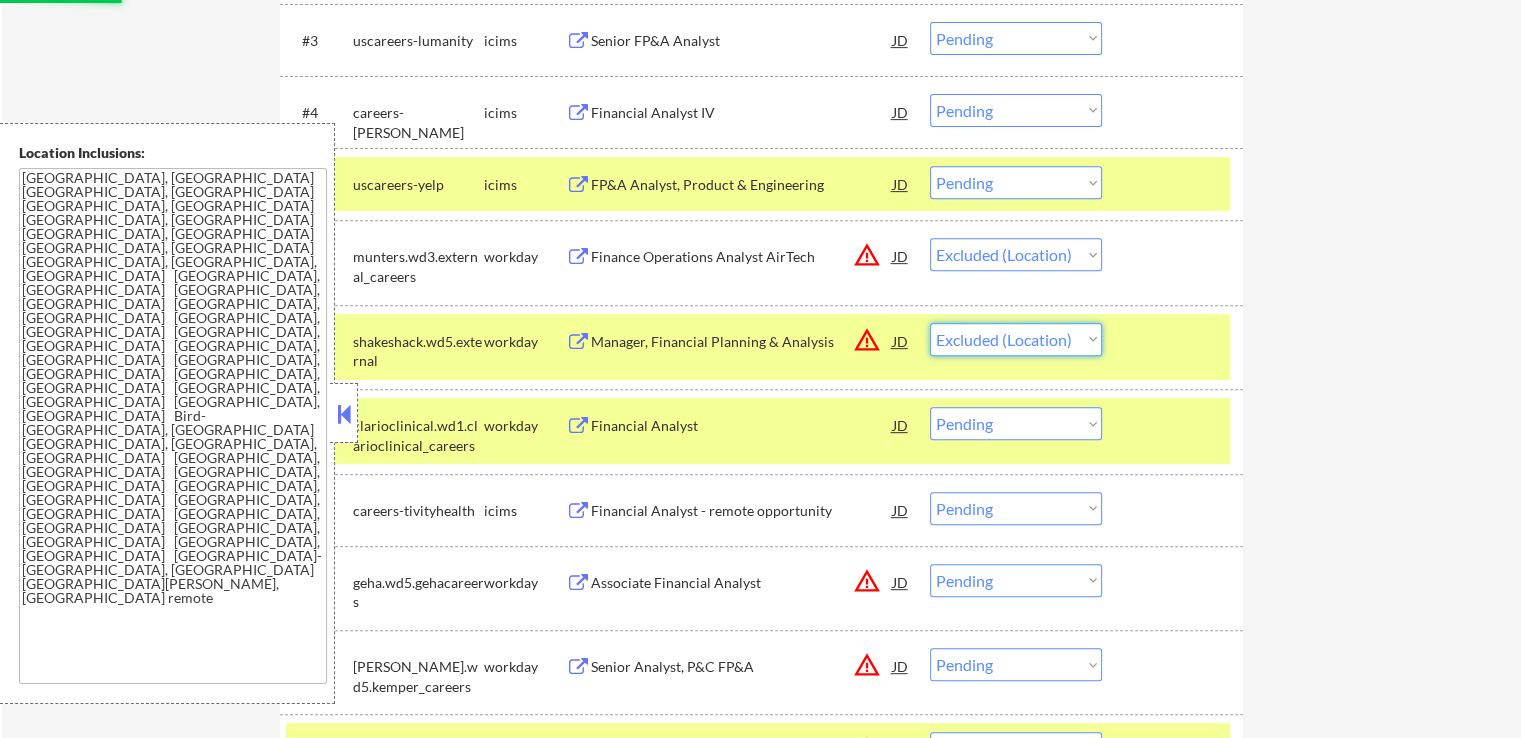 click on "Choose an option... Pending Applied Excluded (Questions) Excluded (Expired) Excluded (Location) Excluded (Bad Match) Excluded (Blocklist) Excluded (Salary) Excluded (Other)" at bounding box center (1016, 339) 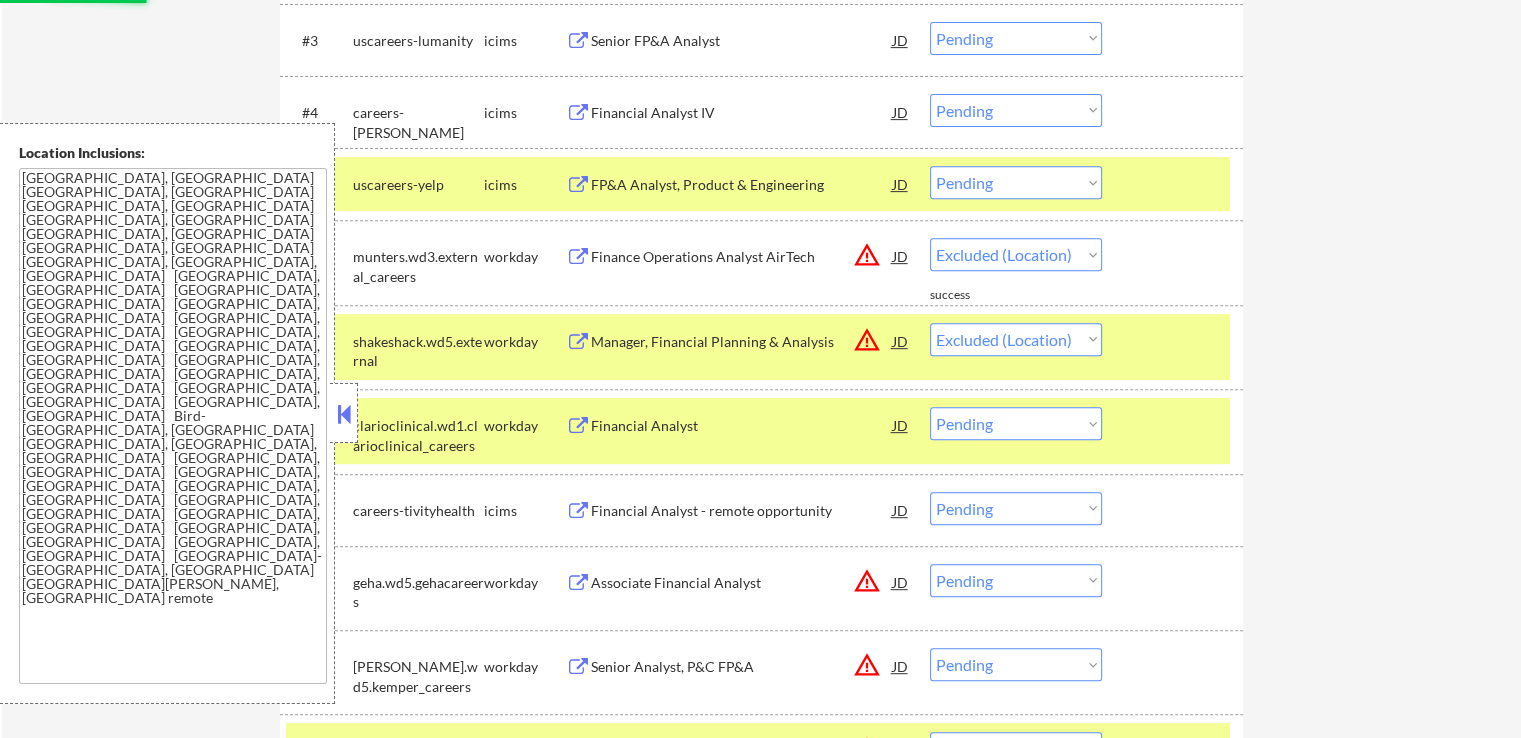 click on "← Return to /applysquad Mailslurp Inbox Job Search Builder [PERSON_NAME] User Email:  [EMAIL_ADDRESS][DOMAIN_NAME] Application Email:  [EMAIL_ADDRESS][DOMAIN_NAME] Mailslurp Email:  [PERSON_NAME][EMAIL_ADDRESS][DOMAIN_NAME] LinkedIn:   [URL][DOMAIN_NAME][PERSON_NAME]
Phone:  [PHONE_NUMBER] Current Location:  [GEOGRAPHIC_DATA], [US_STATE] Applies:  101 sent / 201 bought Internal Notes She had 100, didn't get interview, just added another 100 (total is now 200). New resume uploaded, - 7/22 AB Can work in country of residence?:  yes Squad Notes Minimum salary:  $115,000 Will need Visa to work in that country now/future?:   no Download Resume Add a Job Manually Ahsan Applications Pending (16) Excluded (171) Applied (103) All (290) View All Results Back 1 / 1
Next Company ATS Title Status Date Applied #1 sentara.wd1.scs workday Senior Business Operations Analyst JD Choose an option... Pending Applied Excluded (Questions) Excluded (Expired) Excluded (Location) Excluded (Bad Match) Excluded (Blocklist) Excluded (Salary) #2" at bounding box center (761, 267) 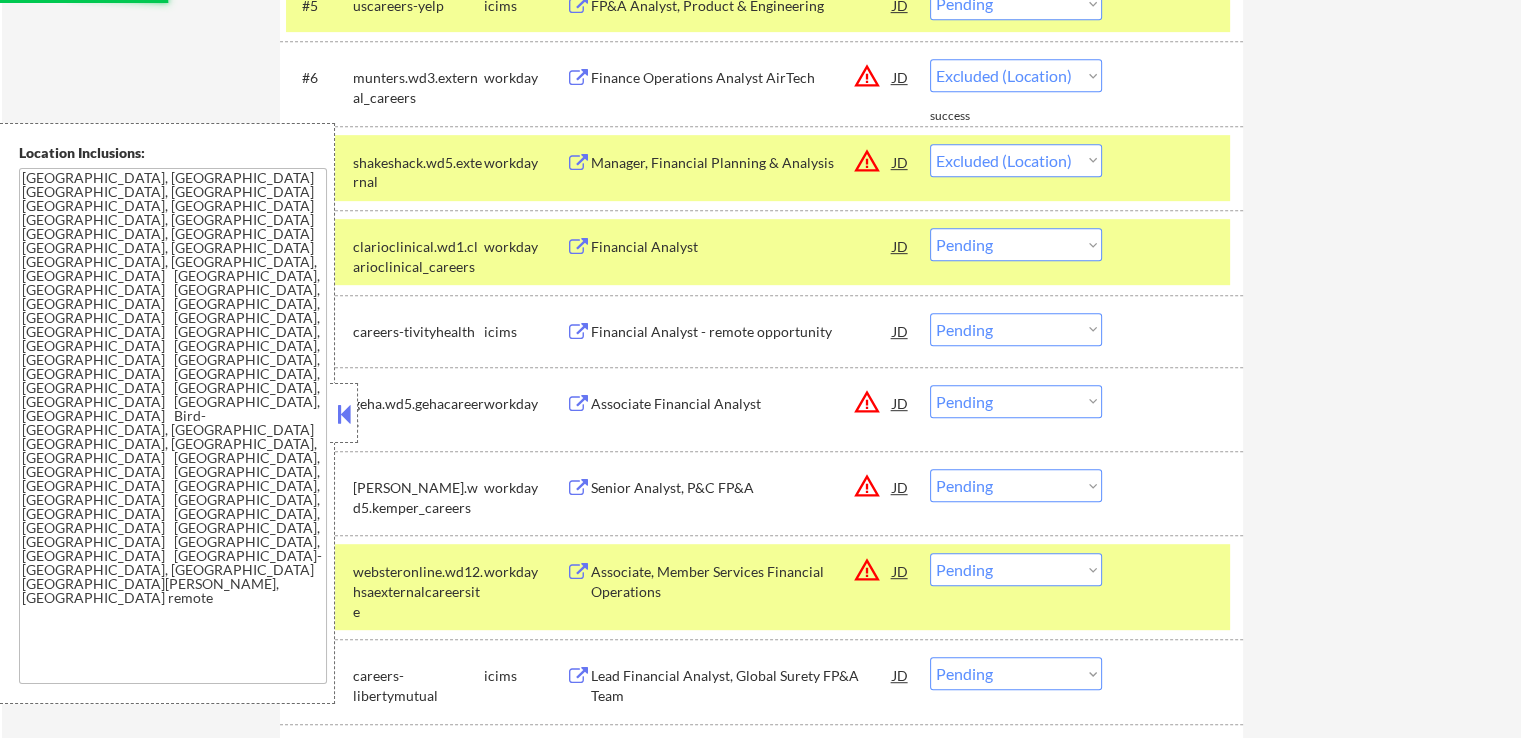 scroll, scrollTop: 1000, scrollLeft: 0, axis: vertical 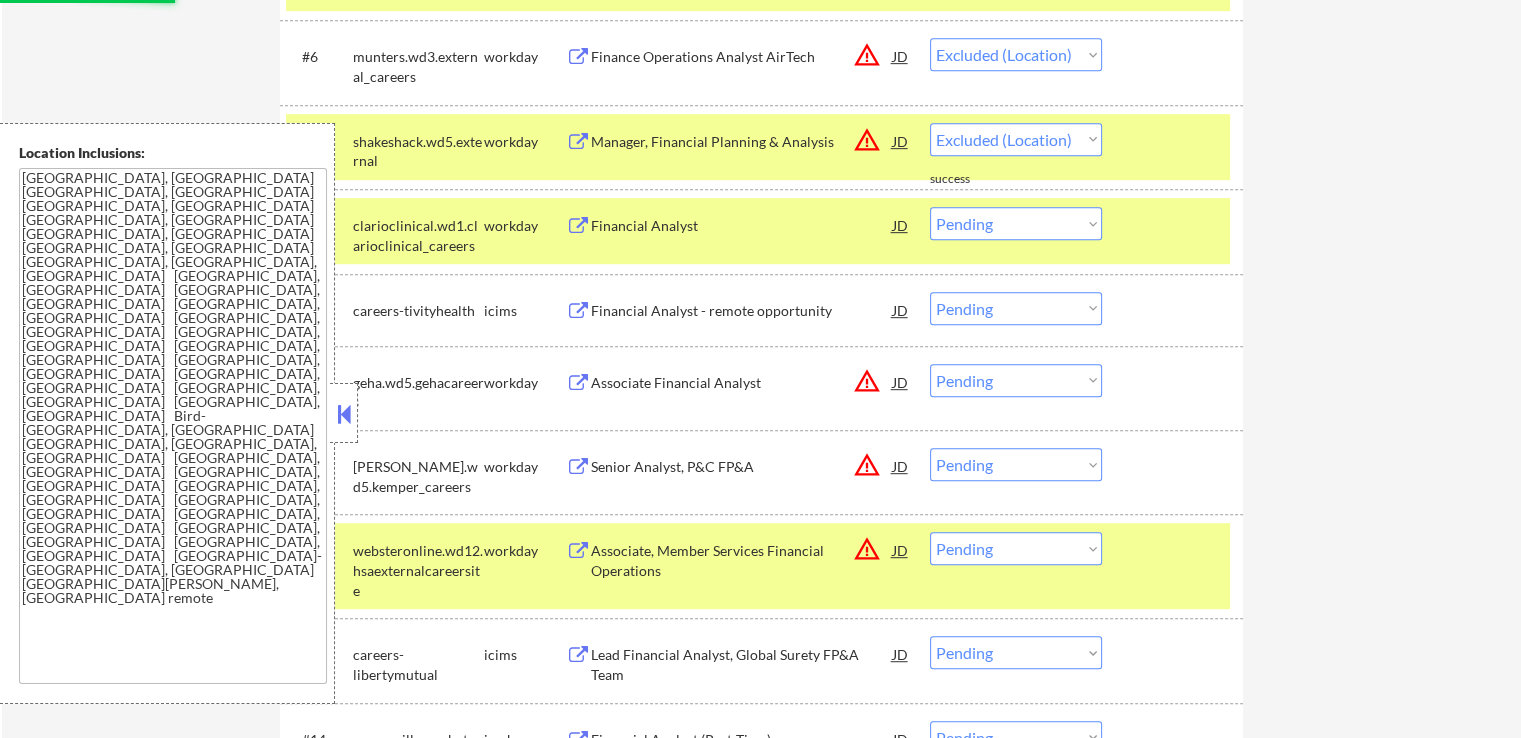 select on ""pending"" 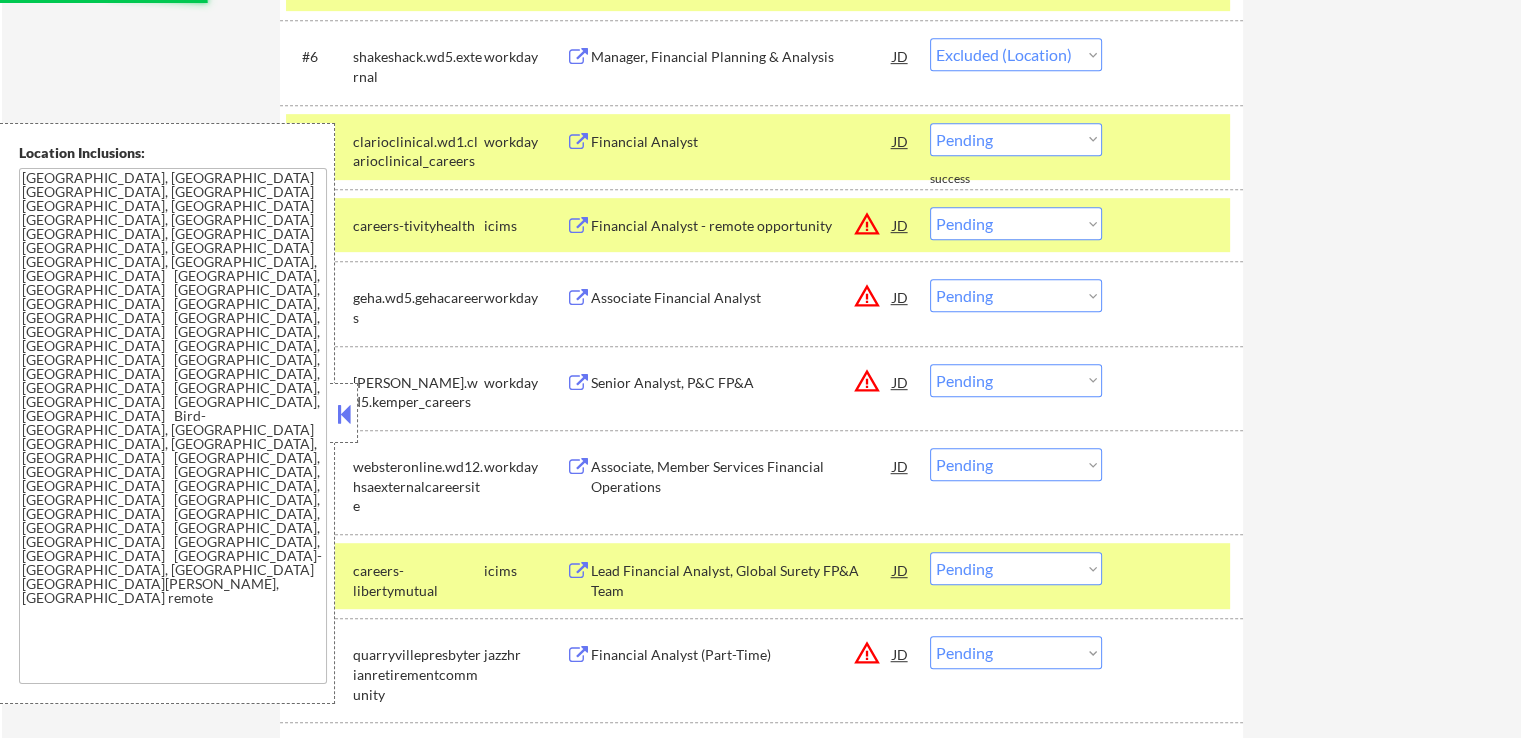 scroll, scrollTop: 1100, scrollLeft: 0, axis: vertical 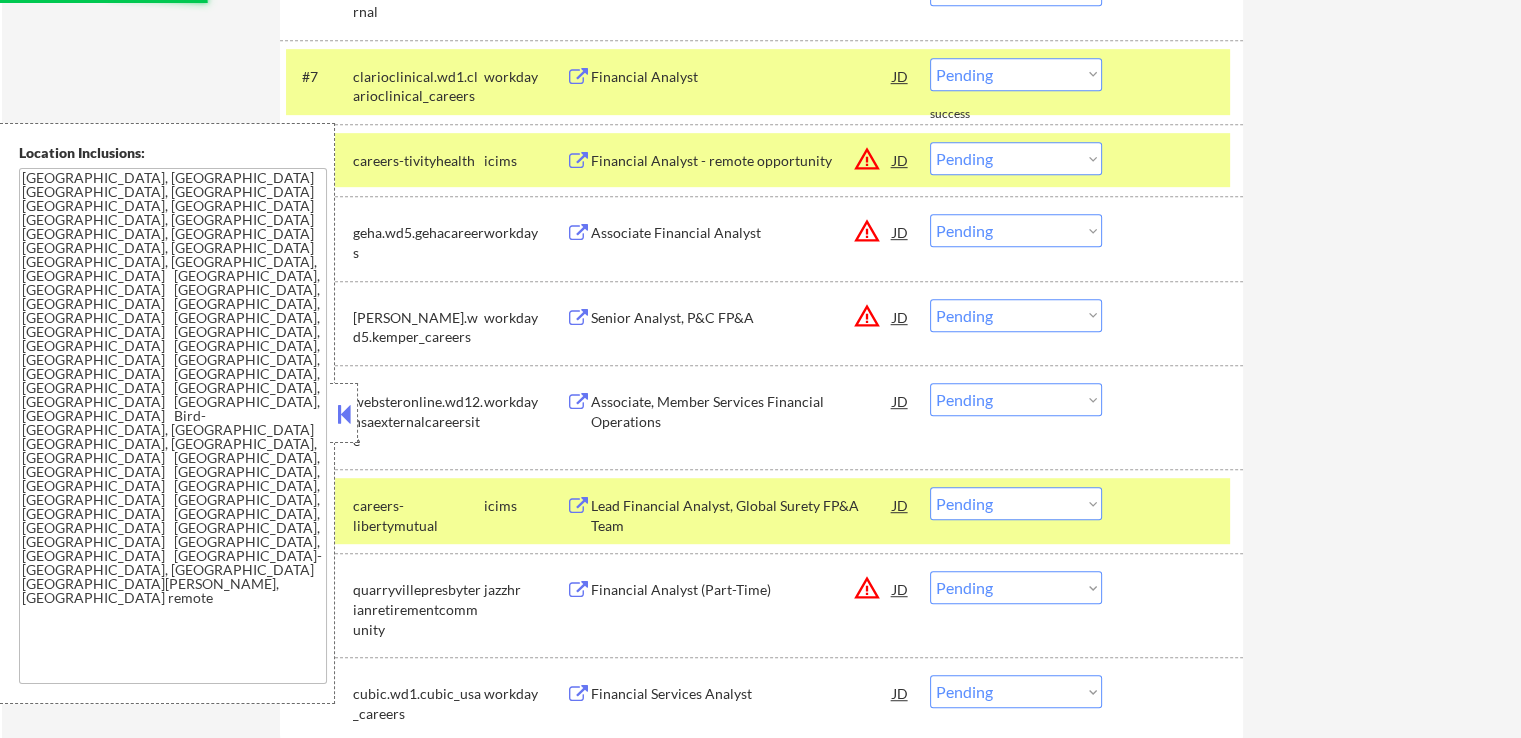 select on ""pending"" 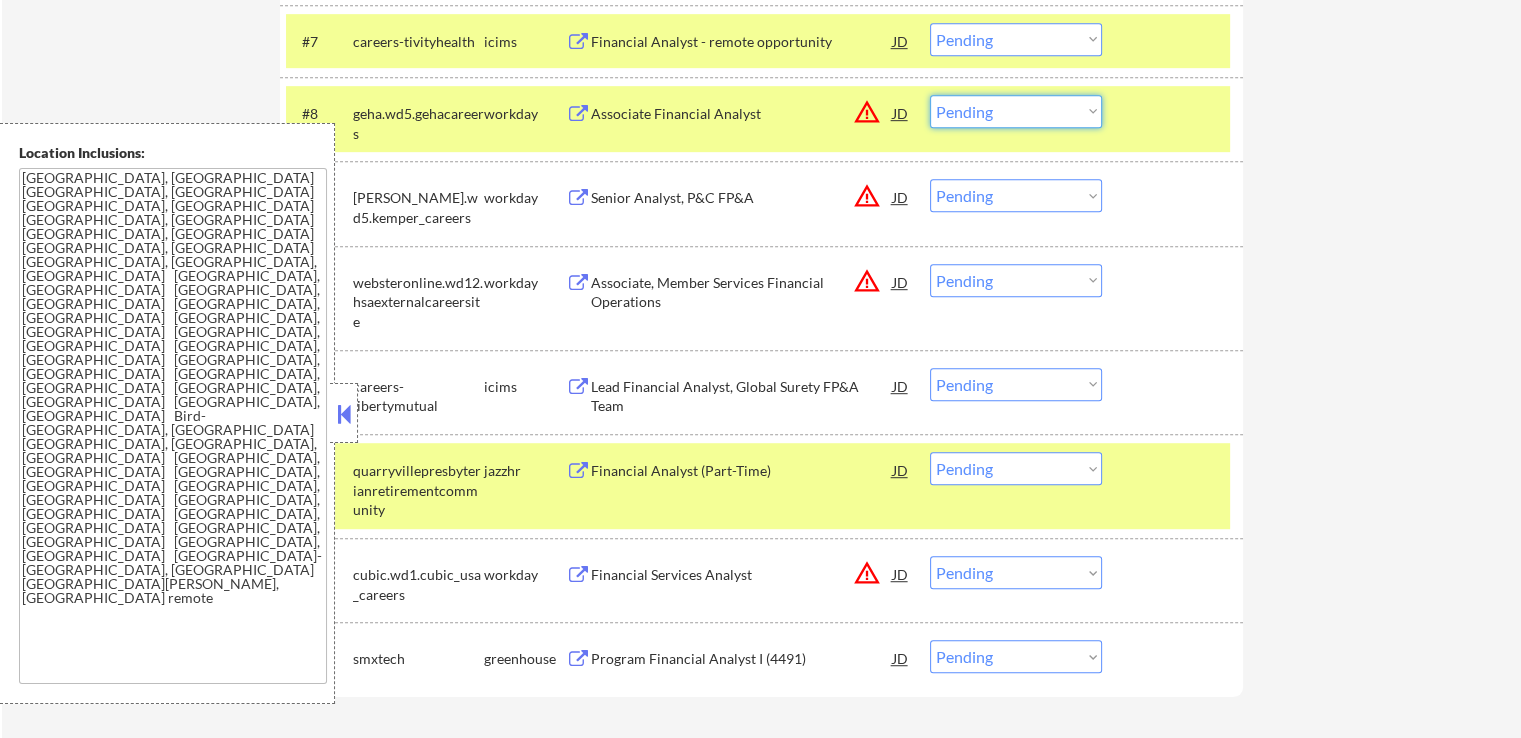 click on "Choose an option... Pending Applied Excluded (Questions) Excluded (Expired) Excluded (Location) Excluded (Bad Match) Excluded (Blocklist) Excluded (Salary) Excluded (Other)" at bounding box center [1016, 111] 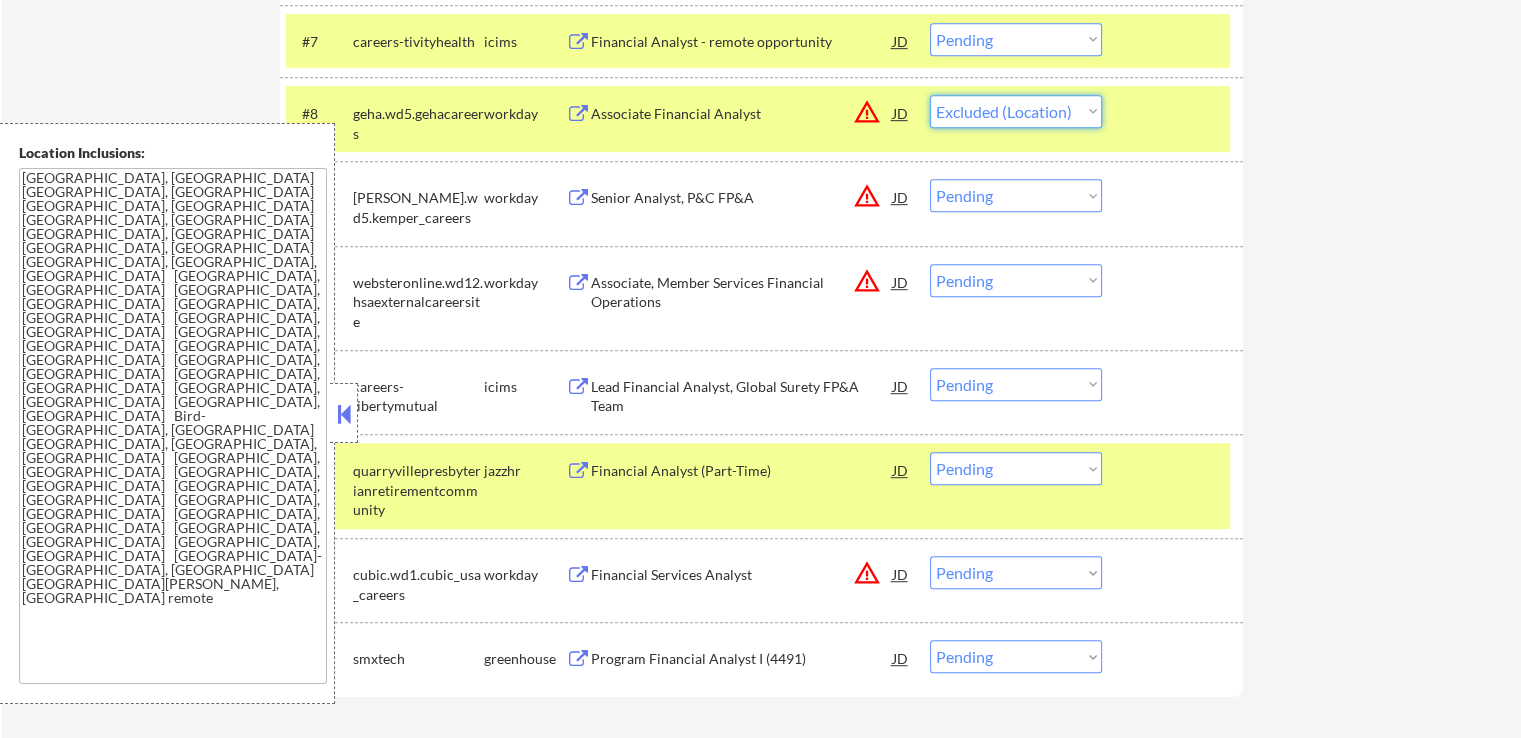 click on "Choose an option... Pending Applied Excluded (Questions) Excluded (Expired) Excluded (Location) Excluded (Bad Match) Excluded (Blocklist) Excluded (Salary) Excluded (Other)" at bounding box center (1016, 111) 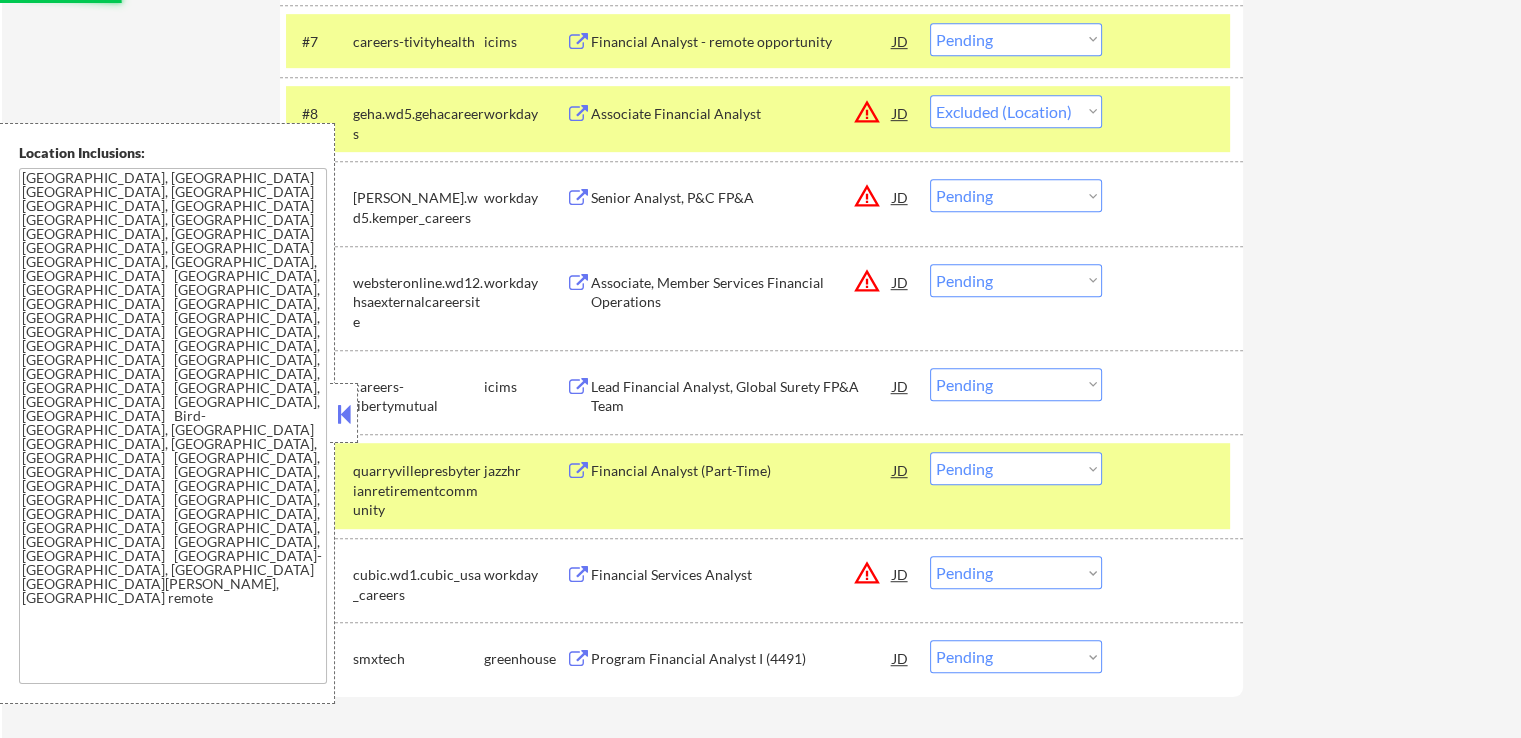 drag, startPoint x: 1008, startPoint y: 193, endPoint x: 1012, endPoint y: 208, distance: 15.524175 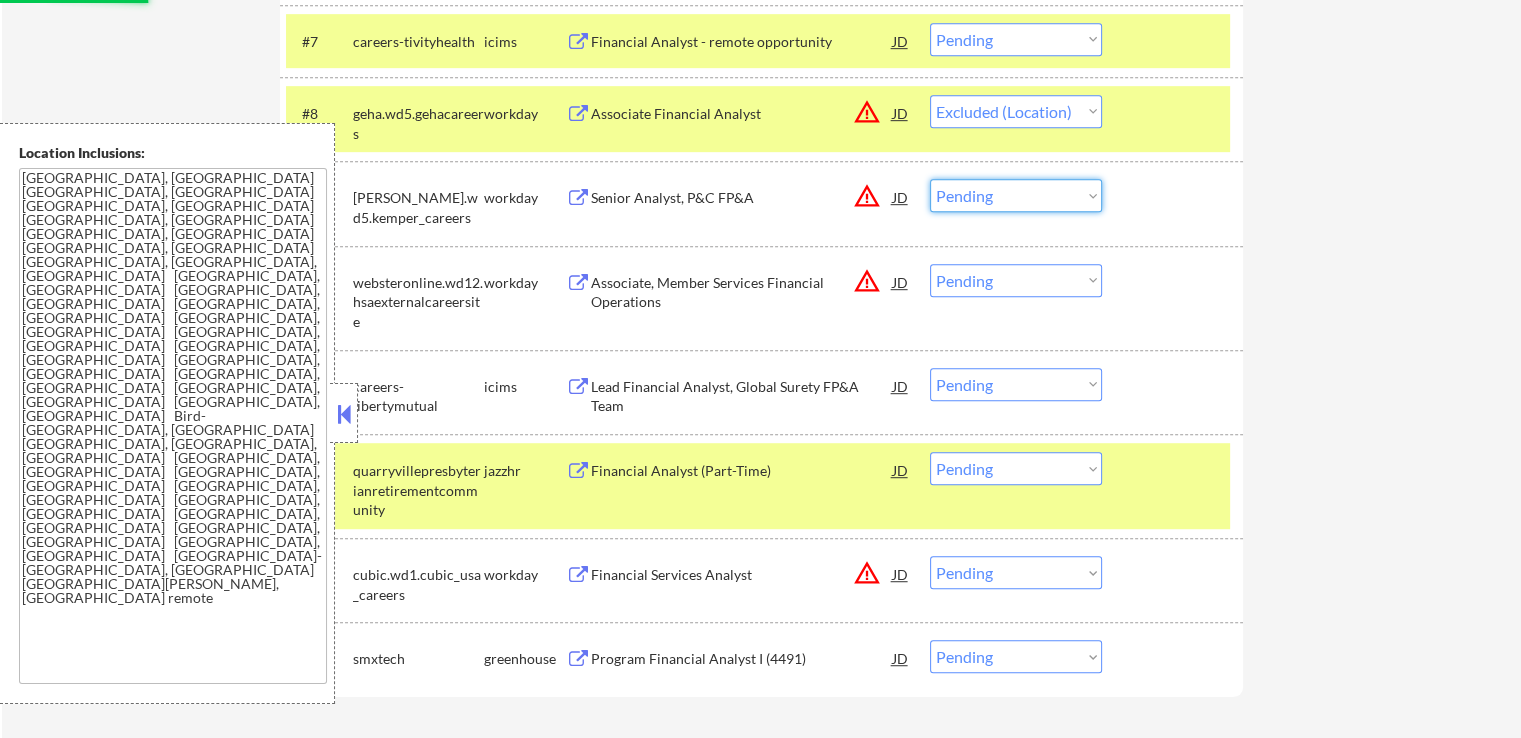 select on ""excluded__location_"" 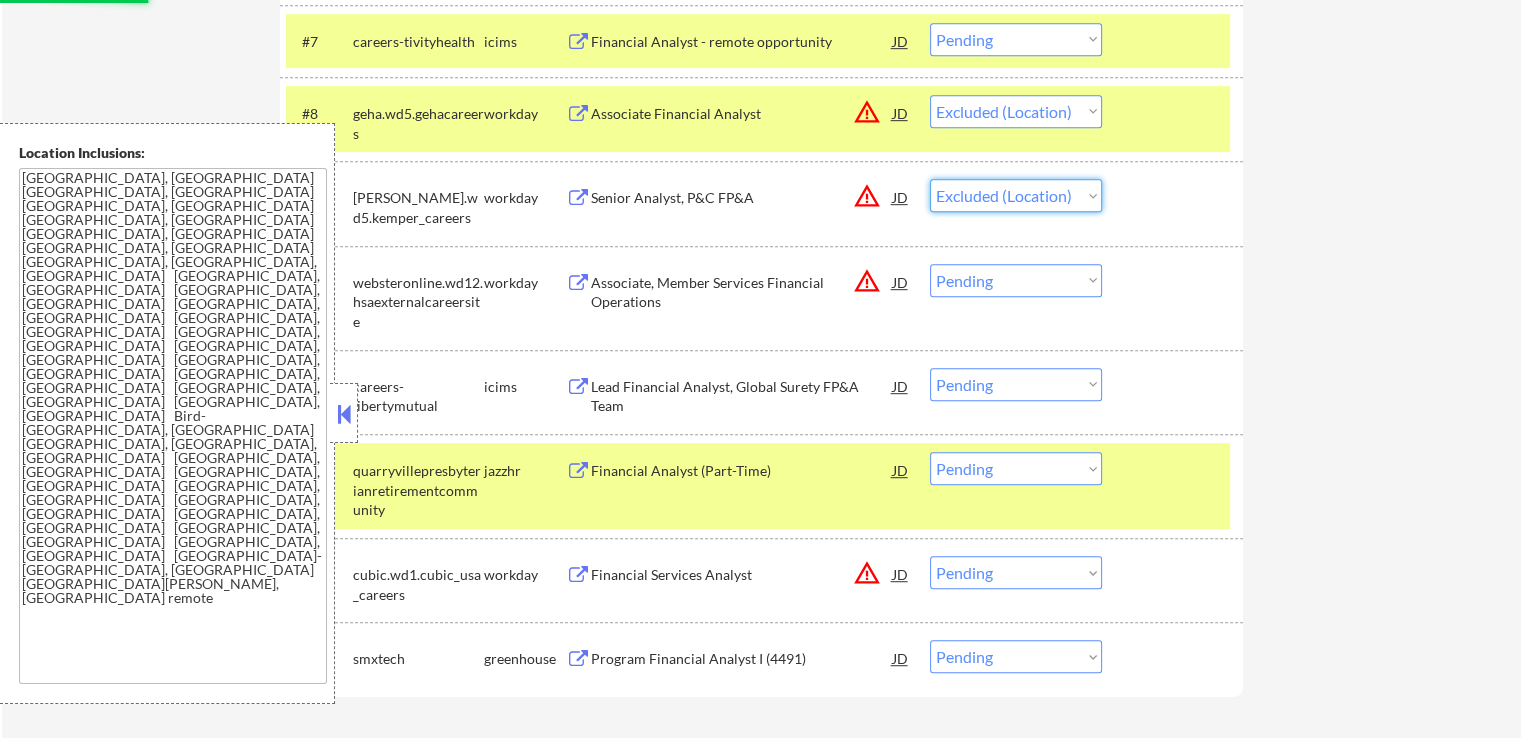 click on "Choose an option... Pending Applied Excluded (Questions) Excluded (Expired) Excluded (Location) Excluded (Bad Match) Excluded (Blocklist) Excluded (Salary) Excluded (Other)" at bounding box center [1016, 195] 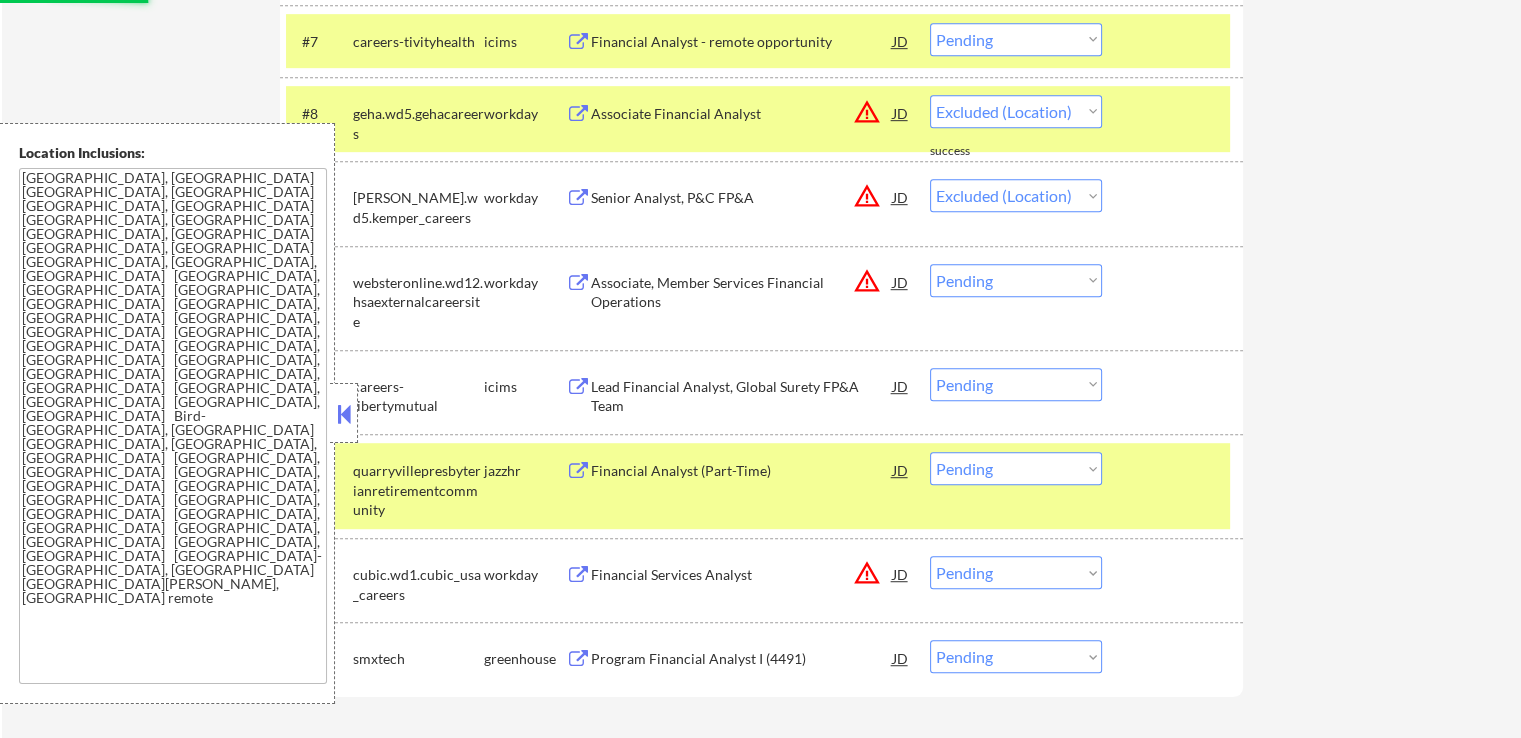 click on "Choose an option... Pending Applied Excluded (Questions) Excluded (Expired) Excluded (Location) Excluded (Bad Match) Excluded (Blocklist) Excluded (Salary) Excluded (Other)" at bounding box center (1016, 280) 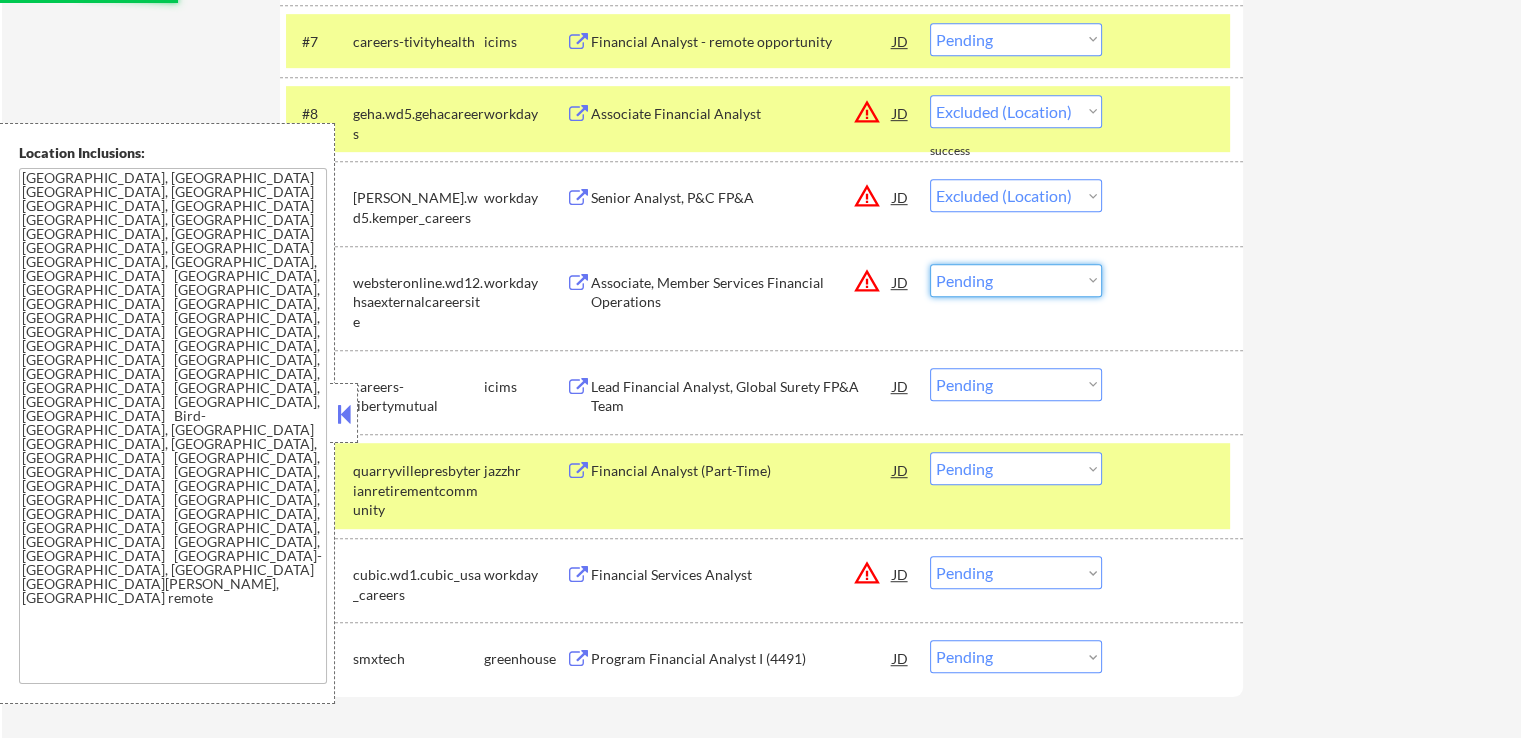 select on ""excluded__location_"" 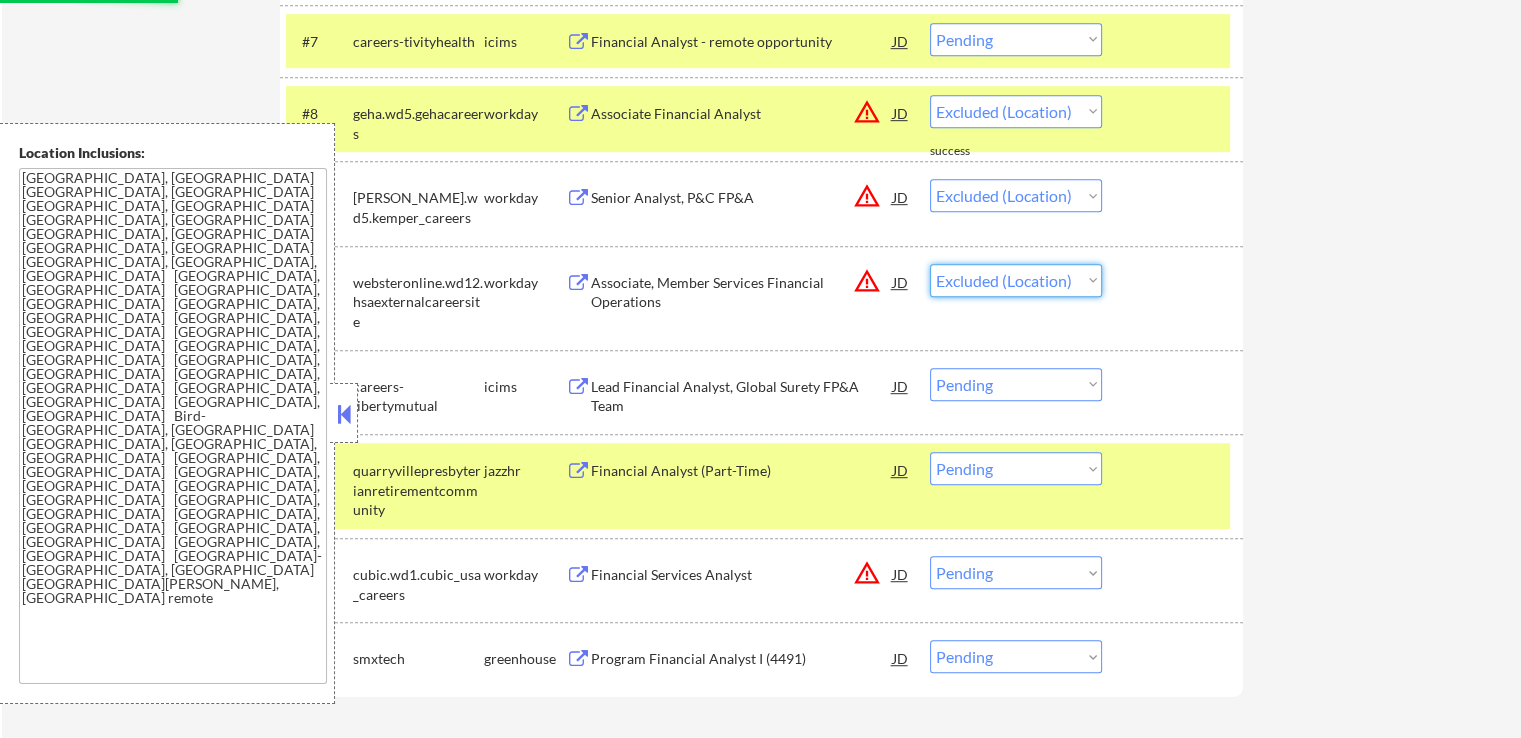 click on "Choose an option... Pending Applied Excluded (Questions) Excluded (Expired) Excluded (Location) Excluded (Bad Match) Excluded (Blocklist) Excluded (Salary) Excluded (Other)" at bounding box center [1016, 280] 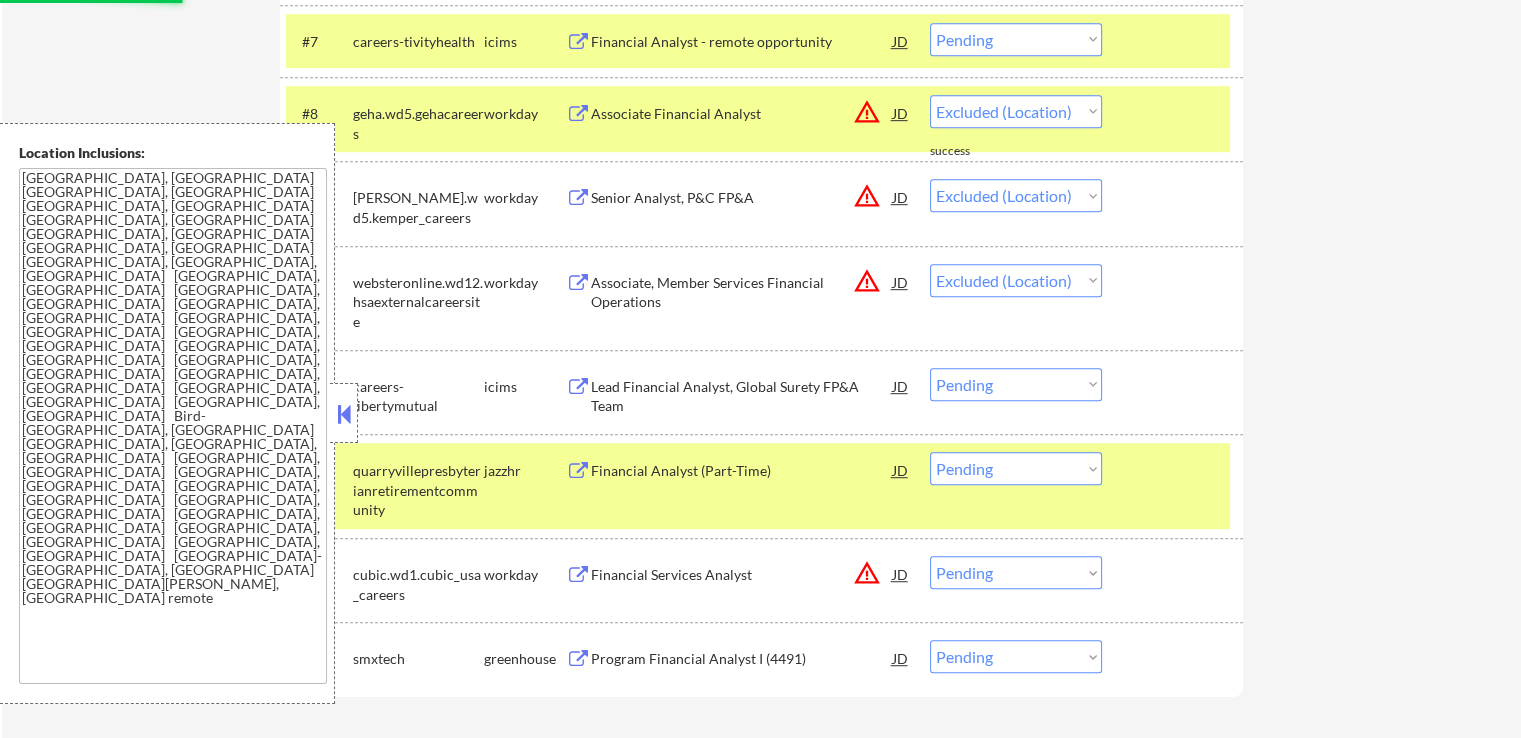 click on "← Return to /applysquad Mailslurp Inbox Job Search Builder [PERSON_NAME] User Email:  [EMAIL_ADDRESS][DOMAIN_NAME] Application Email:  [EMAIL_ADDRESS][DOMAIN_NAME] Mailslurp Email:  [PERSON_NAME][EMAIL_ADDRESS][DOMAIN_NAME] LinkedIn:   [URL][DOMAIN_NAME][PERSON_NAME]
Phone:  [PHONE_NUMBER] Current Location:  [GEOGRAPHIC_DATA], [US_STATE] Applies:  101 sent / 201 bought Internal Notes She had 100, didn't get interview, just added another 100 (total is now 200). New resume uploaded, - 7/22 AB Can work in country of residence?:  yes Squad Notes Minimum salary:  $115,000 Will need Visa to work in that country now/future?:   no Download Resume Add a Job Manually Ahsan Applications Pending (14) Excluded (173) Applied (103) All (290) View All Results Back 1 / 1
Next Company ATS Title Status Date Applied #1 sentara.wd1.scs workday Senior Business Operations Analyst JD Choose an option... Pending Applied Excluded (Questions) Excluded (Expired) Excluded (Location) Excluded (Bad Match) Excluded (Blocklist) Excluded (Salary) #2" at bounding box center (761, -118) 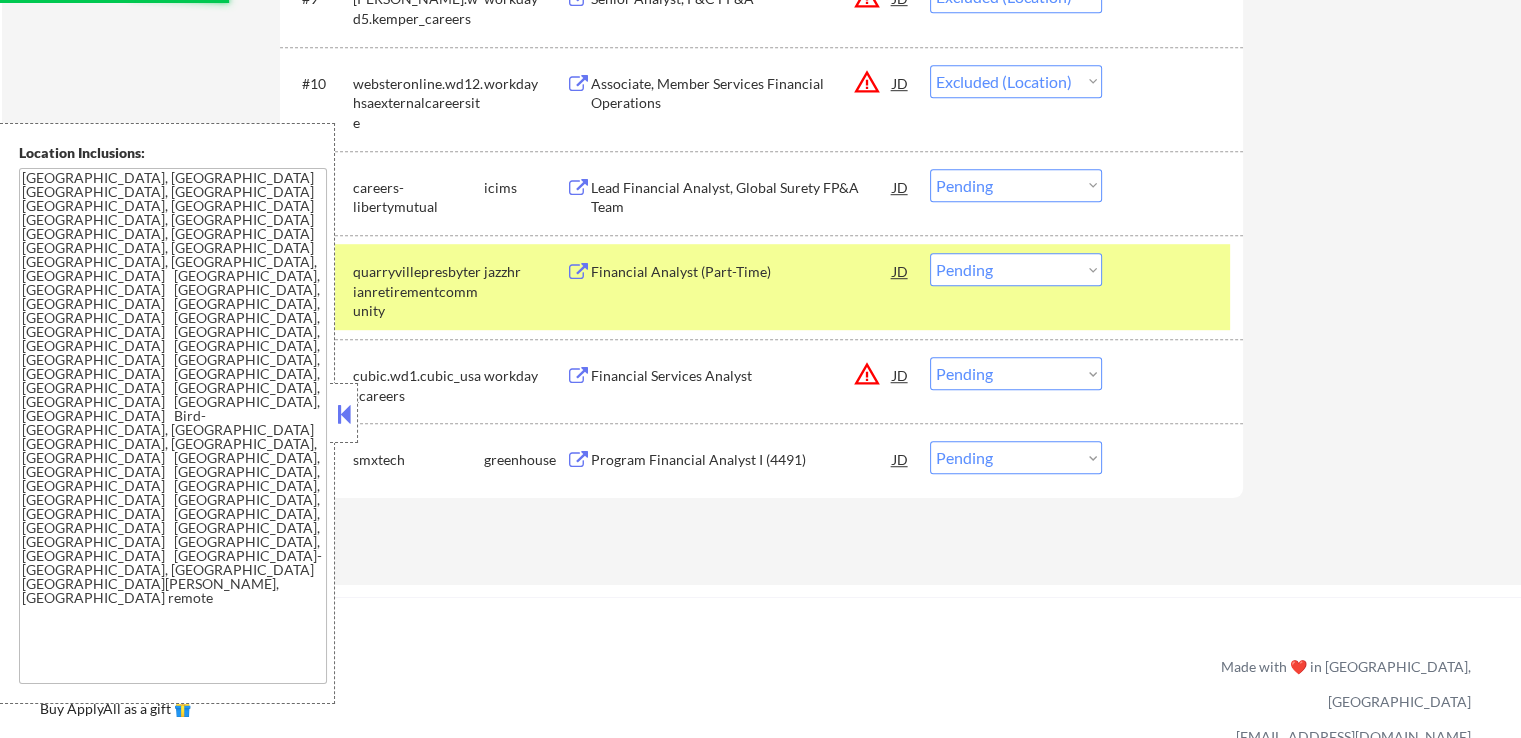 scroll, scrollTop: 1300, scrollLeft: 0, axis: vertical 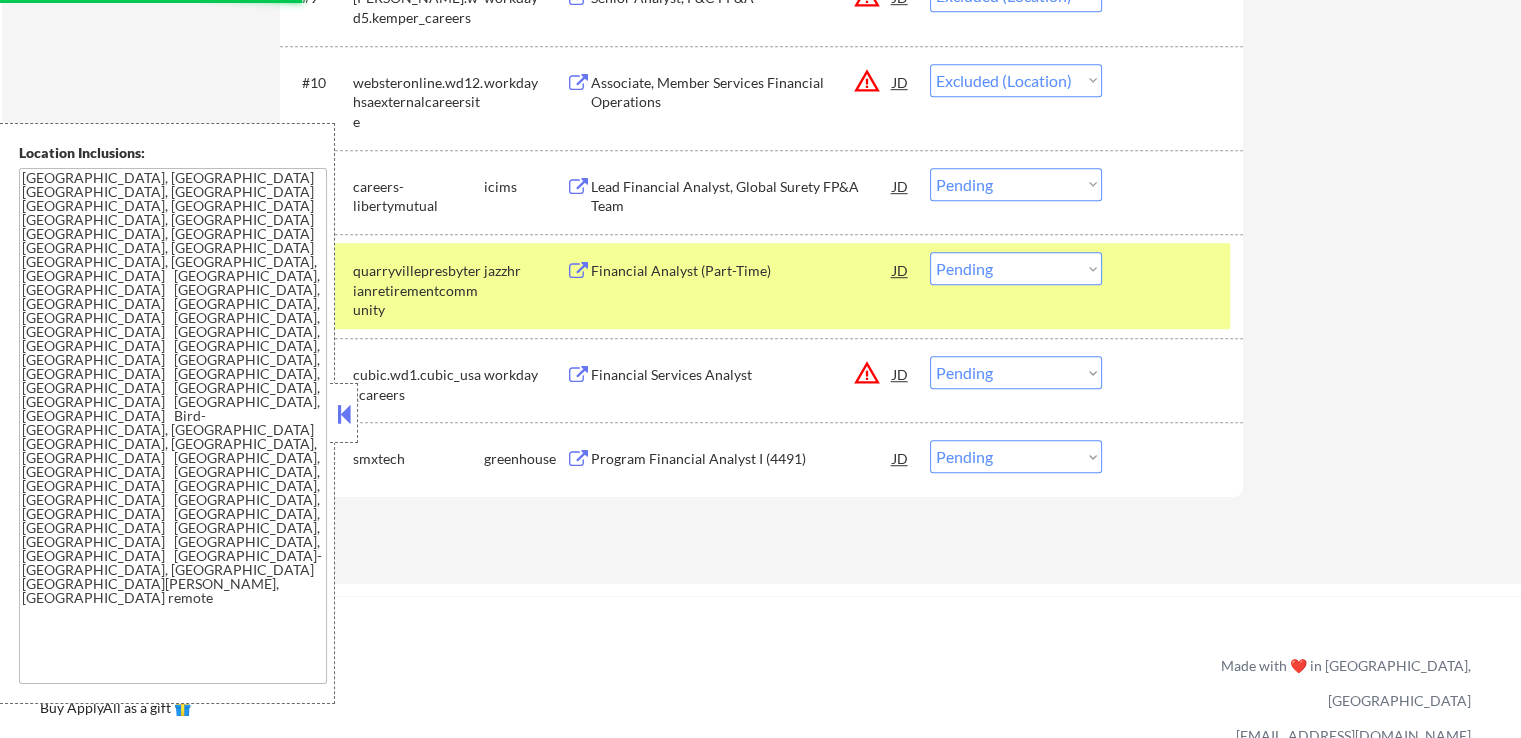click on "Financial Analyst (Part-Time)" at bounding box center (742, 271) 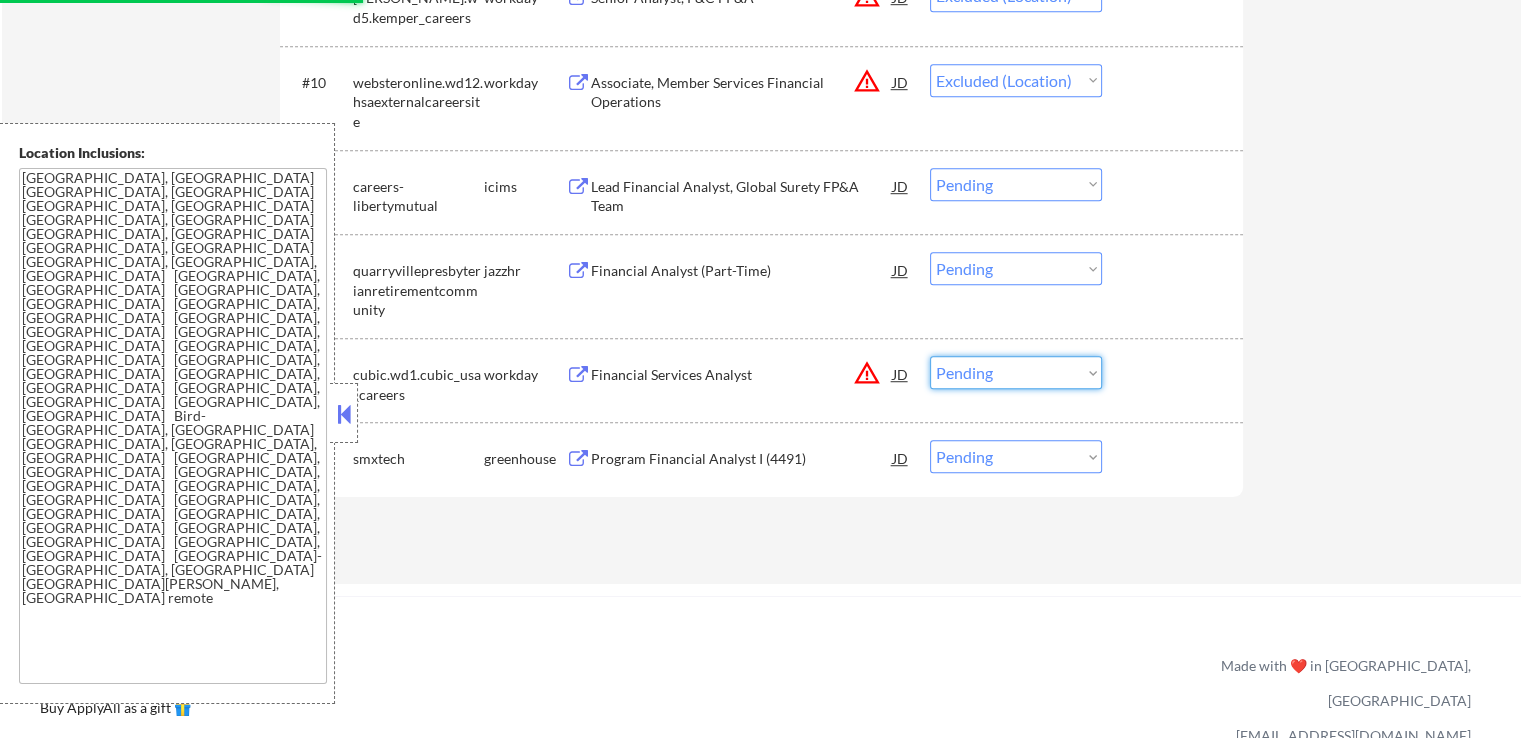 drag, startPoint x: 1002, startPoint y: 373, endPoint x: 1004, endPoint y: 385, distance: 12.165525 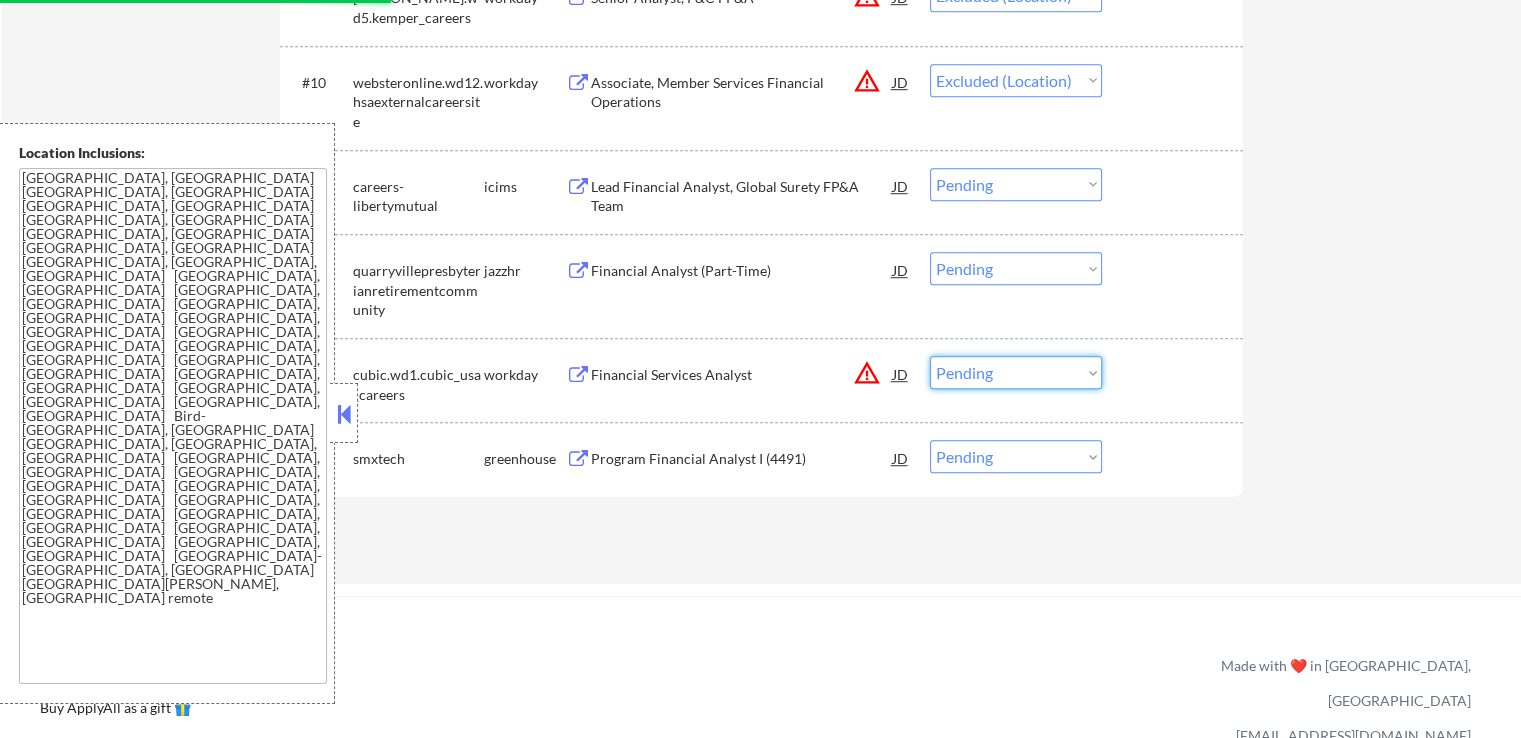 select on ""excluded__location_"" 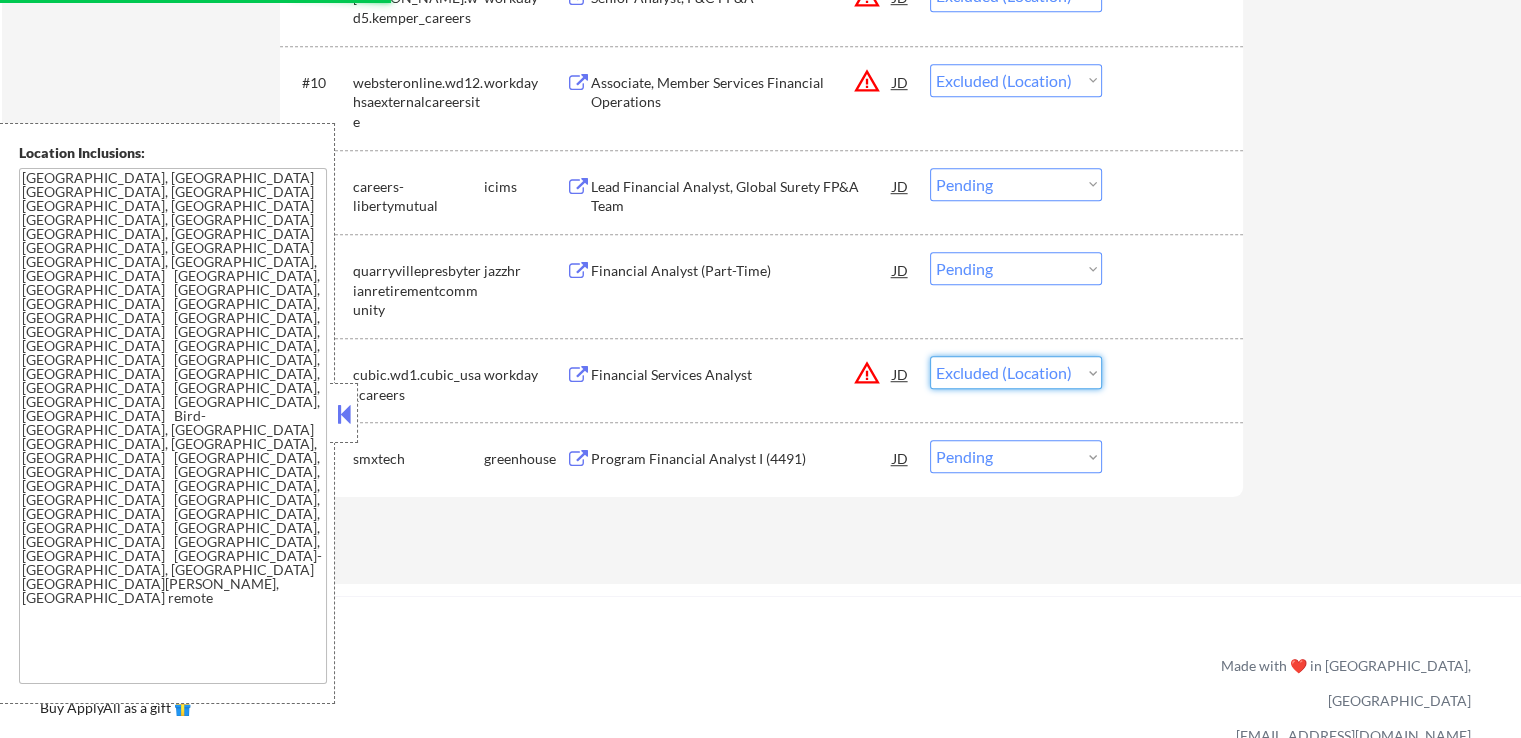click on "Choose an option... Pending Applied Excluded (Questions) Excluded (Expired) Excluded (Location) Excluded (Bad Match) Excluded (Blocklist) Excluded (Salary) Excluded (Other)" at bounding box center [1016, 372] 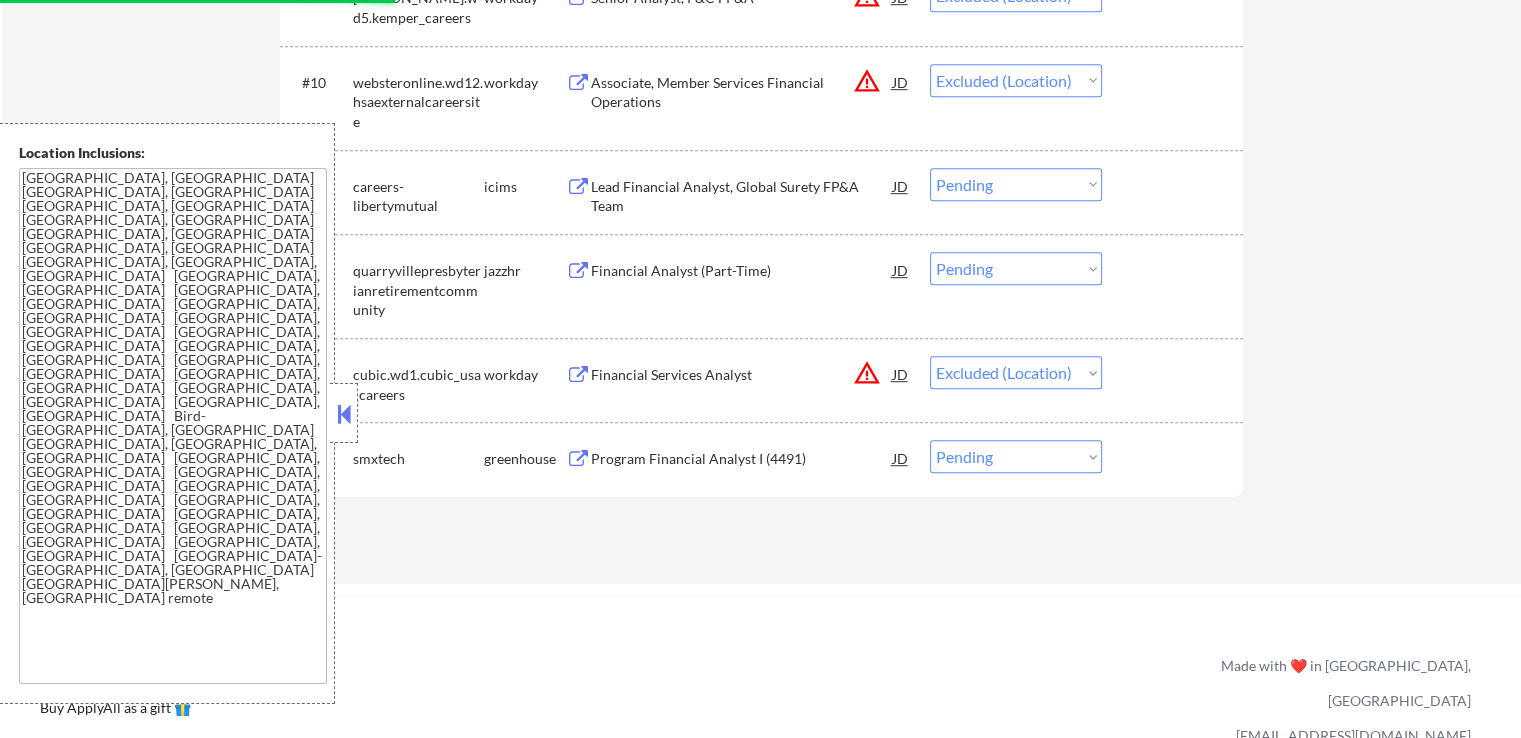 click on "#13 cubic.wd1.cubic_usa_careers workday Financial Services Analyst JD warning_amber Choose an option... Pending Applied Excluded (Questions) Excluded (Expired) Excluded (Location) Excluded (Bad Match) Excluded (Blocklist) Excluded (Salary) Excluded (Other)" at bounding box center [758, 380] 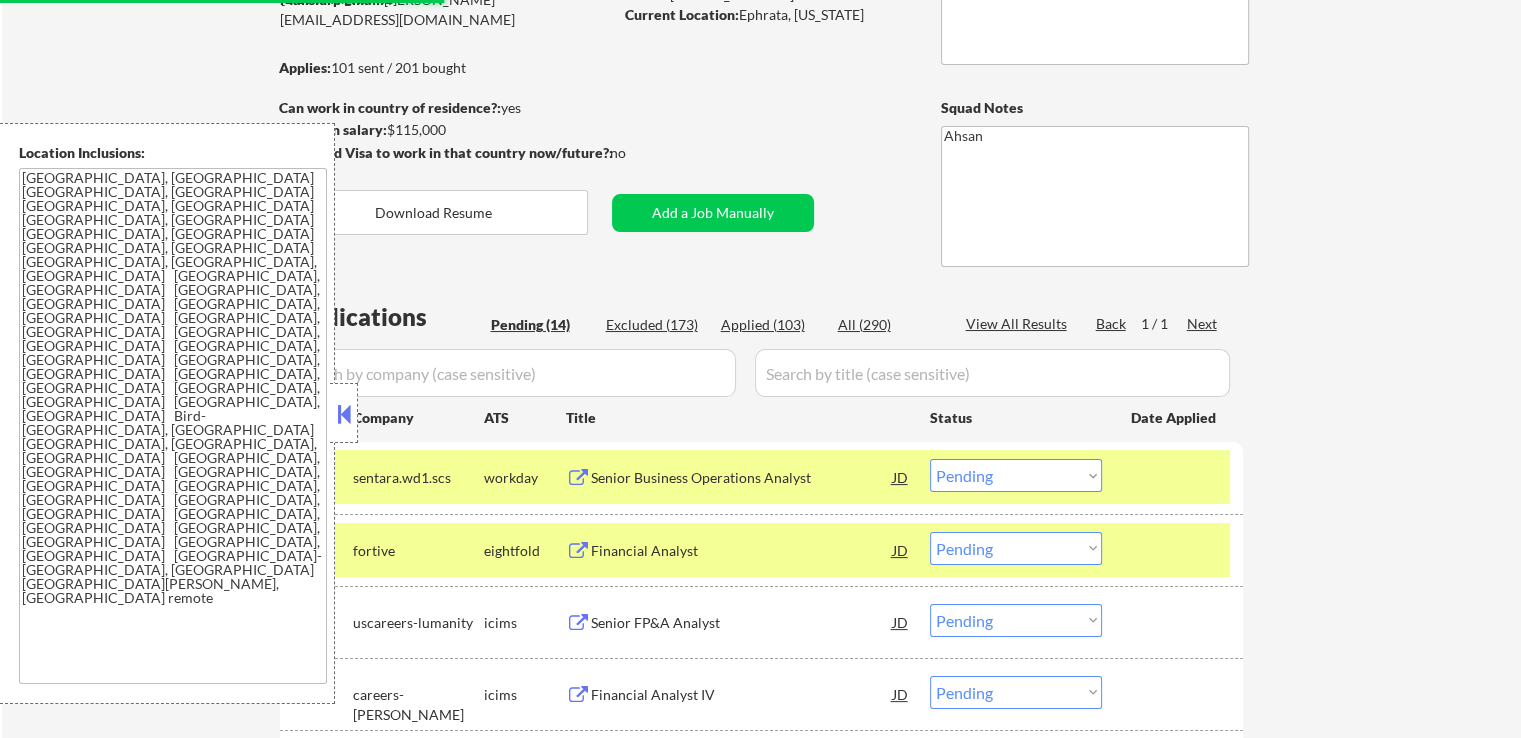 scroll, scrollTop: 200, scrollLeft: 0, axis: vertical 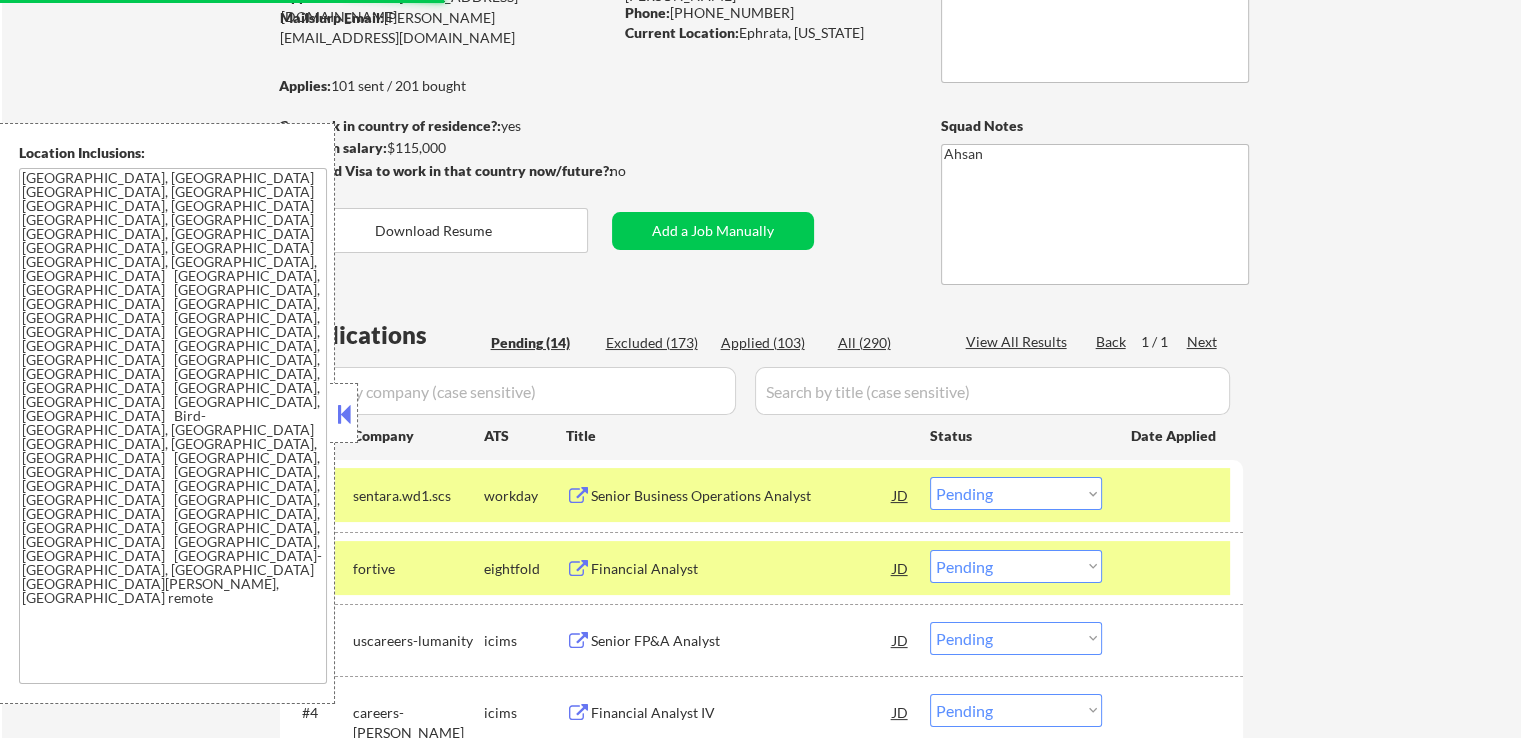 select on ""pending"" 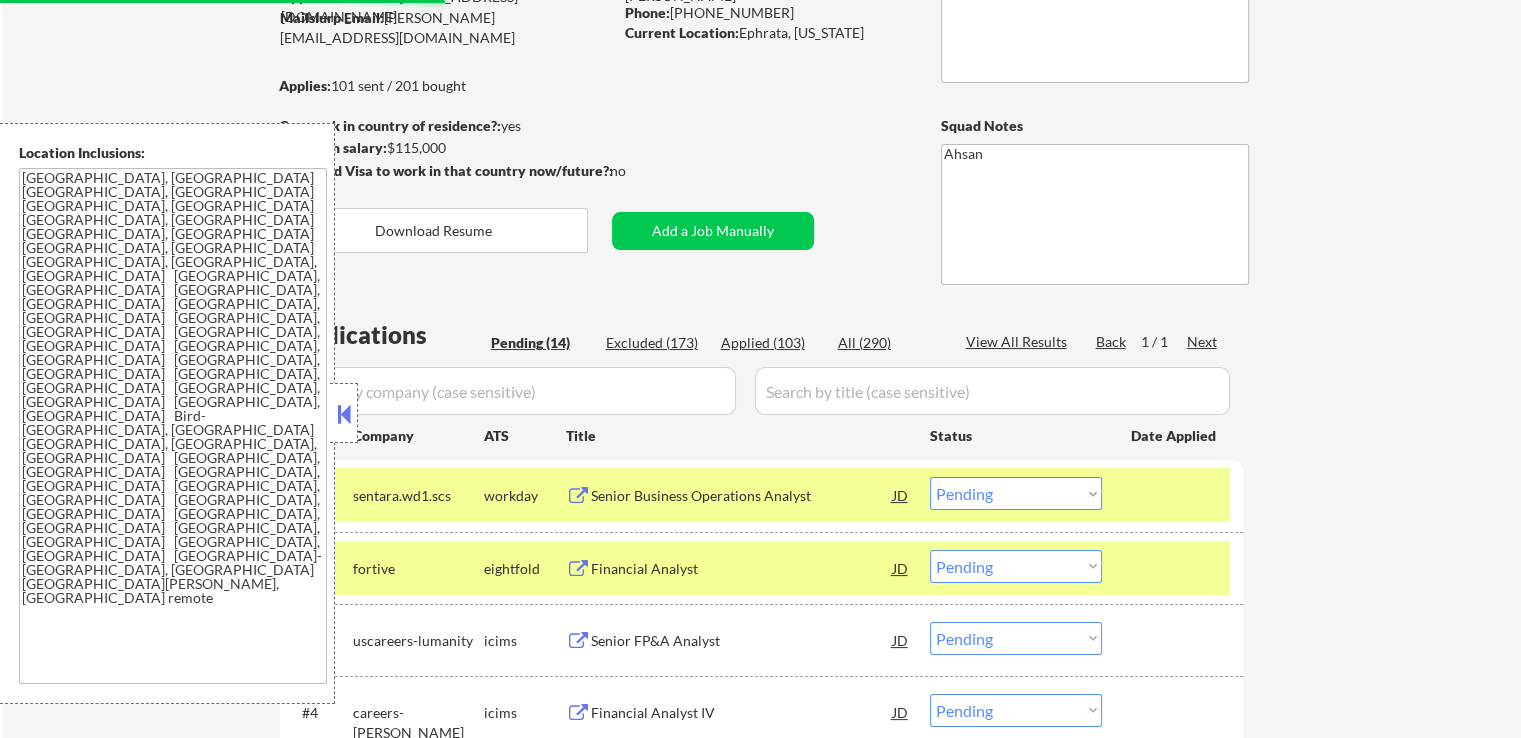 select on ""pending"" 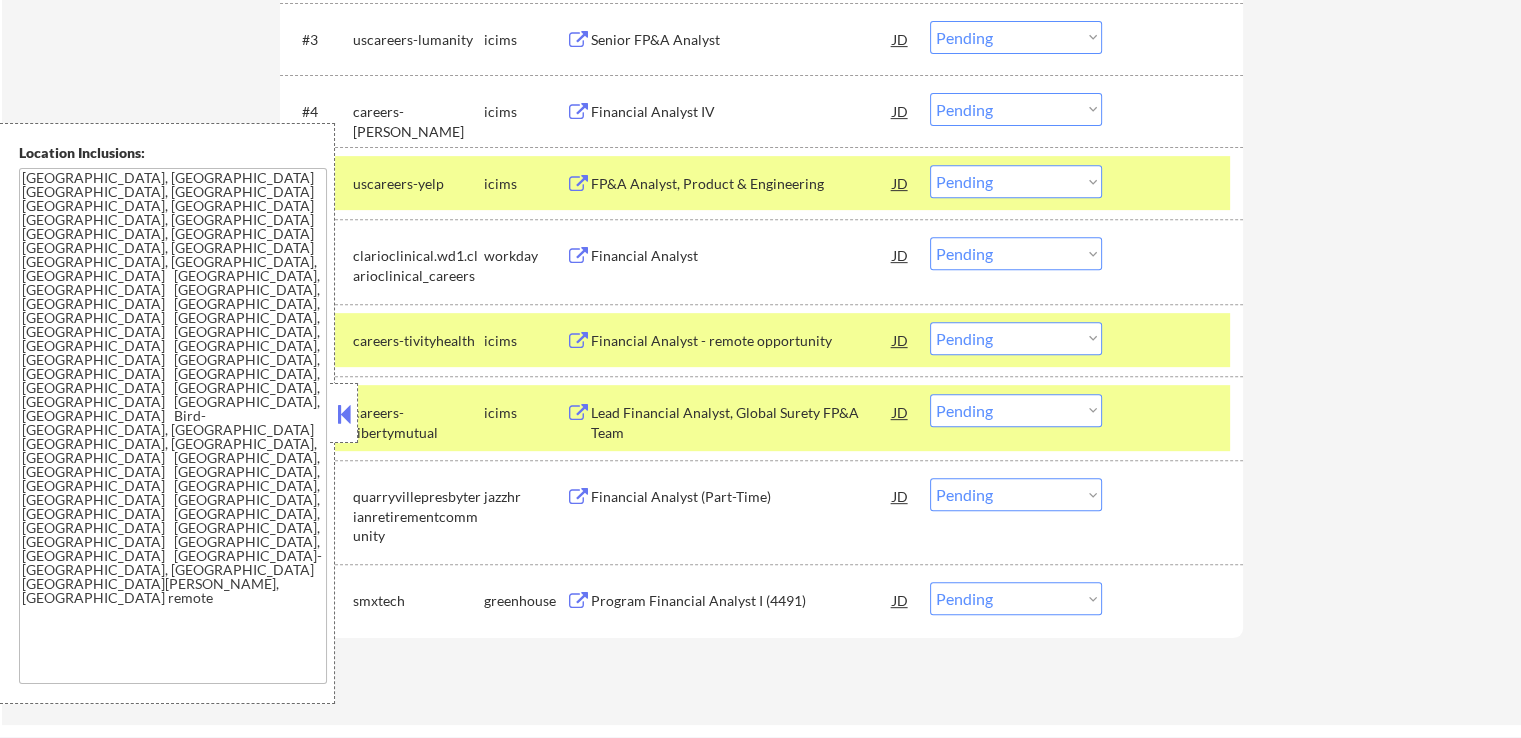 scroll, scrollTop: 1200, scrollLeft: 0, axis: vertical 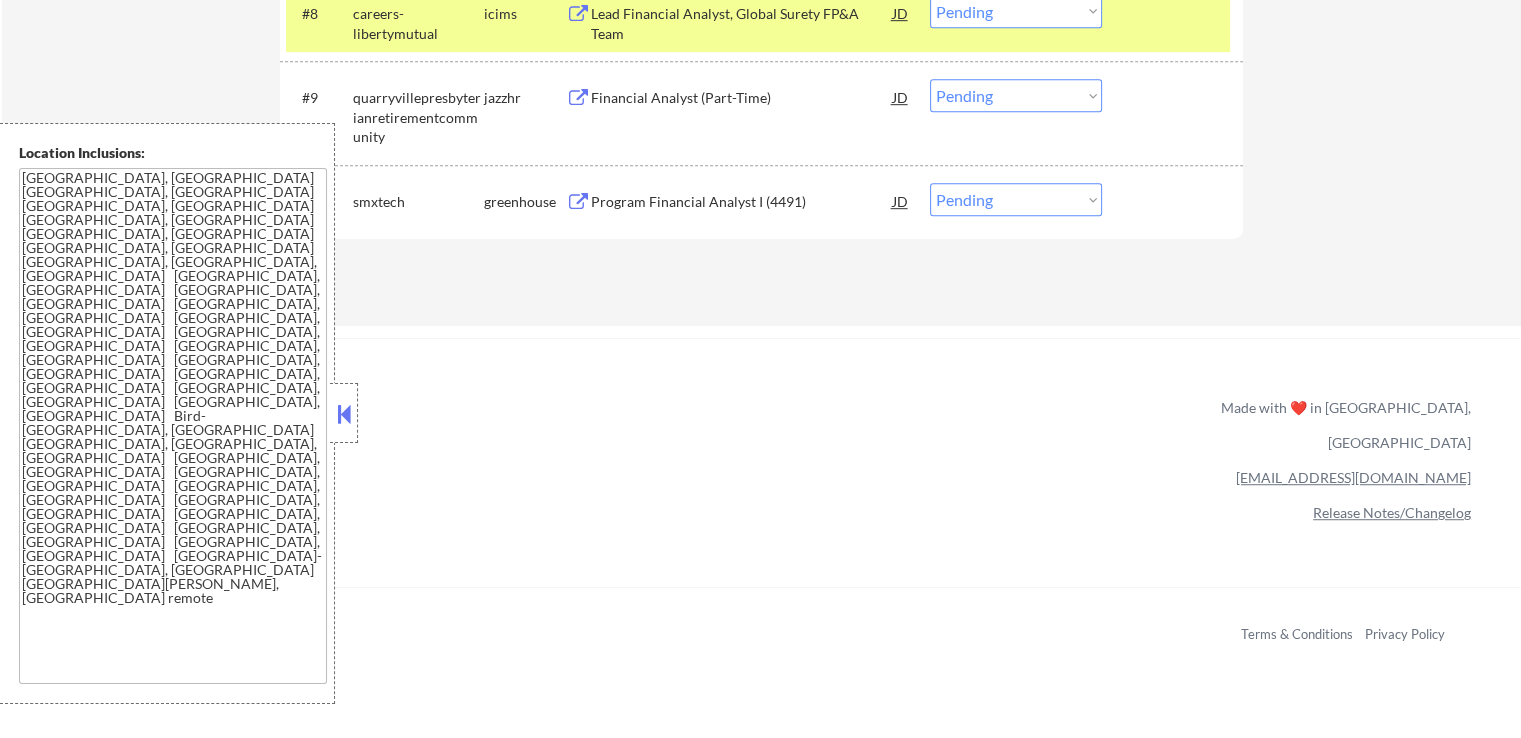 click on "Program Financial Analyst I (4491)" at bounding box center (742, 202) 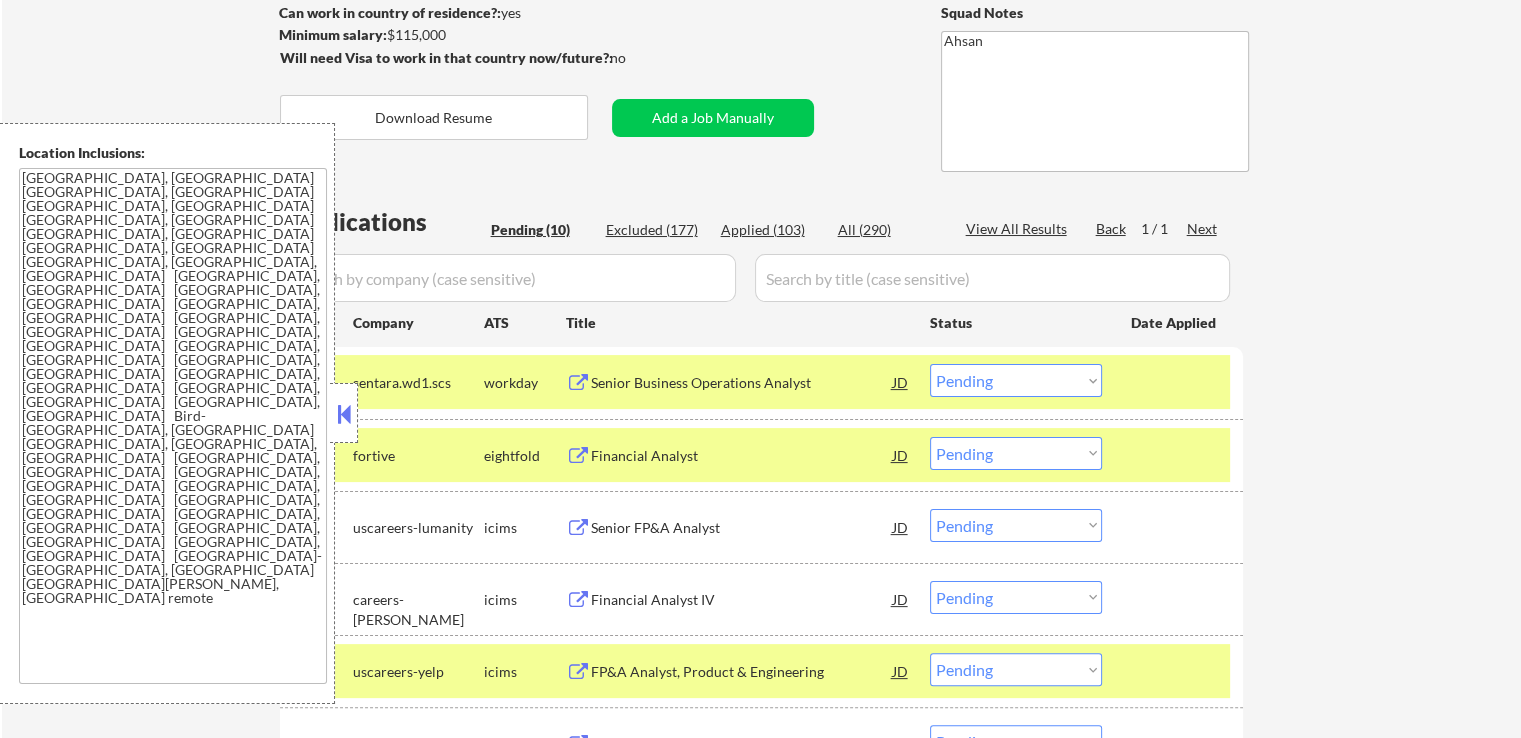 scroll, scrollTop: 400, scrollLeft: 0, axis: vertical 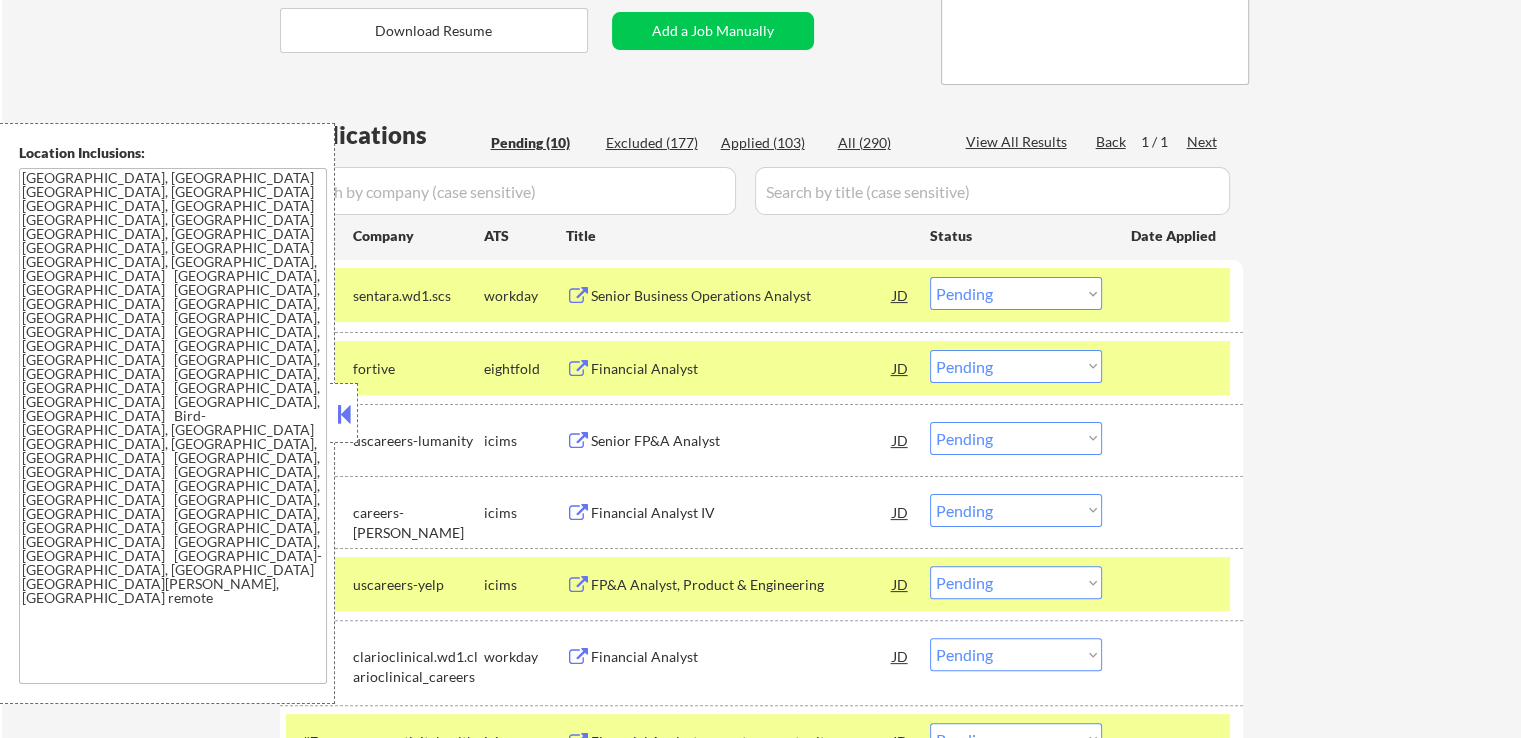 click on "Senior Business Operations Analyst" at bounding box center (742, 296) 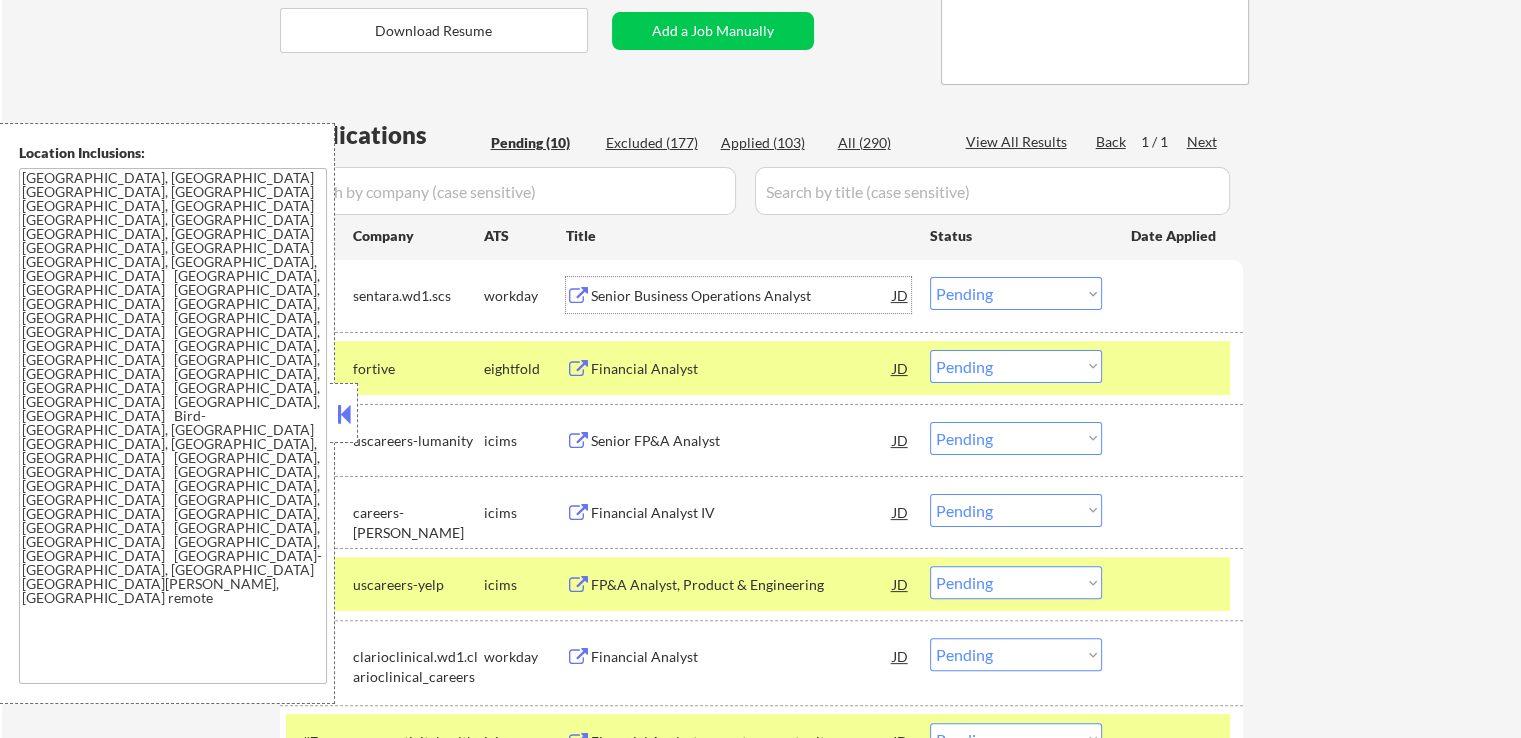click on "Financial Analyst" at bounding box center (742, 369) 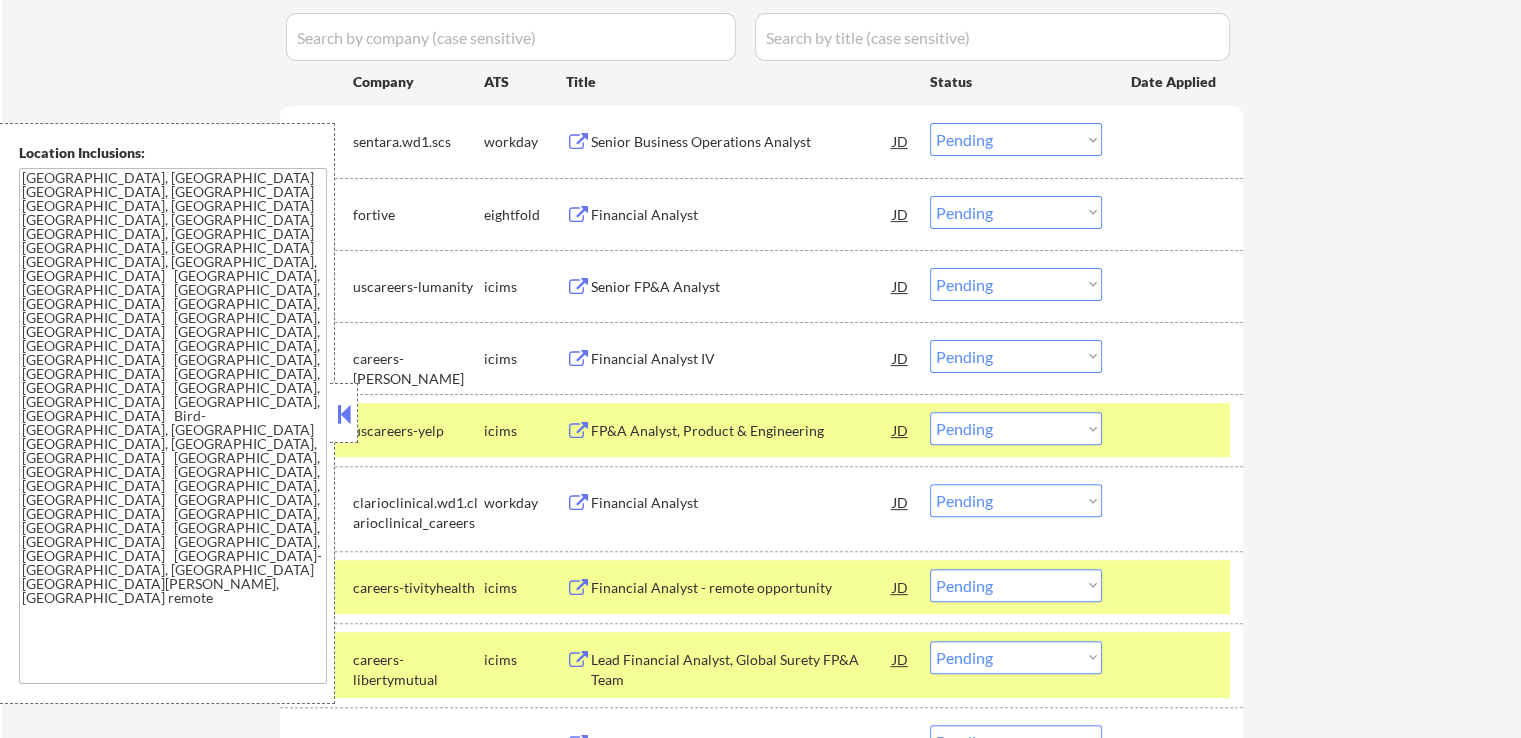 scroll, scrollTop: 428, scrollLeft: 0, axis: vertical 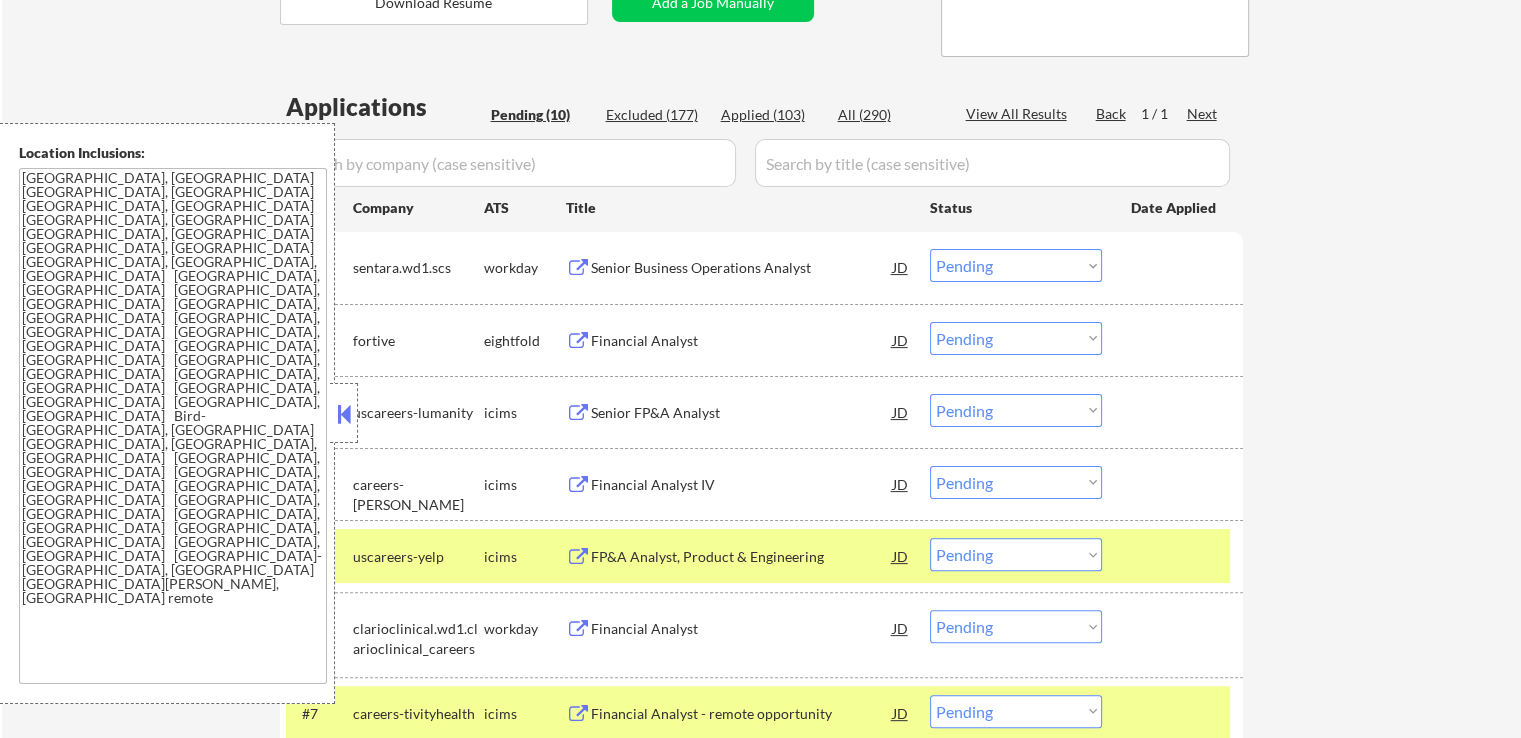 click on "Choose an option... Pending Applied Excluded (Questions) Excluded (Expired) Excluded (Location) Excluded (Bad Match) Excluded (Blocklist) Excluded (Salary) Excluded (Other)" at bounding box center (1016, 265) 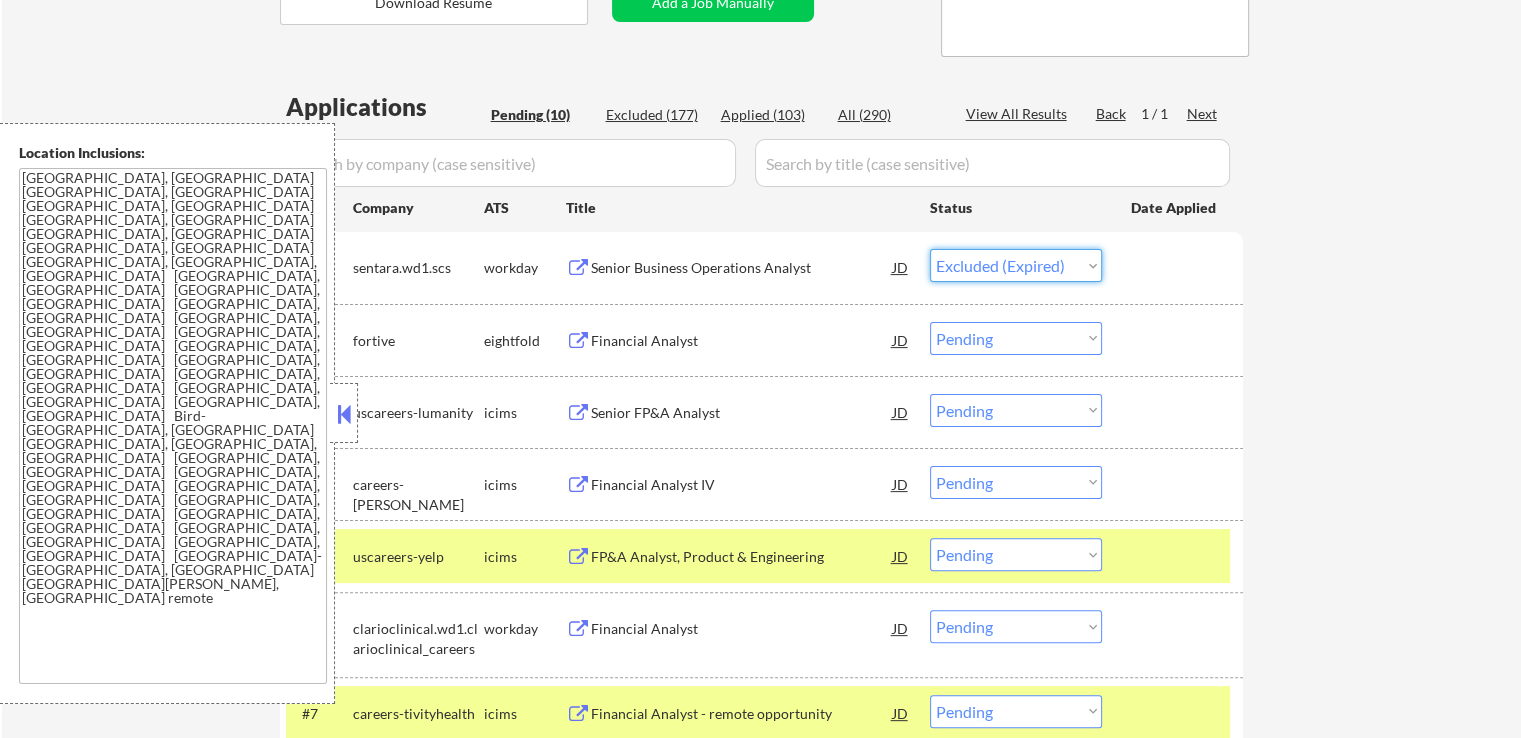 click on "Choose an option... Pending Applied Excluded (Questions) Excluded (Expired) Excluded (Location) Excluded (Bad Match) Excluded (Blocklist) Excluded (Salary) Excluded (Other)" at bounding box center [1016, 265] 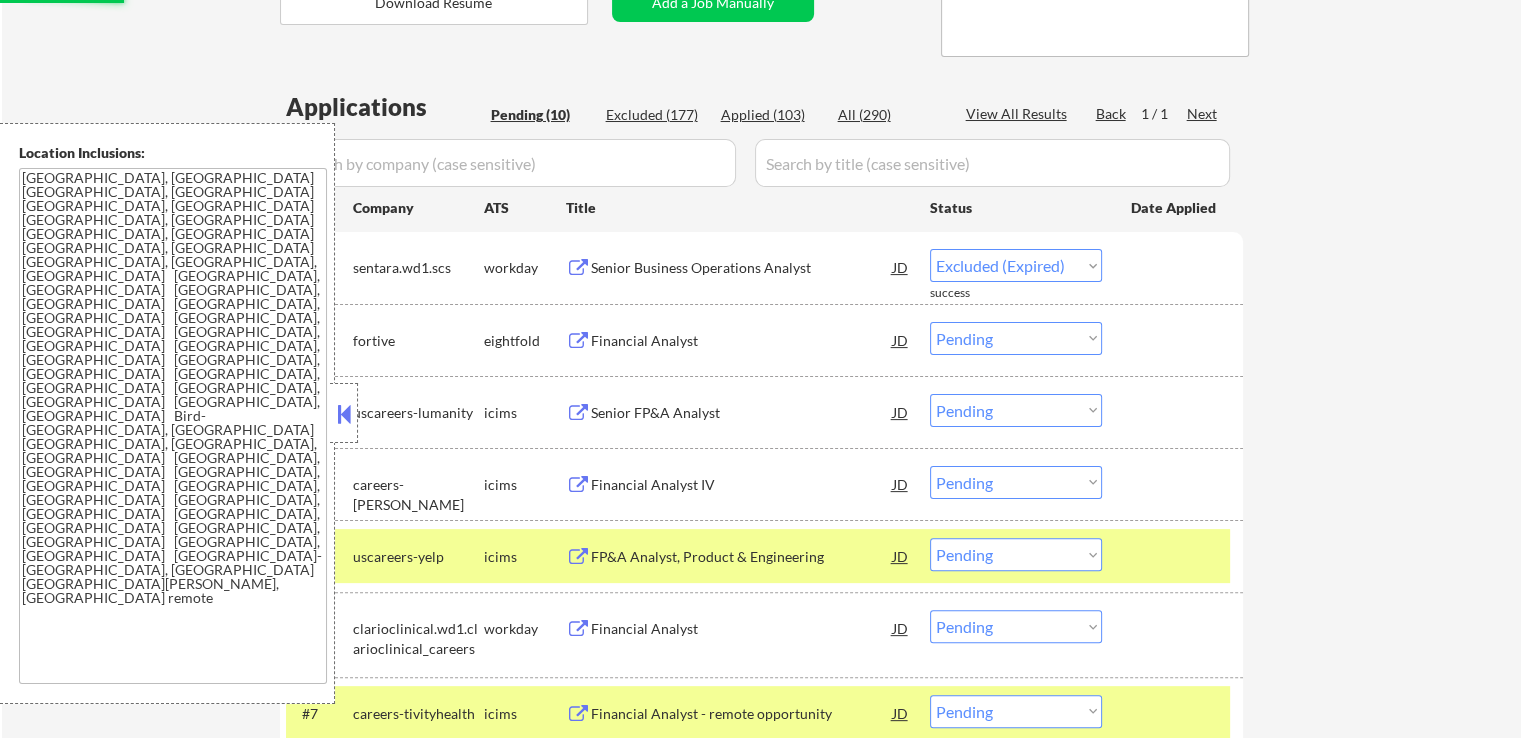 select on ""pending"" 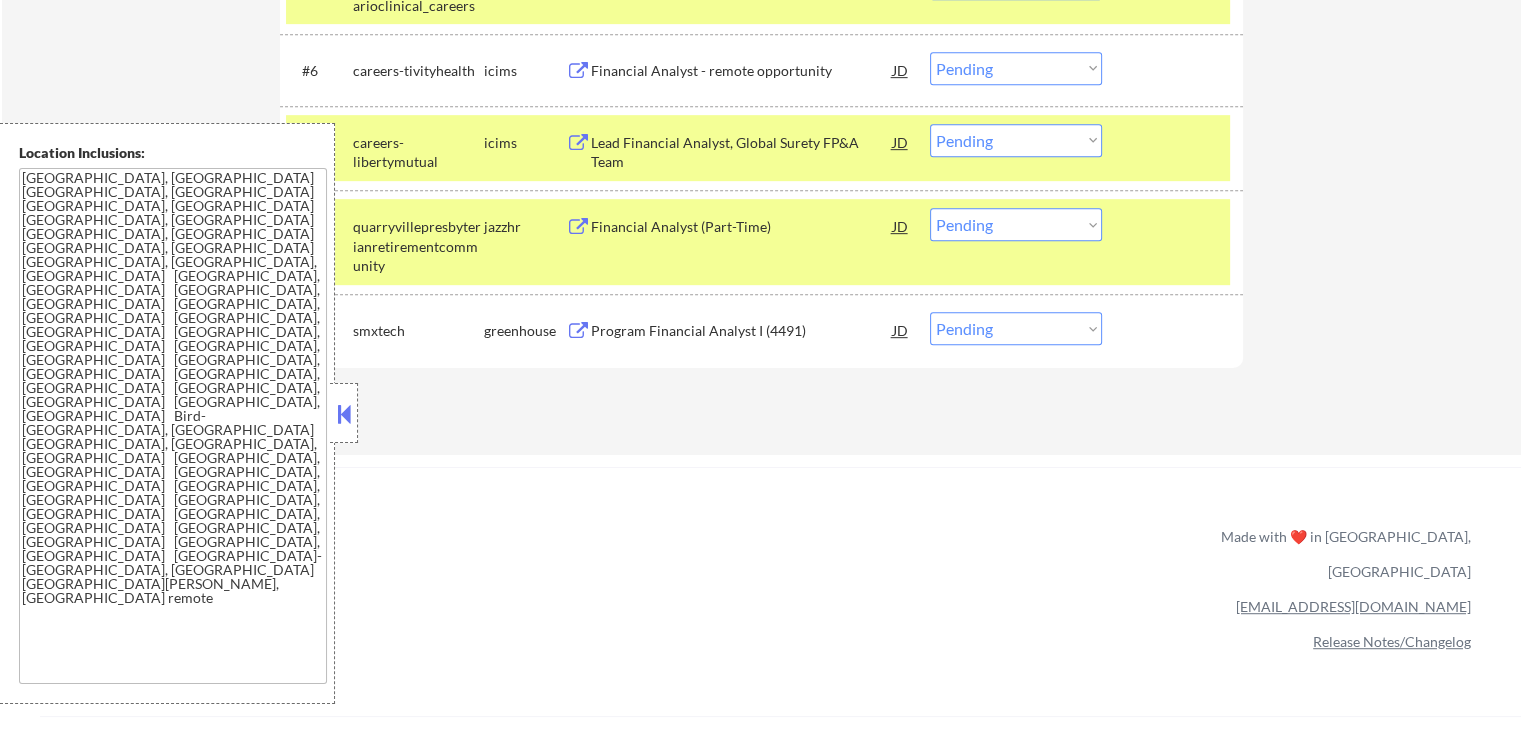 scroll, scrollTop: 1028, scrollLeft: 0, axis: vertical 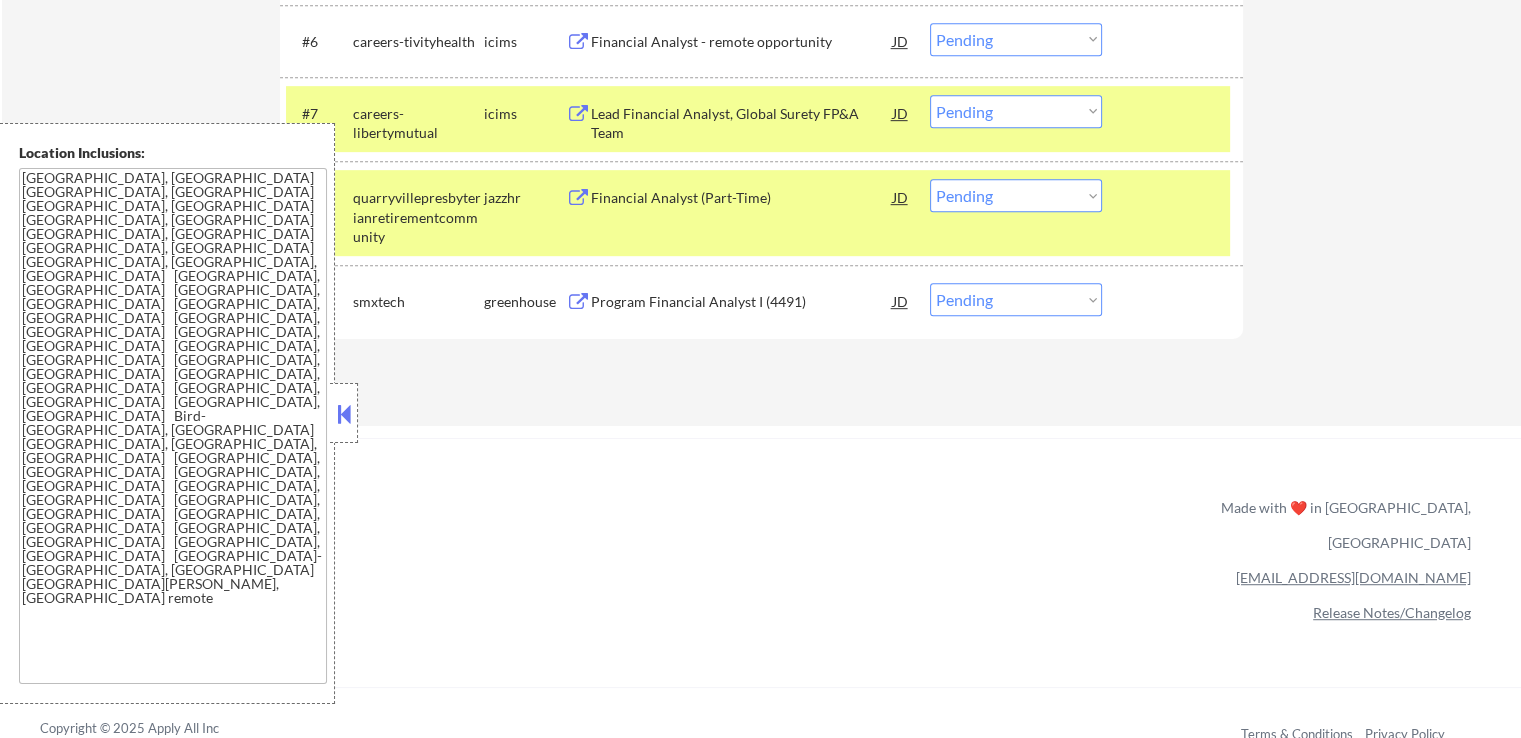 drag, startPoint x: 972, startPoint y: 197, endPoint x: 990, endPoint y: 208, distance: 21.095022 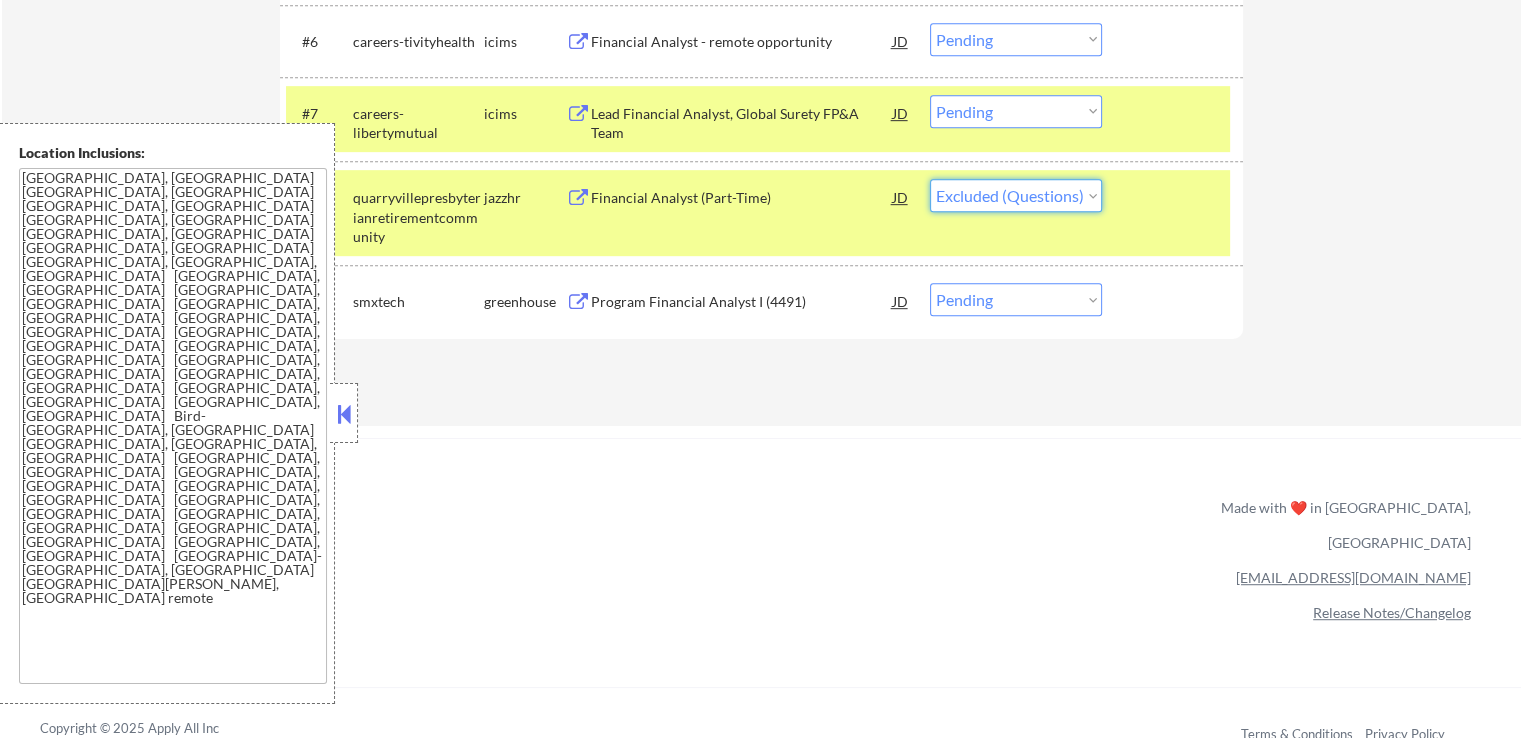 click on "Choose an option... Pending Applied Excluded (Questions) Excluded (Expired) Excluded (Location) Excluded (Bad Match) Excluded (Blocklist) Excluded (Salary) Excluded (Other)" at bounding box center (1016, 195) 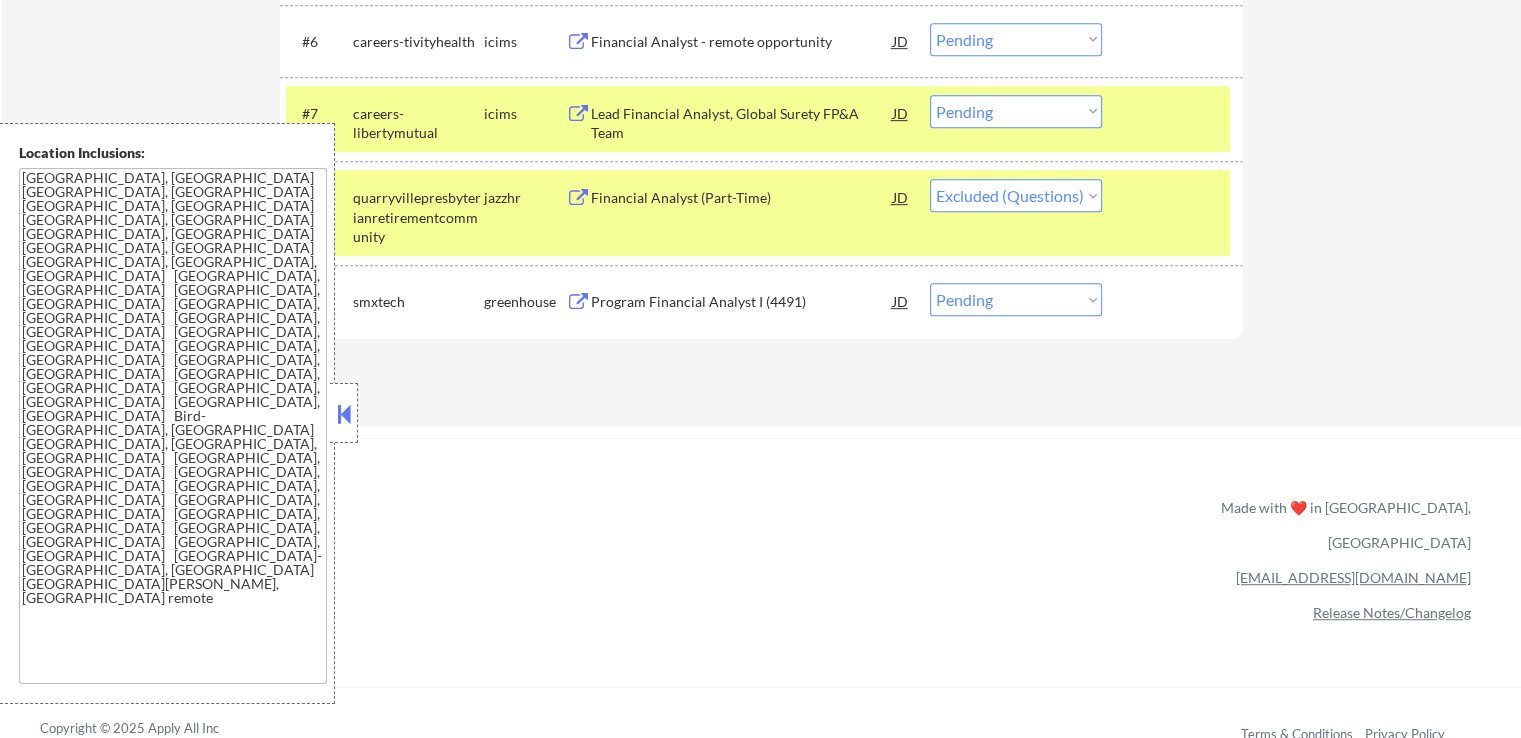 click on "Applications Pending (9) Excluded (178) Applied (103) All (290) View All Results Back 1 / 1
Next Company ATS Title Status Date Applied #1 fortive eightfold Financial Analyst JD Choose an option... Pending Applied Excluded (Questions) Excluded (Expired) Excluded (Location) Excluded (Bad Match) Excluded (Blocklist) Excluded (Salary) Excluded (Other) success #2 uscareers-lumanity icims Senior FP&A Analyst JD warning_amber Choose an option... Pending Applied Excluded (Questions) Excluded (Expired) Excluded (Location) Excluded (Bad Match) Excluded (Blocklist) Excluded (Salary) Excluded (Other) success #3 careers-[PERSON_NAME] icims Financial Analyst IV JD warning_amber Choose an option... Pending Applied Excluded (Questions) Excluded (Expired) Excluded (Location) Excluded (Bad Match) Excluded (Blocklist) Excluded (Salary) Excluded (Other) success #4 uscareers-yelp icims FP&A Analyst, Product & Engineering JD warning_amber Choose an option... Pending Applied Excluded (Questions) Excluded (Expired) Excluded (Location) #5" at bounding box center [761, -61] 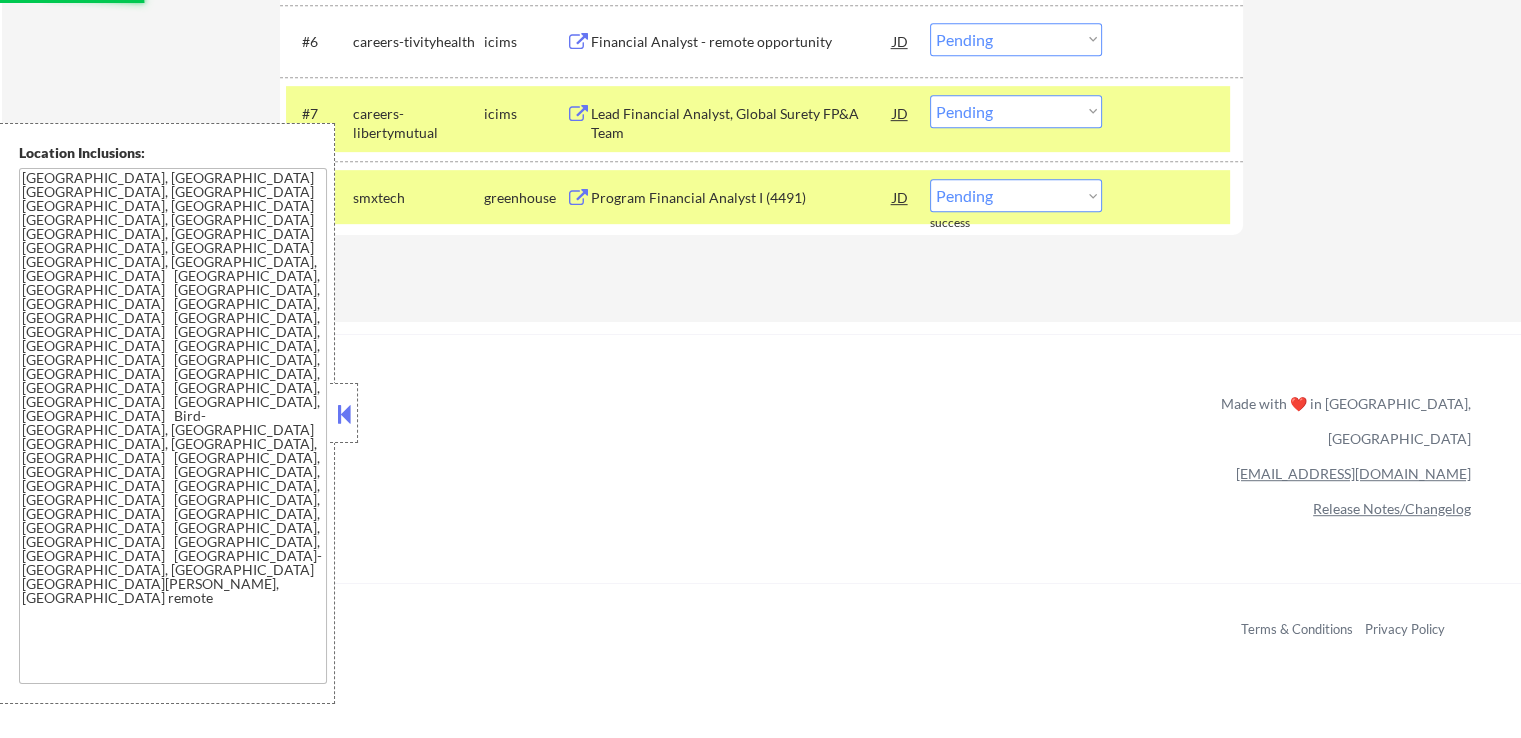 click on "Choose an option... Pending Applied Excluded (Questions) Excluded (Expired) Excluded (Location) Excluded (Bad Match) Excluded (Blocklist) Excluded (Salary) Excluded (Other)" at bounding box center [1016, 195] 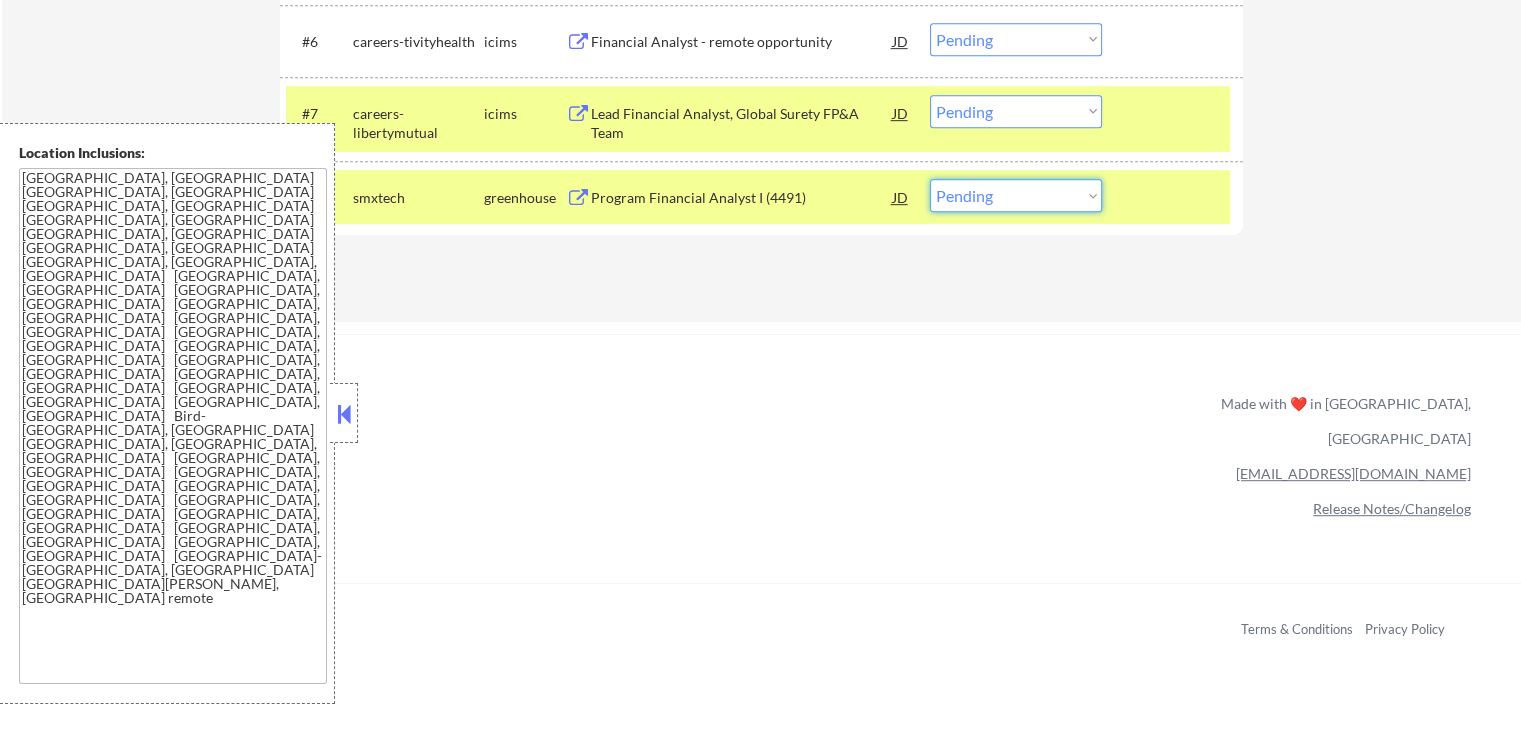 select on ""excluded__expired_"" 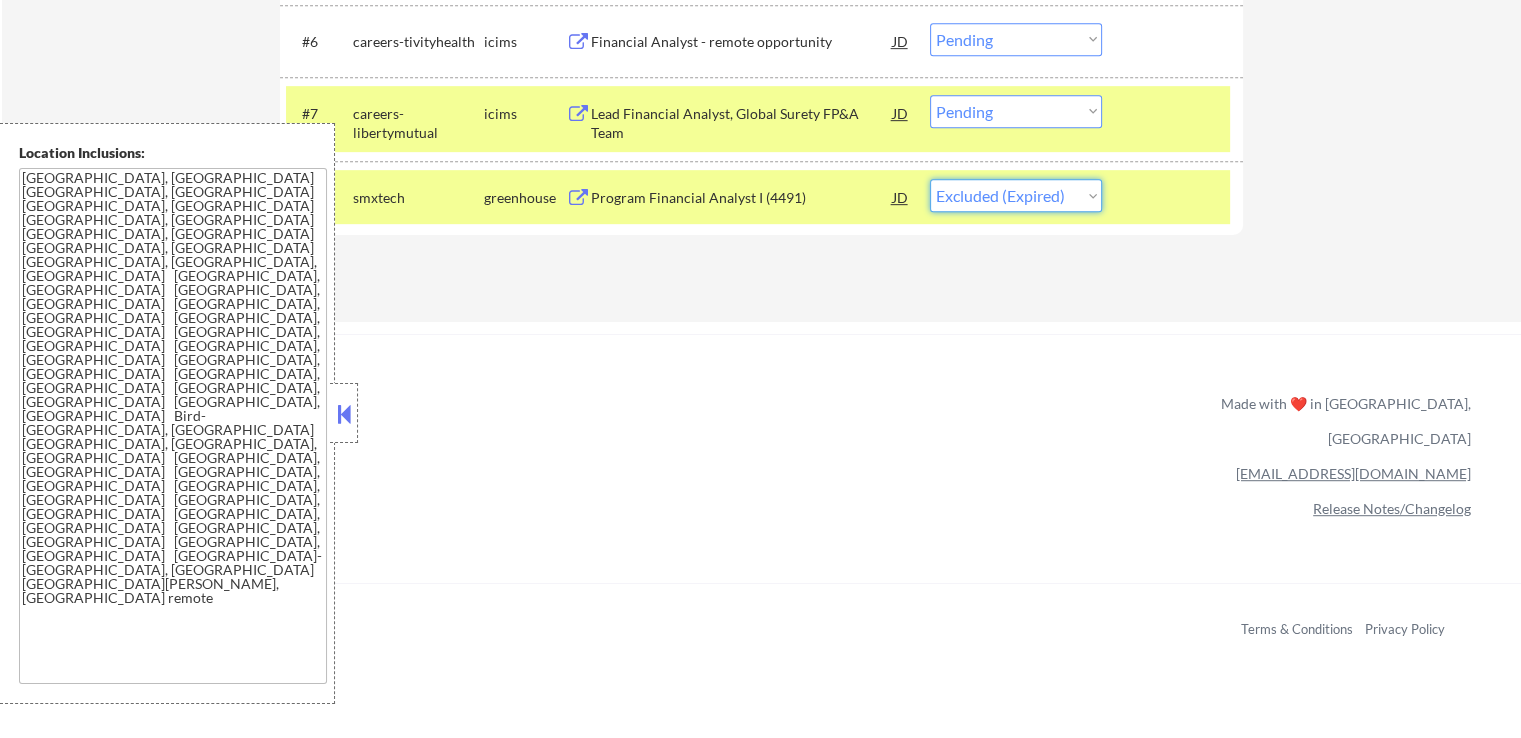 click on "Choose an option... Pending Applied Excluded (Questions) Excluded (Expired) Excluded (Location) Excluded (Bad Match) Excluded (Blocklist) Excluded (Salary) Excluded (Other)" at bounding box center (1016, 195) 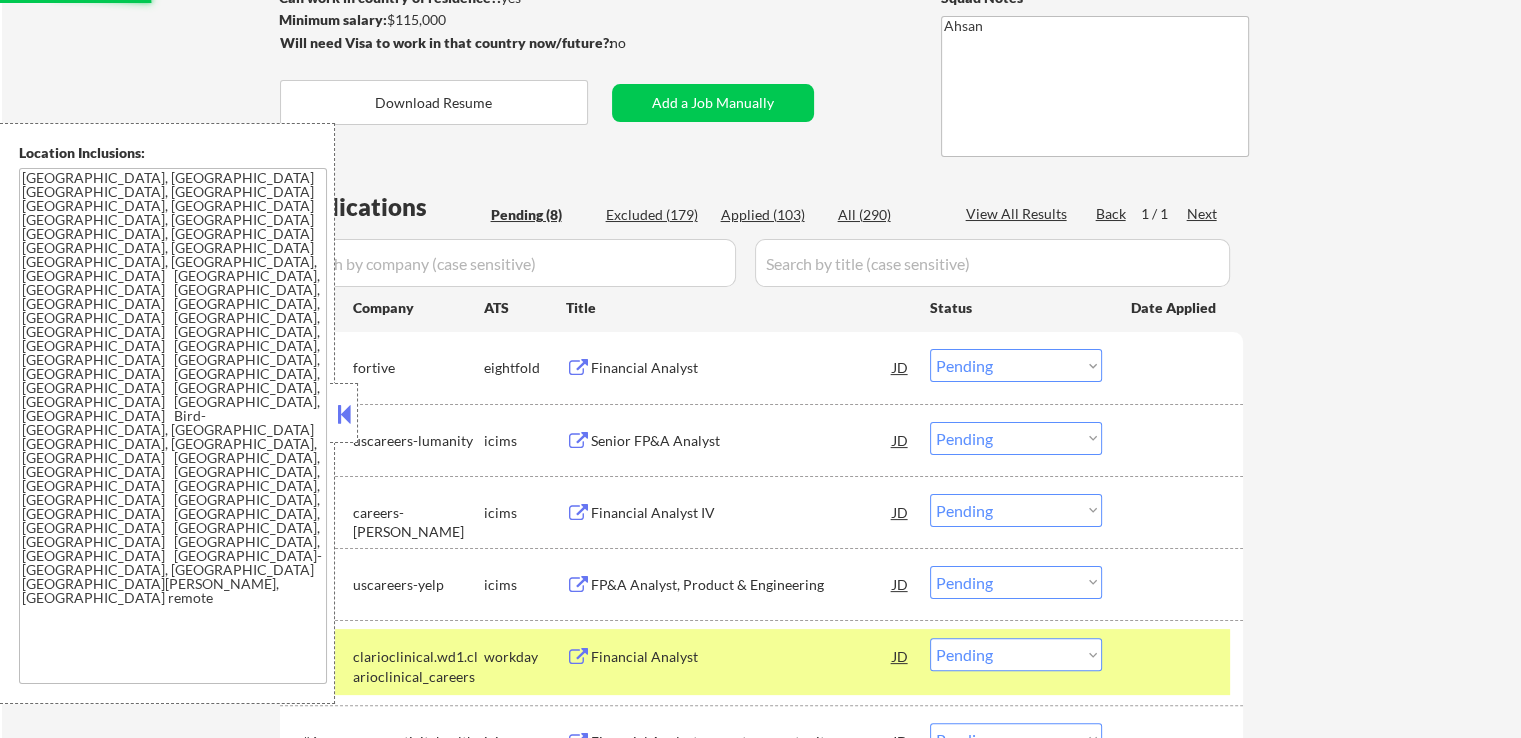 scroll, scrollTop: 428, scrollLeft: 0, axis: vertical 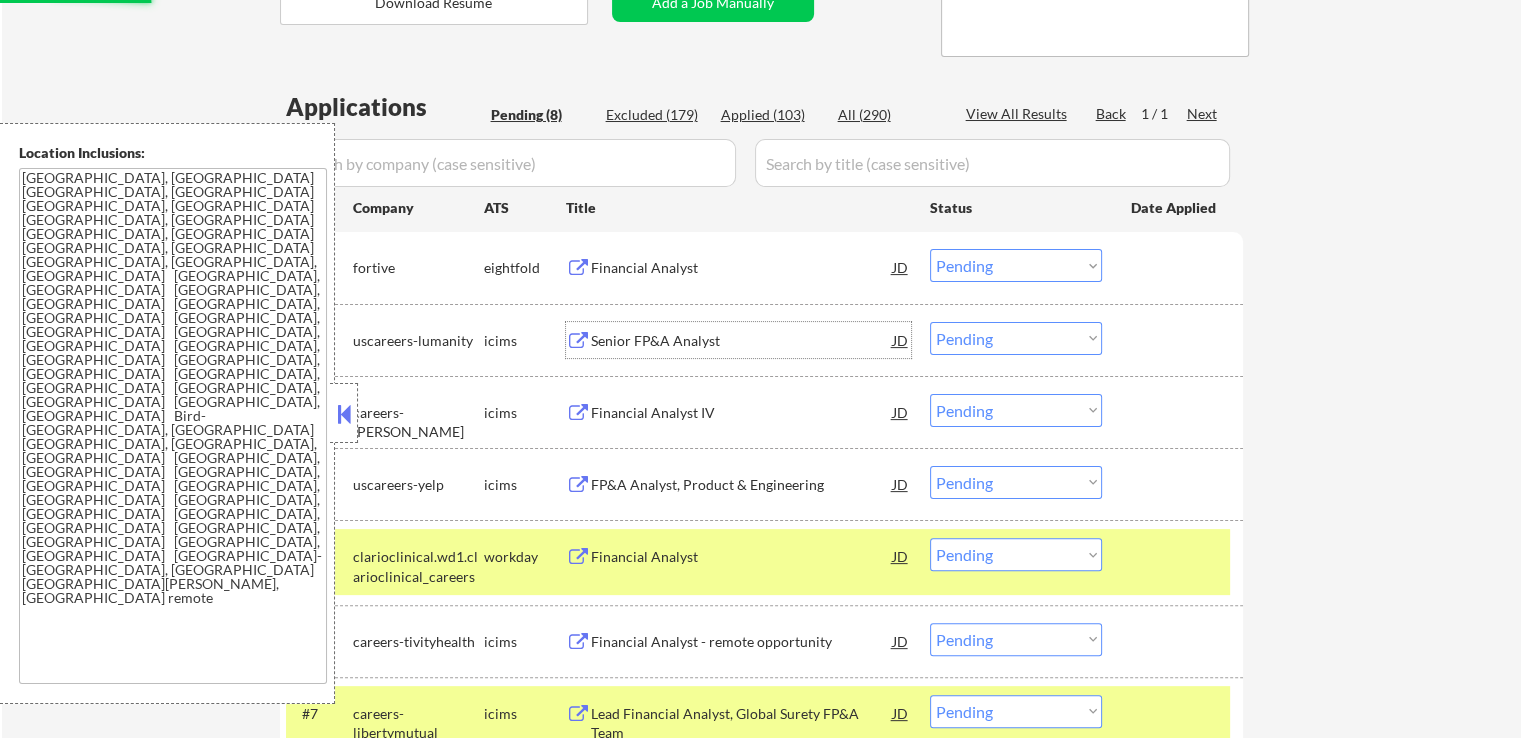 click on "Senior FP&A Analyst" at bounding box center [742, 341] 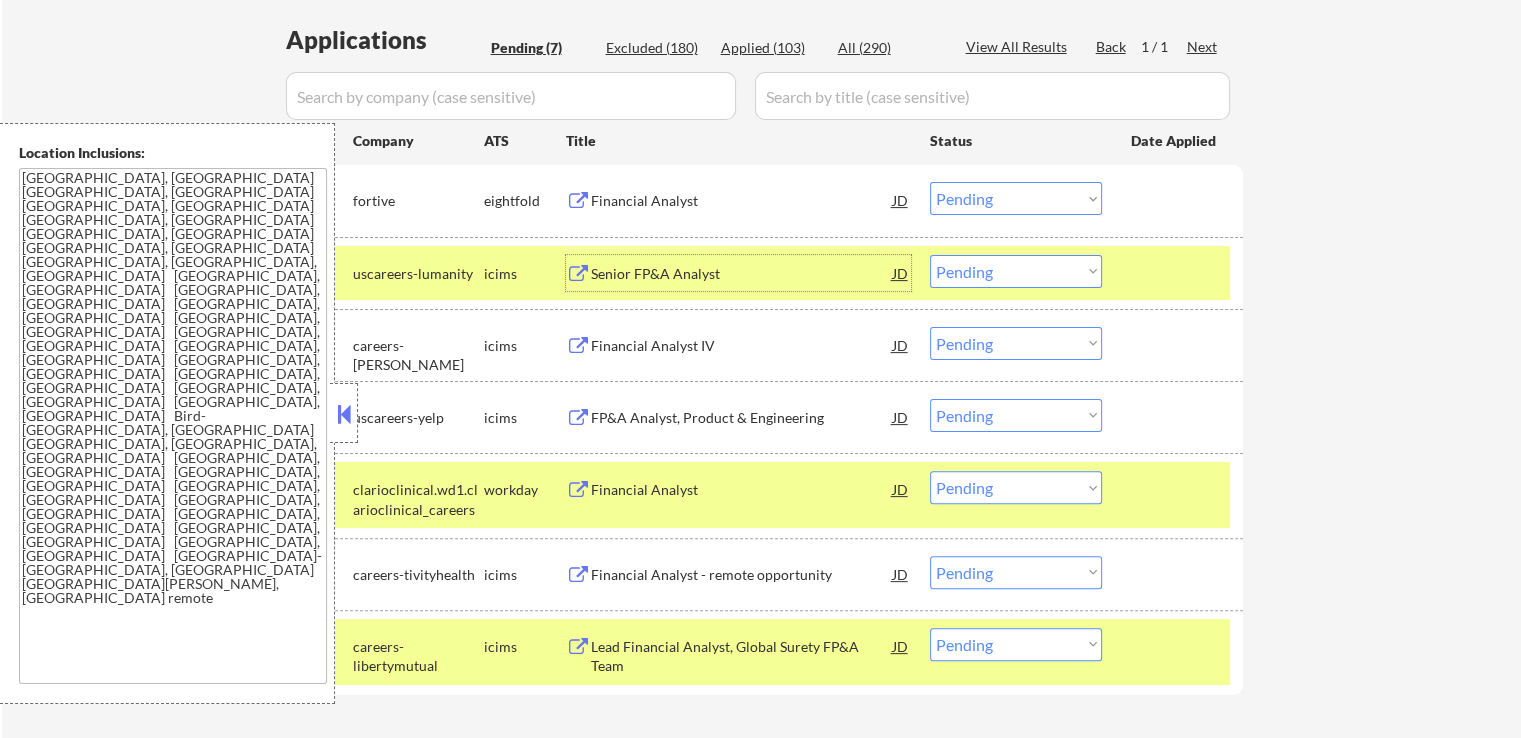 scroll, scrollTop: 528, scrollLeft: 0, axis: vertical 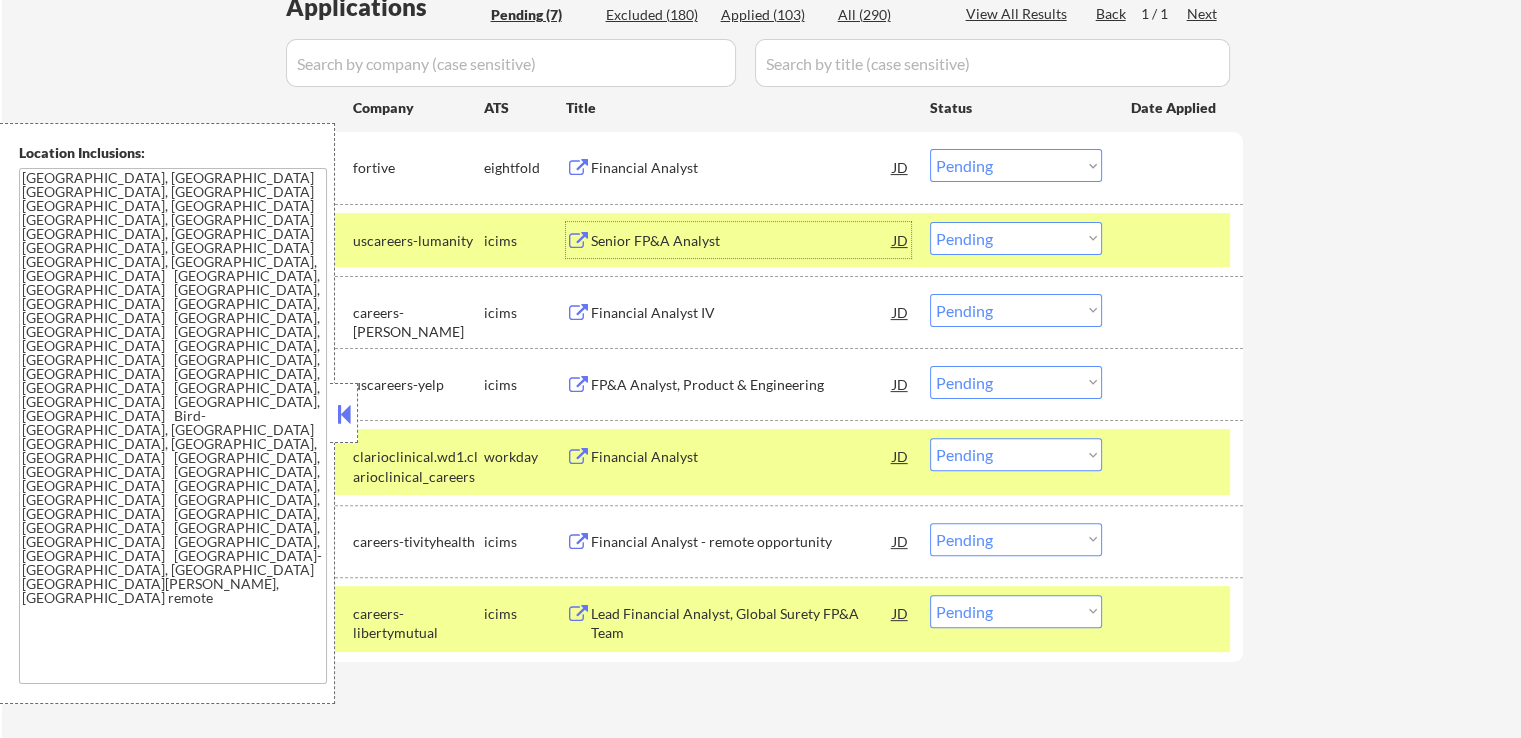 click on "Choose an option... Pending Applied Excluded (Questions) Excluded (Expired) Excluded (Location) Excluded (Bad Match) Excluded (Blocklist) Excluded (Salary) Excluded (Other)" at bounding box center [1016, 165] 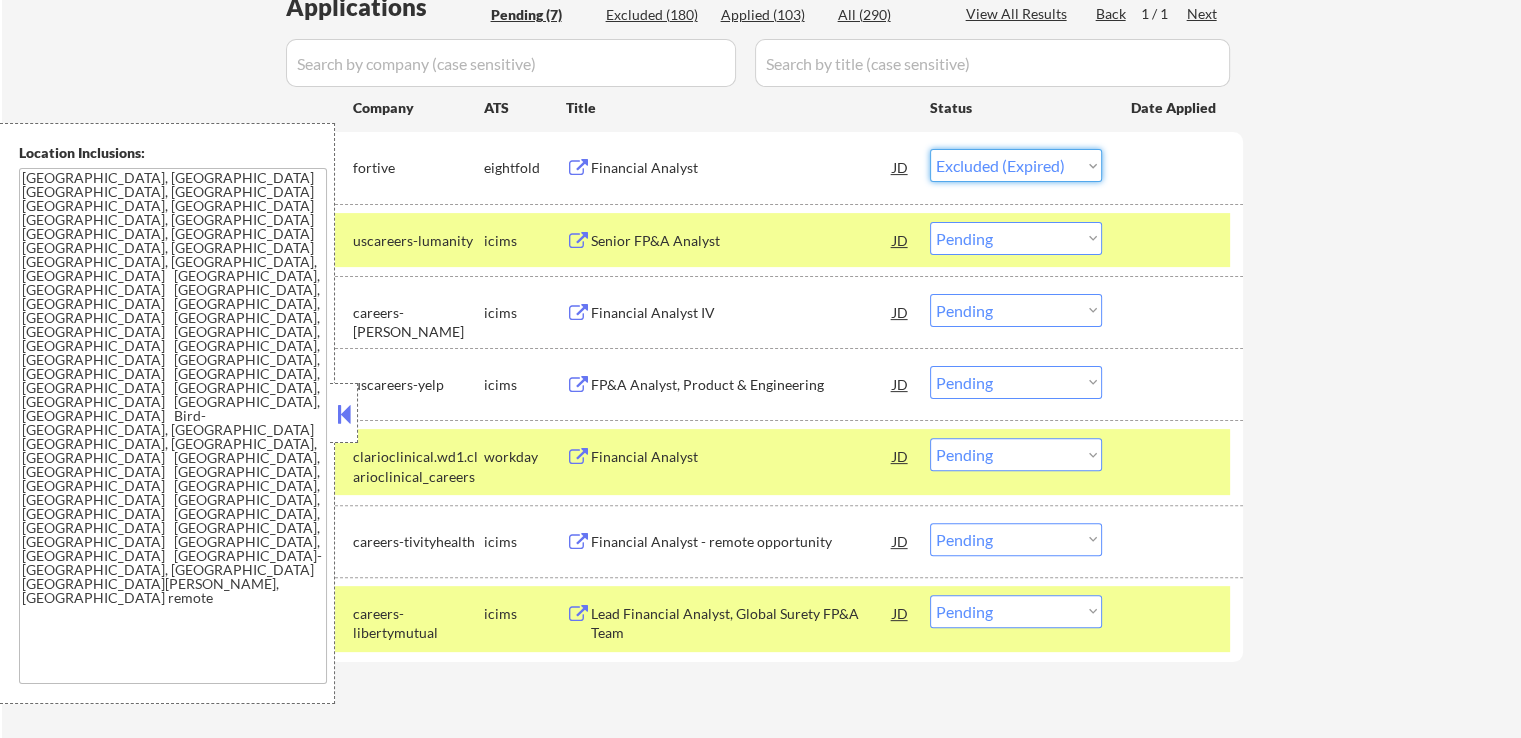 click on "Choose an option... Pending Applied Excluded (Questions) Excluded (Expired) Excluded (Location) Excluded (Bad Match) Excluded (Blocklist) Excluded (Salary) Excluded (Other)" at bounding box center (1016, 165) 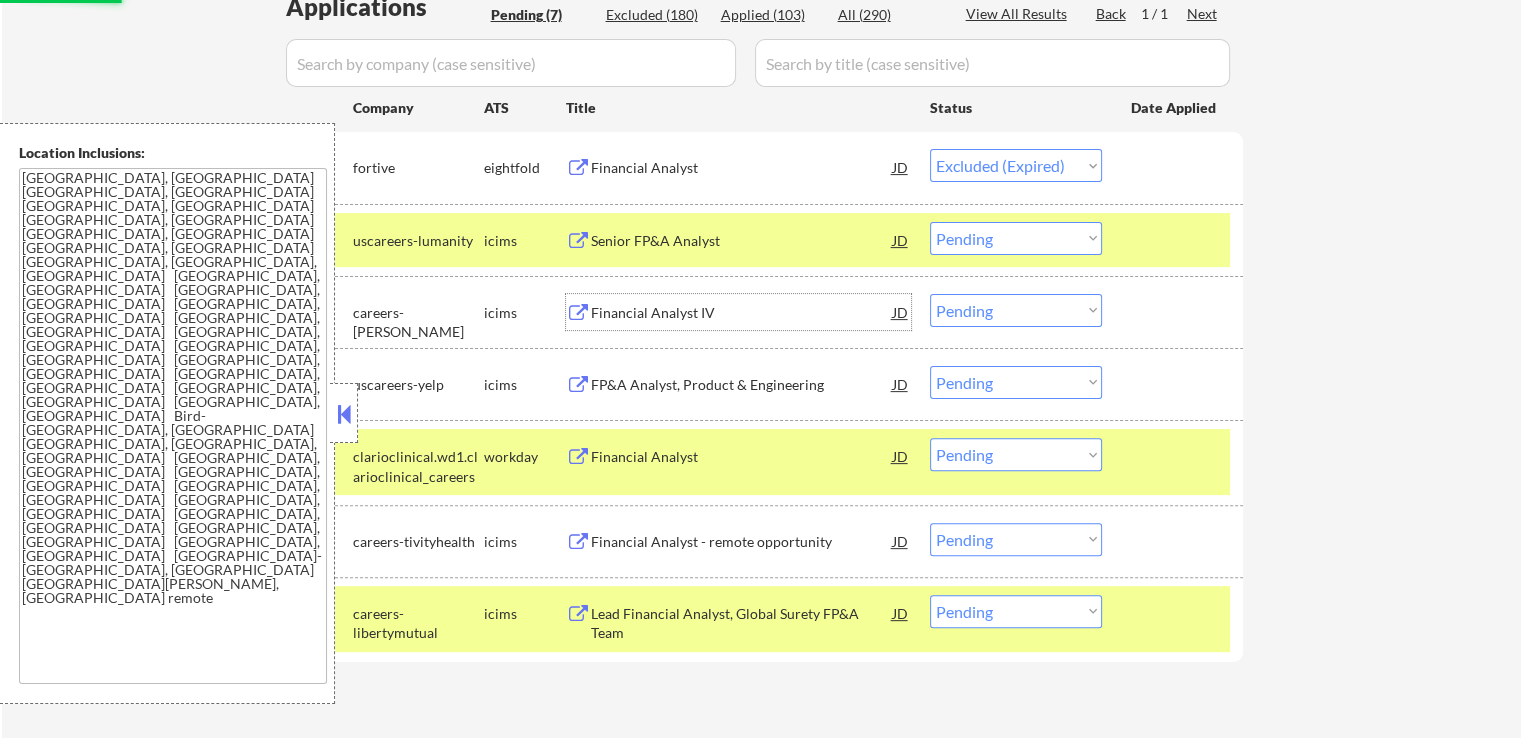 click on "Financial Analyst IV" at bounding box center [742, 312] 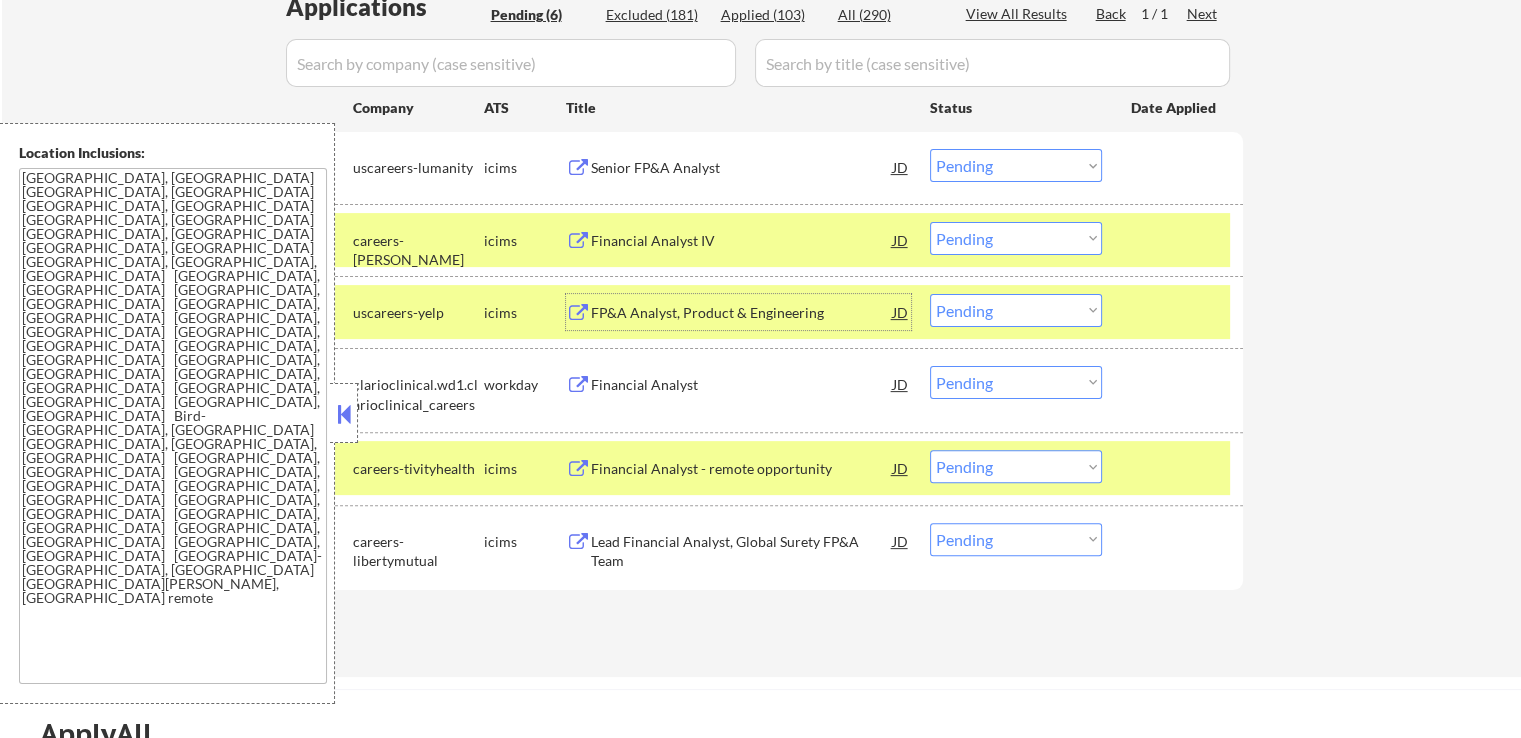 click on "FP&A Analyst, Product & Engineering" at bounding box center [742, 313] 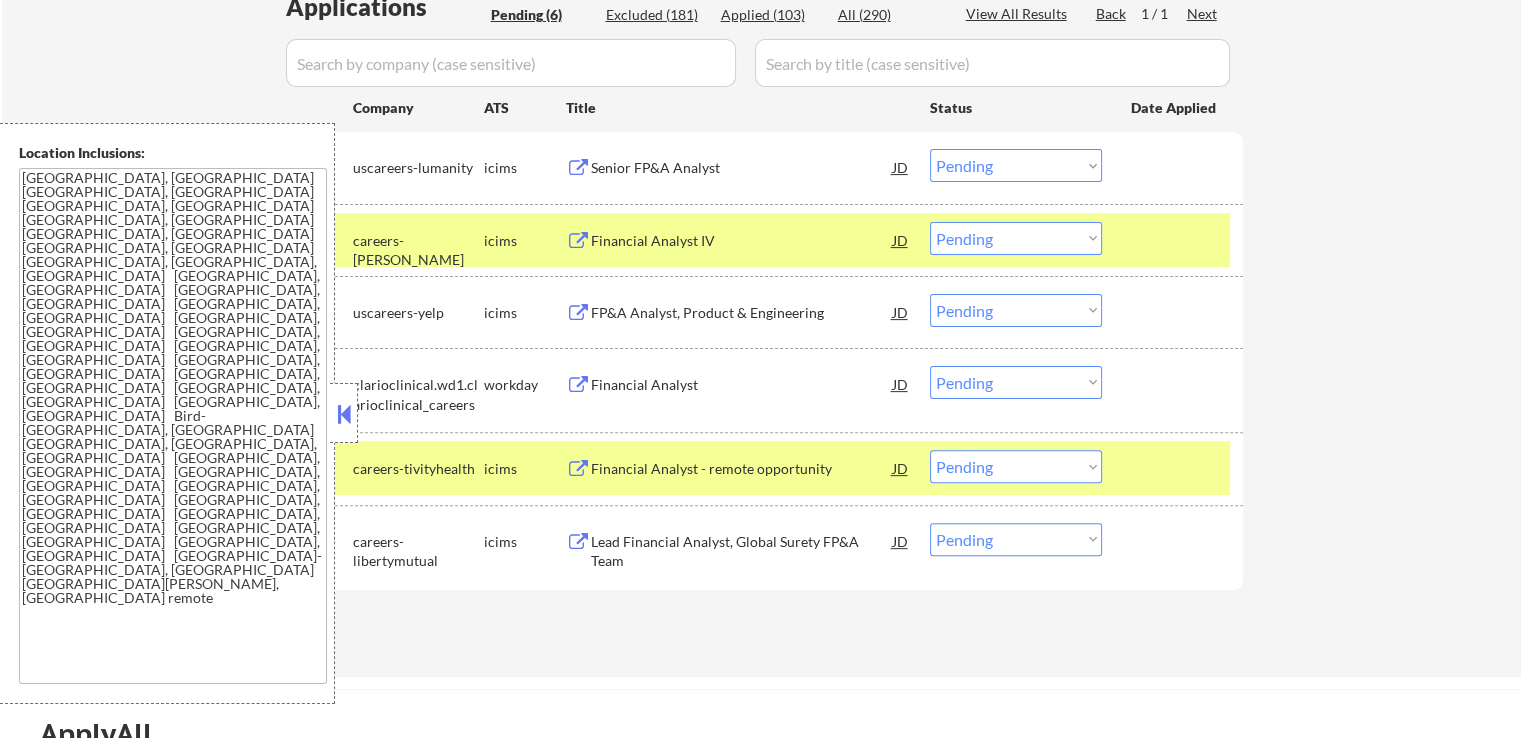 click on "Choose an option... Pending Applied Excluded (Questions) Excluded (Expired) Excluded (Location) Excluded (Bad Match) Excluded (Blocklist) Excluded (Salary) Excluded (Other)" at bounding box center (1016, 165) 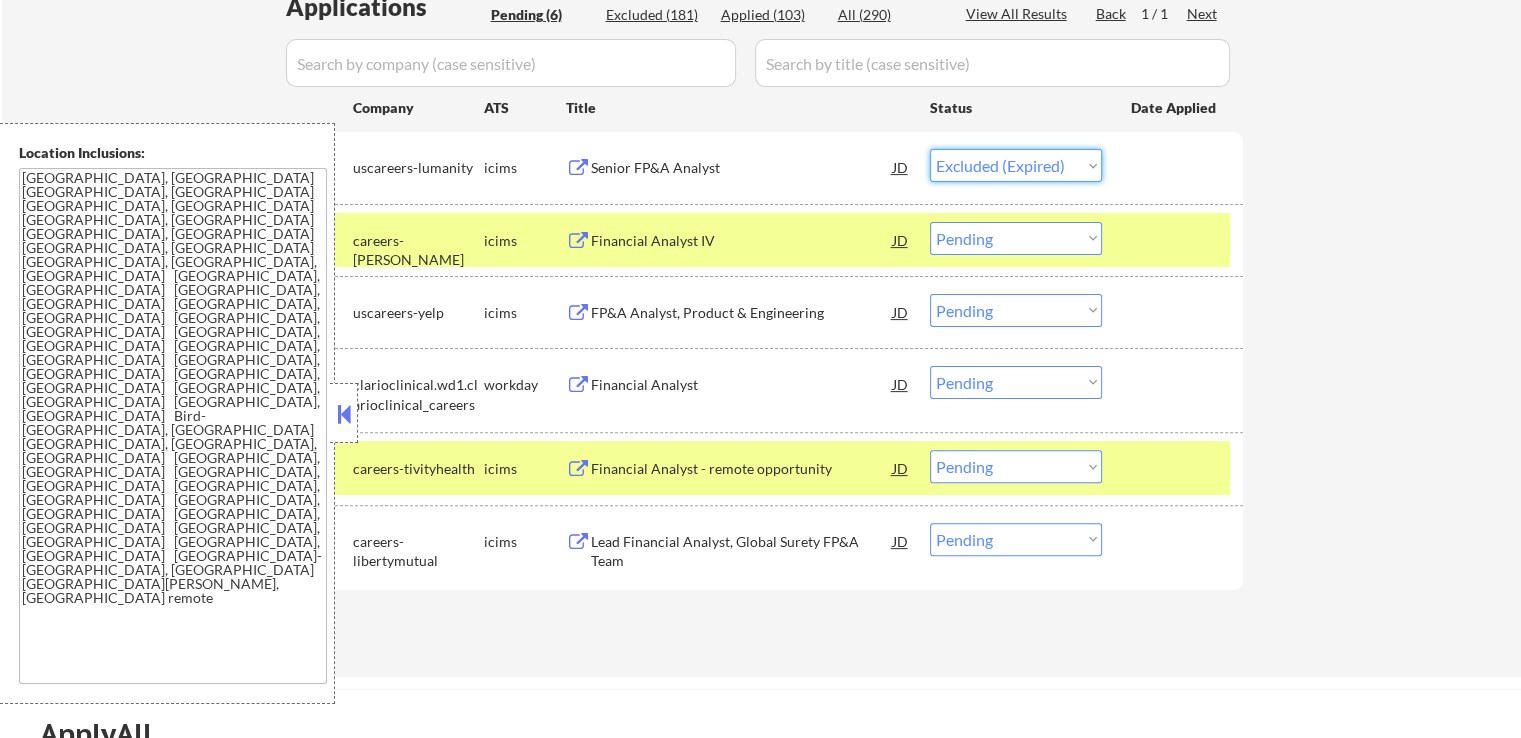 click on "Choose an option... Pending Applied Excluded (Questions) Excluded (Expired) Excluded (Location) Excluded (Bad Match) Excluded (Blocklist) Excluded (Salary) Excluded (Other)" at bounding box center (1016, 165) 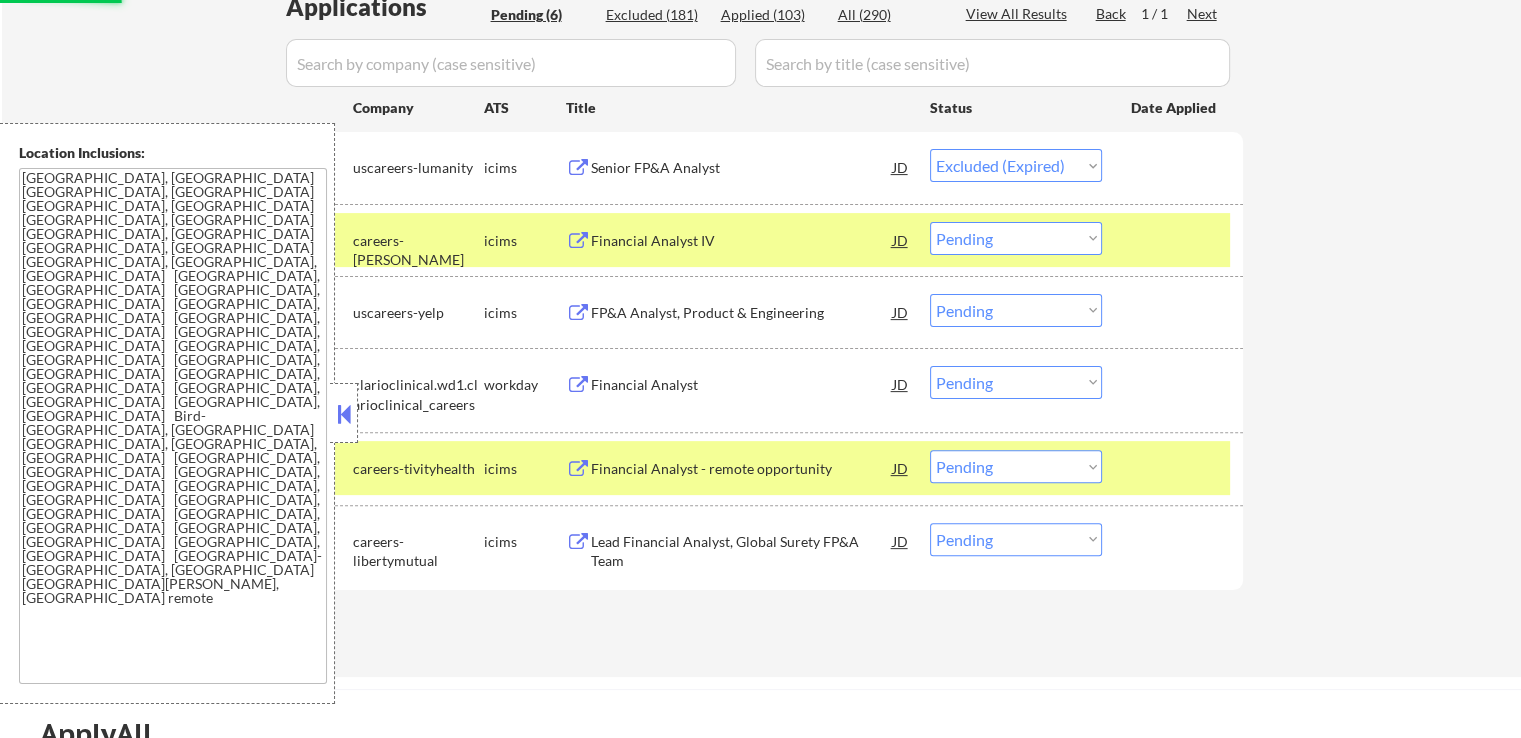 click on "FP&A Analyst, Product & Engineering" at bounding box center [742, 313] 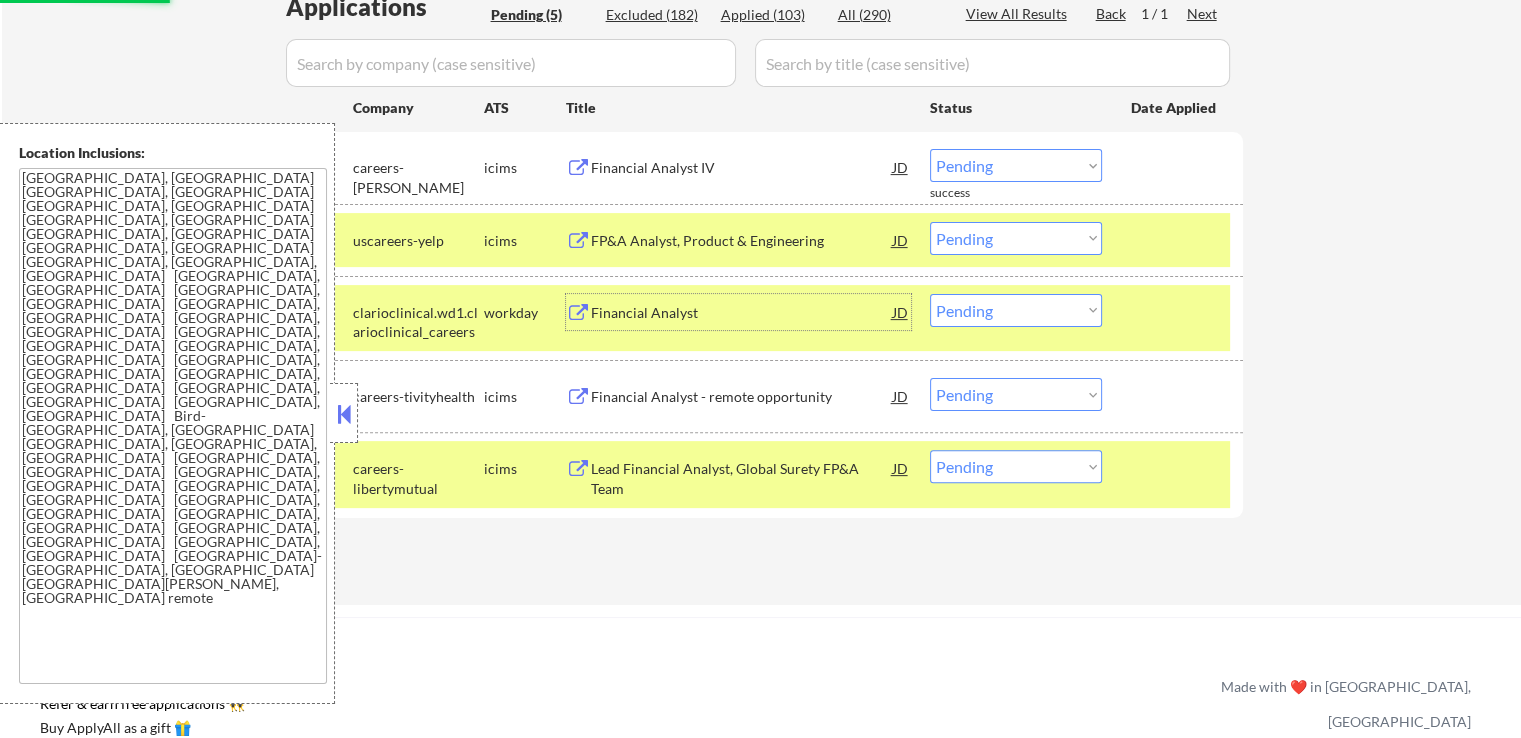 click on "Financial Analyst" at bounding box center [742, 313] 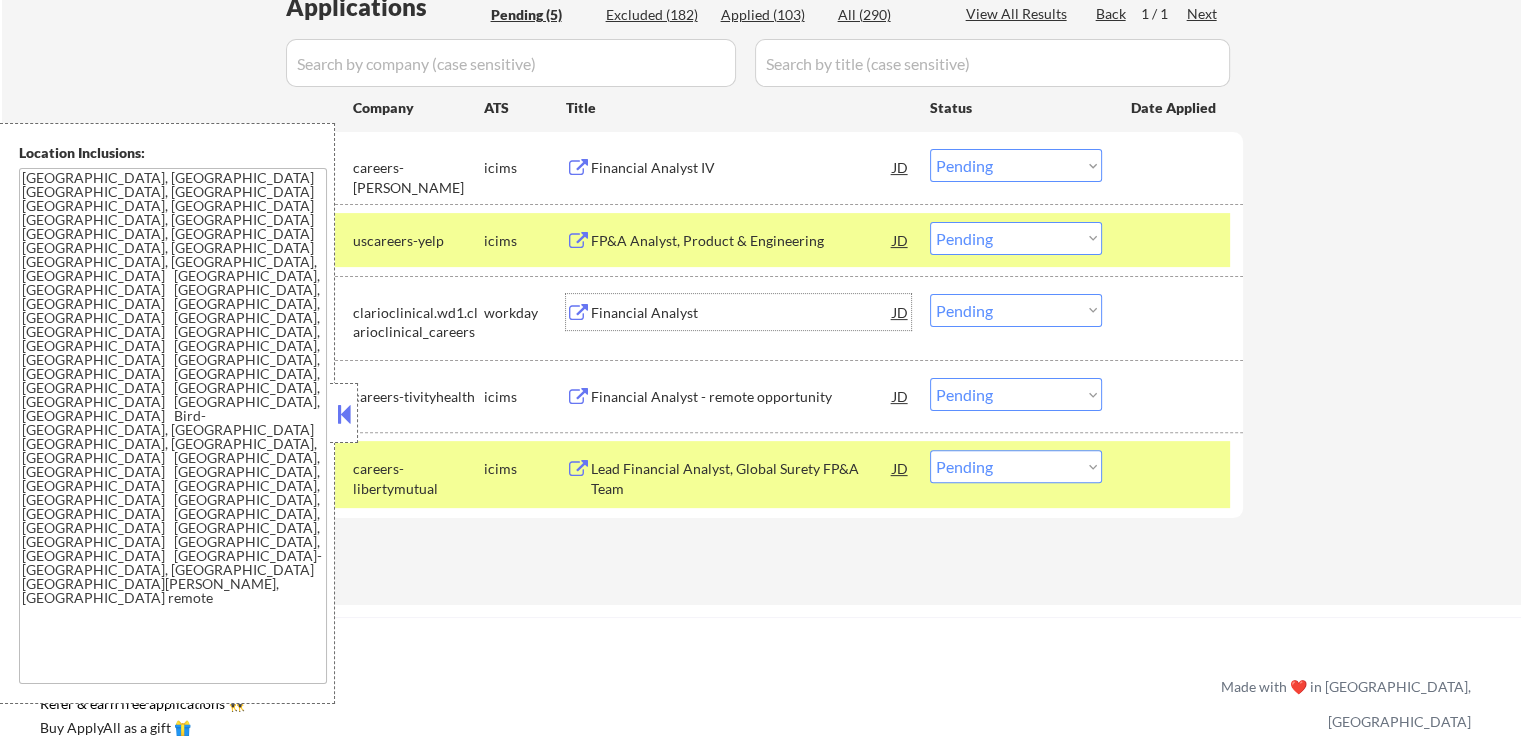 drag, startPoint x: 965, startPoint y: 165, endPoint x: 978, endPoint y: 177, distance: 17.691807 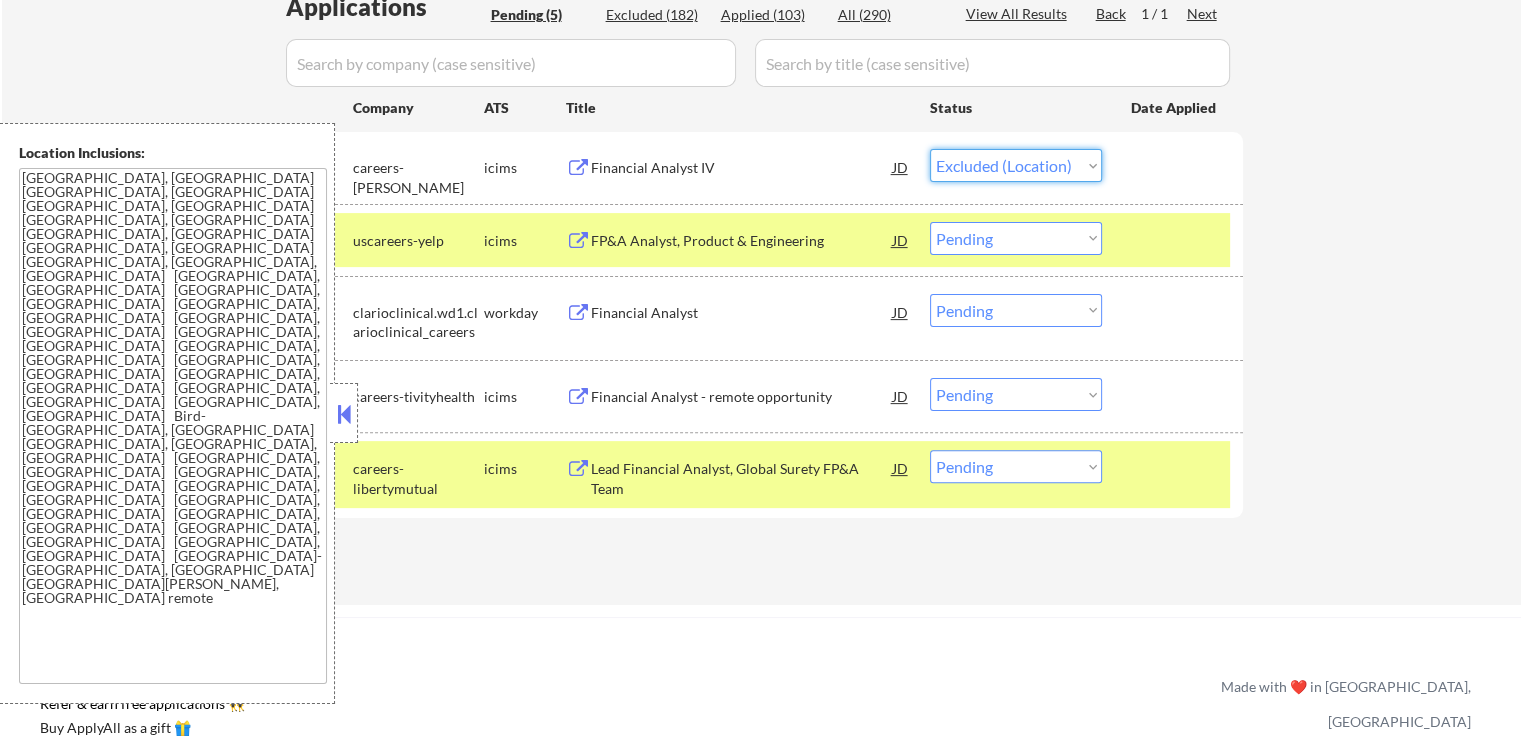 click on "Choose an option... Pending Applied Excluded (Questions) Excluded (Expired) Excluded (Location) Excluded (Bad Match) Excluded (Blocklist) Excluded (Salary) Excluded (Other)" at bounding box center (1016, 165) 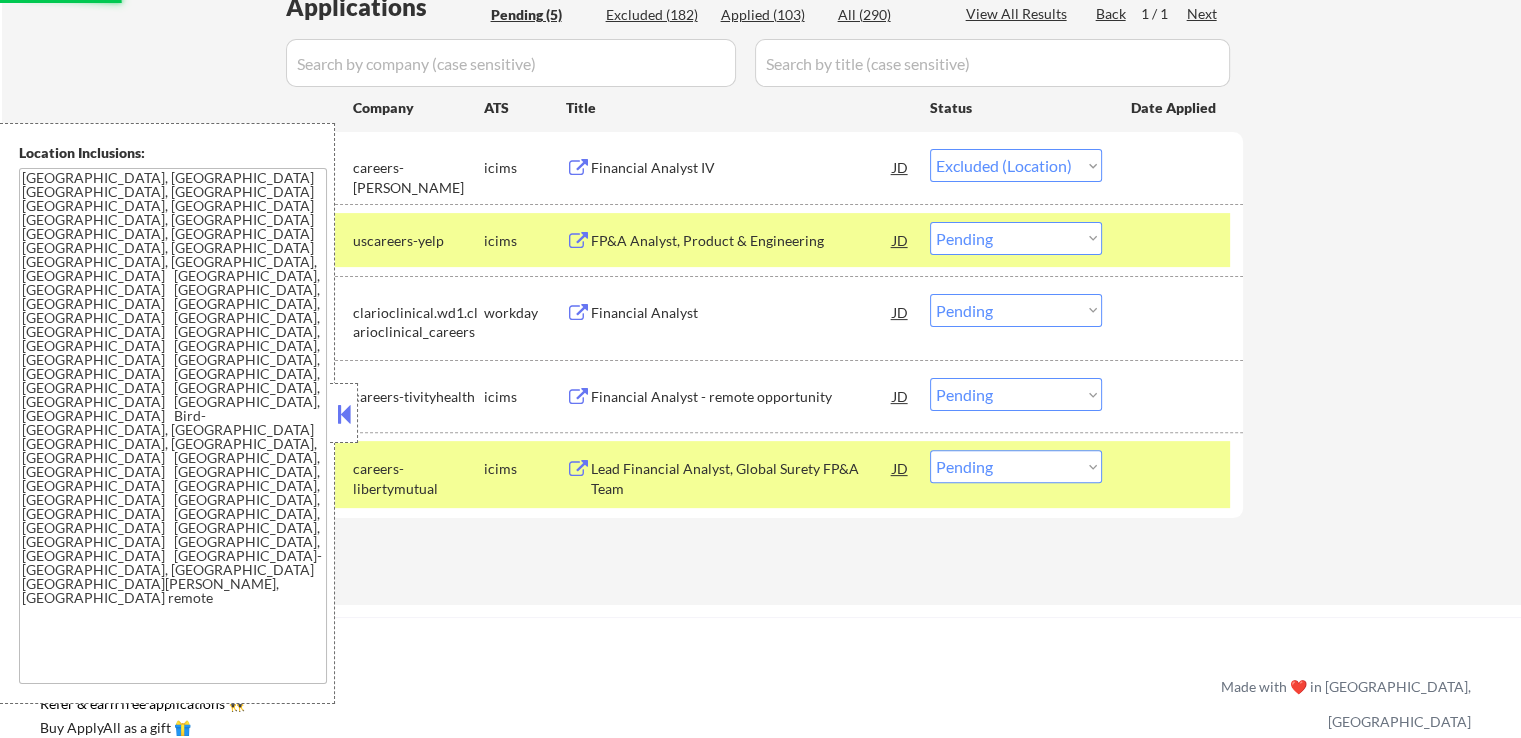 click on "Financial Analyst" at bounding box center (742, 313) 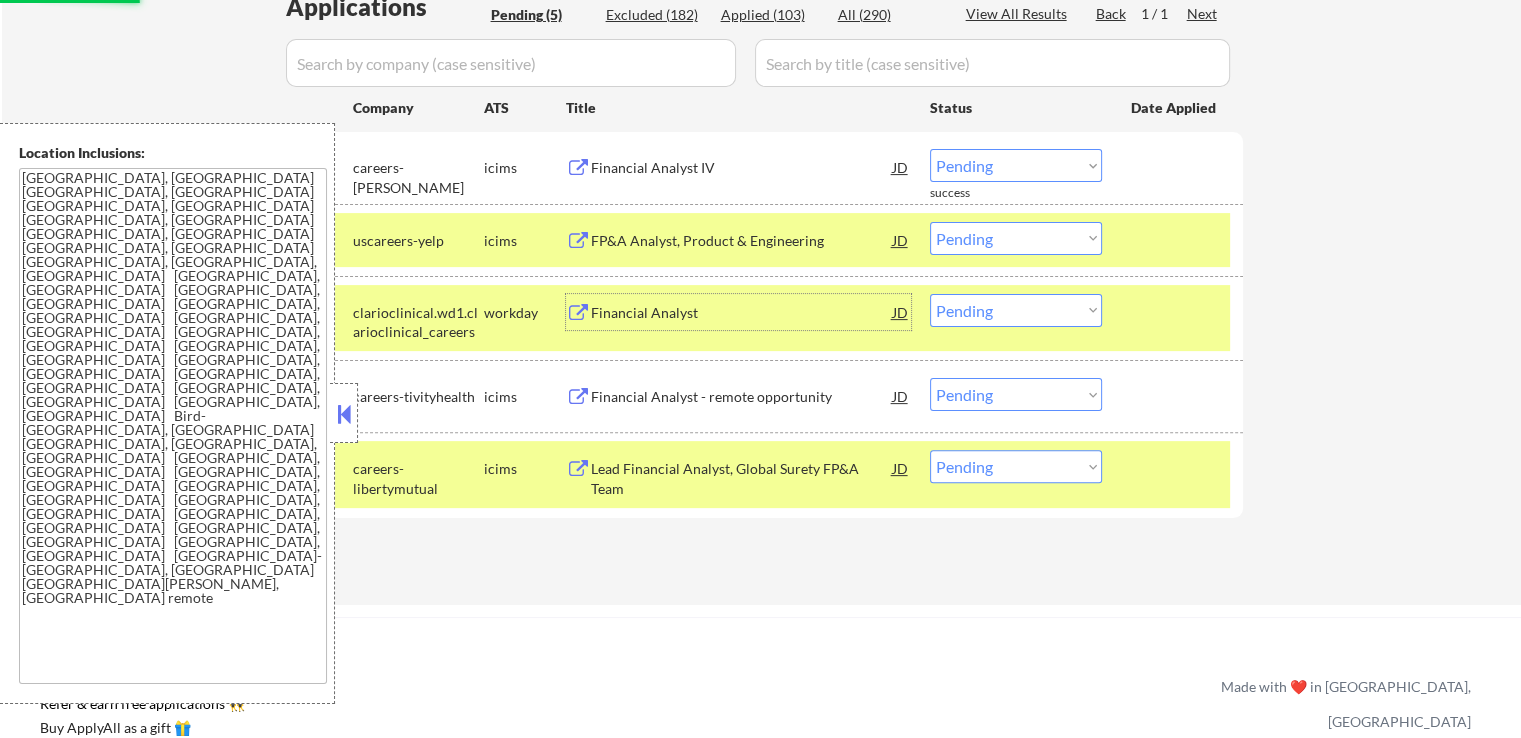 click on "Financial Analyst - remote opportunity" at bounding box center [742, 397] 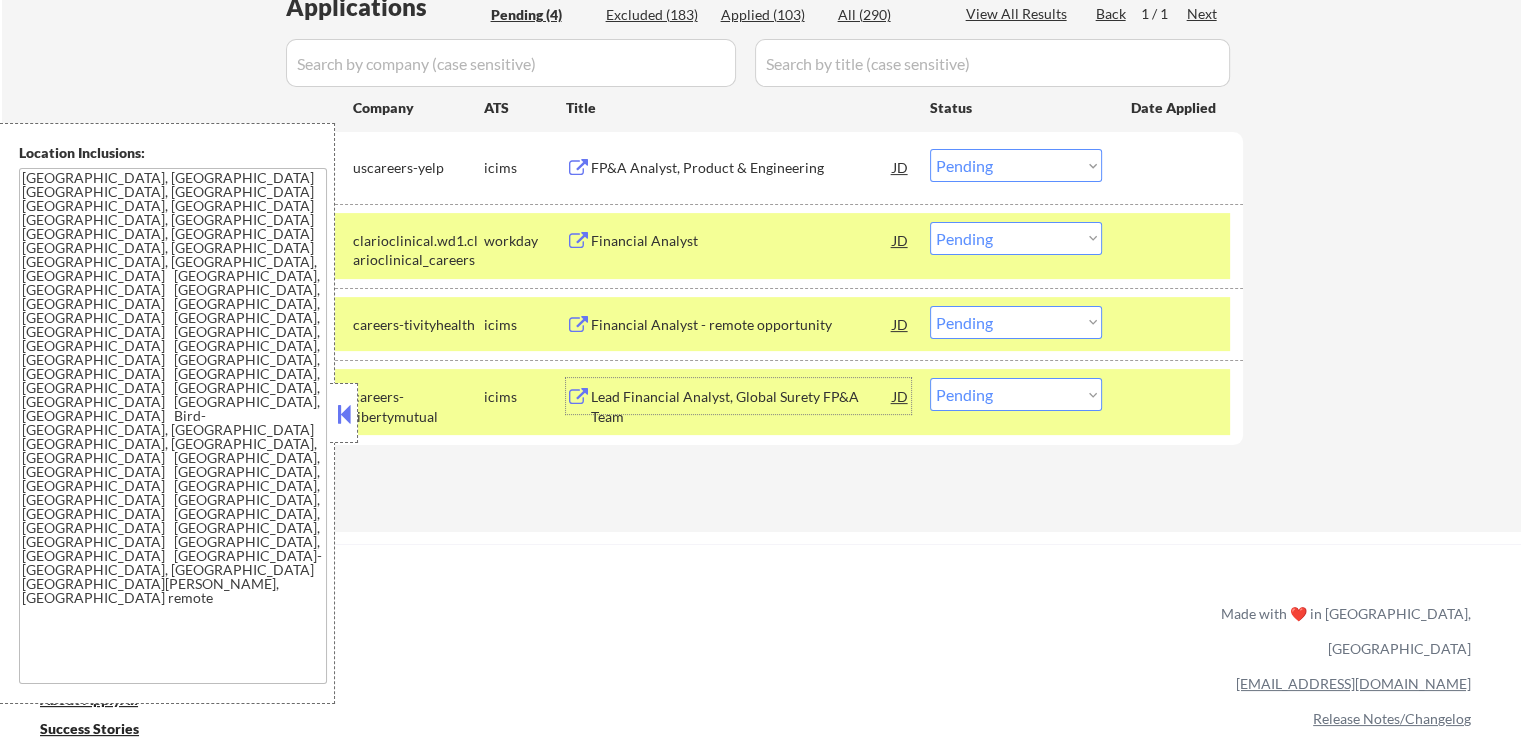 click on "Financial Analyst - remote opportunity" at bounding box center [742, 325] 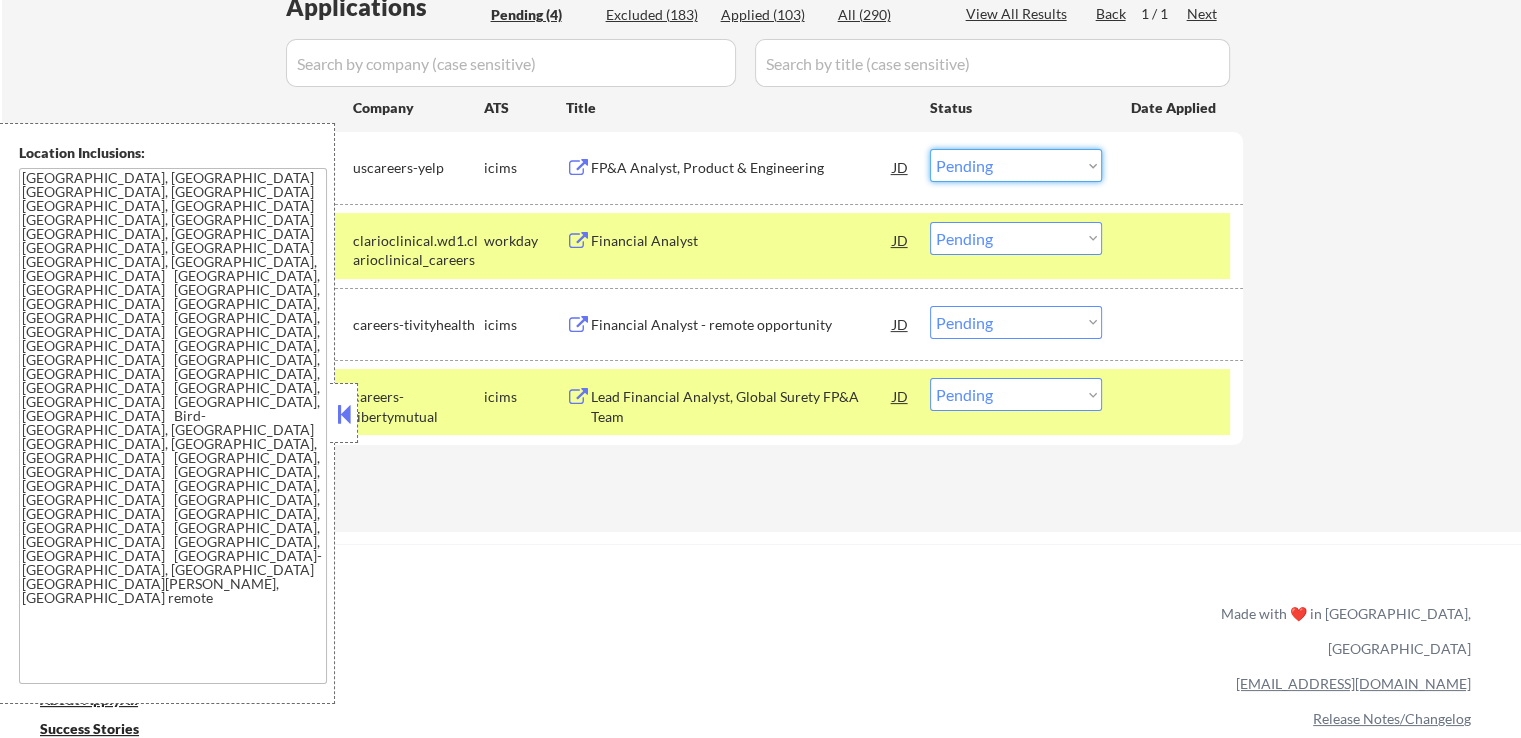 drag, startPoint x: 1016, startPoint y: 165, endPoint x: 1016, endPoint y: 178, distance: 13 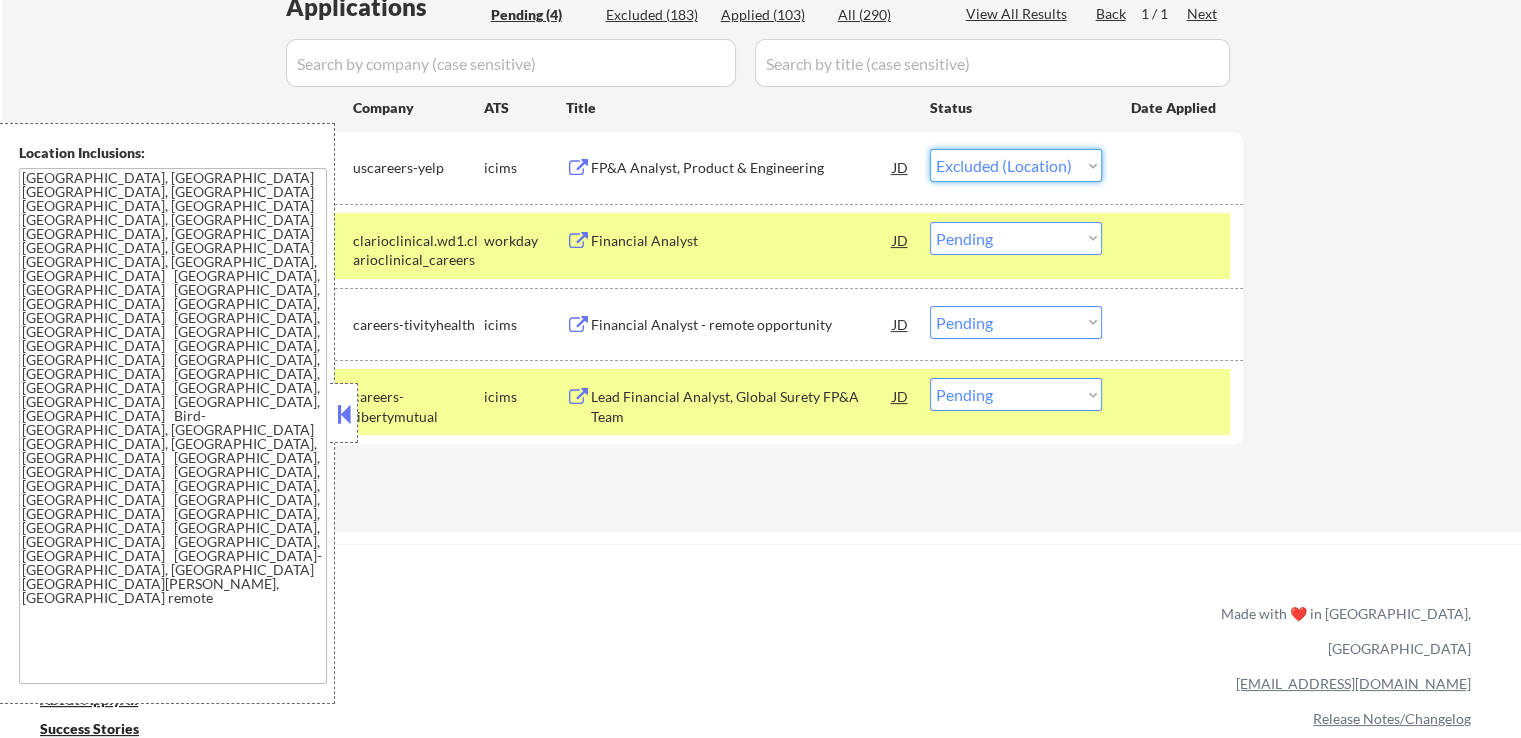 click on "Choose an option... Pending Applied Excluded (Questions) Excluded (Expired) Excluded (Location) Excluded (Bad Match) Excluded (Blocklist) Excluded (Salary) Excluded (Other)" at bounding box center (1016, 165) 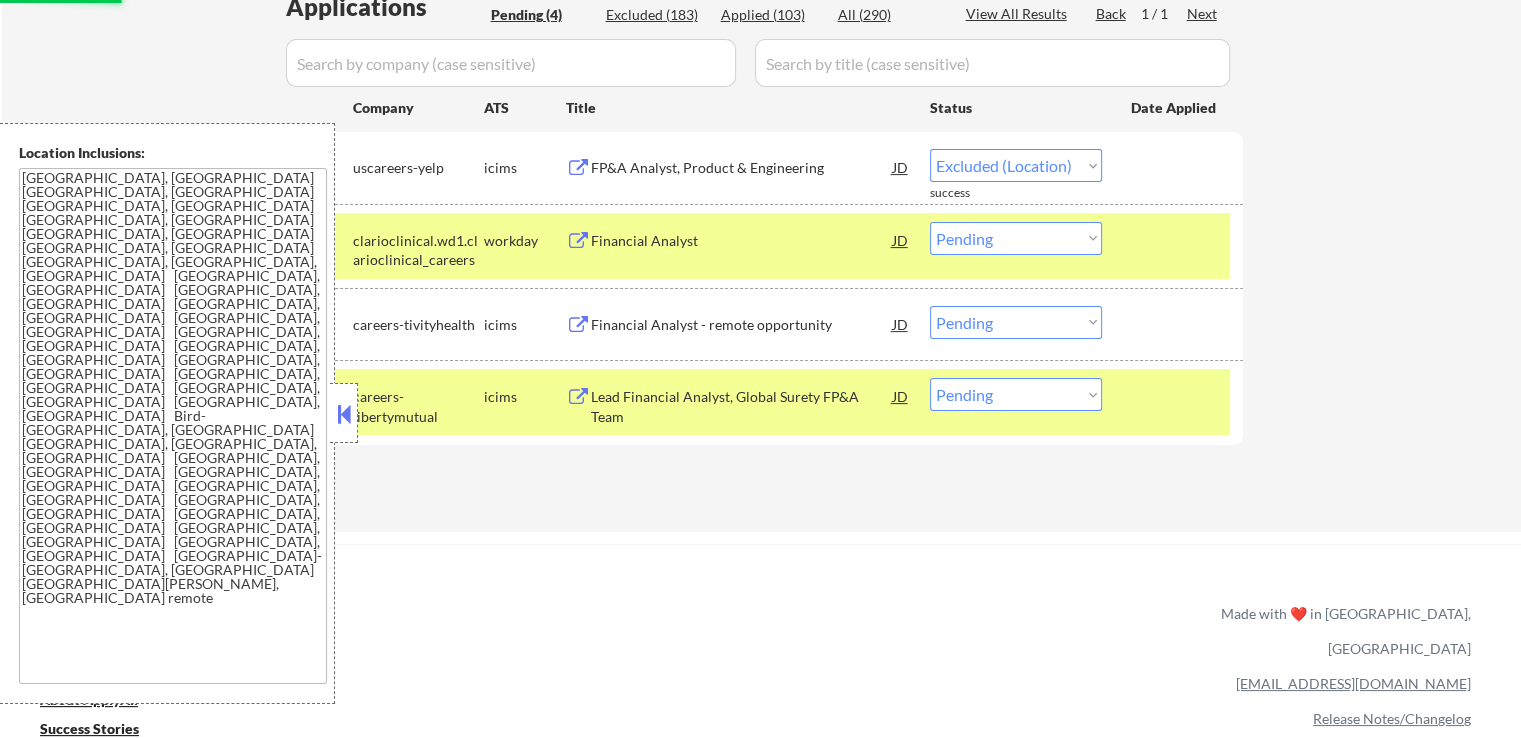 click on "Lead Financial Analyst, Global Surety FP&A Team" at bounding box center [742, 406] 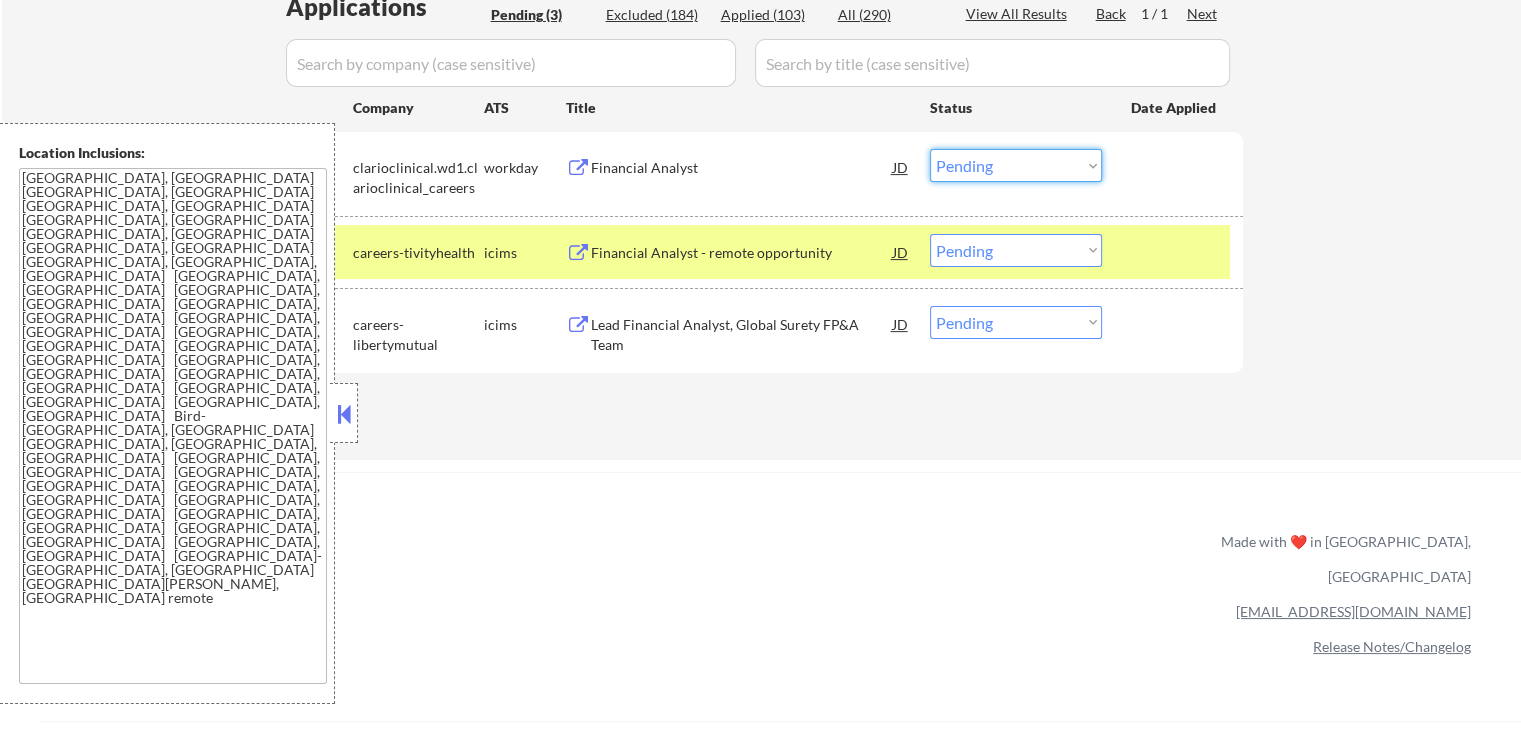drag, startPoint x: 965, startPoint y: 161, endPoint x: 956, endPoint y: 177, distance: 18.35756 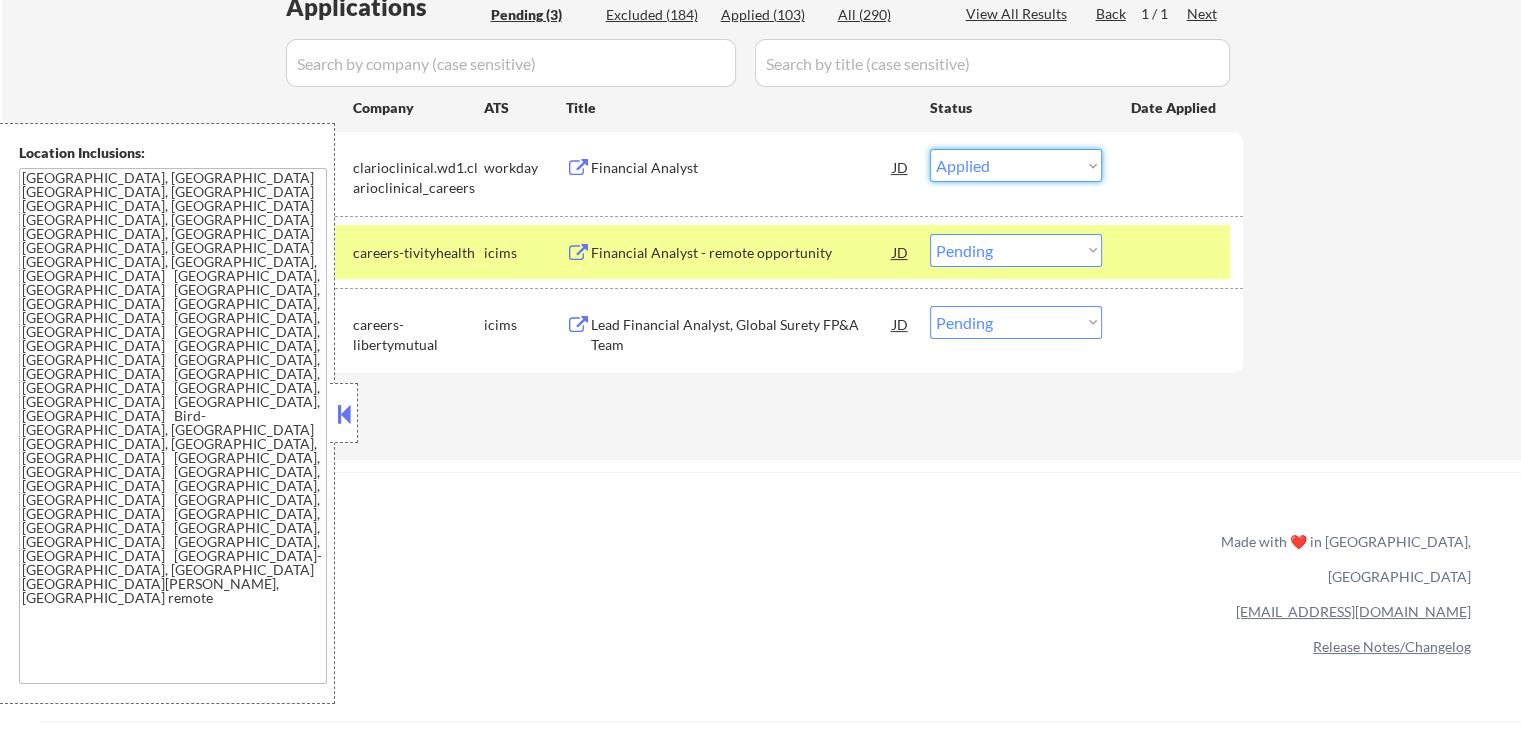 click on "Choose an option... Pending Applied Excluded (Questions) Excluded (Expired) Excluded (Location) Excluded (Bad Match) Excluded (Blocklist) Excluded (Salary) Excluded (Other)" at bounding box center [1016, 165] 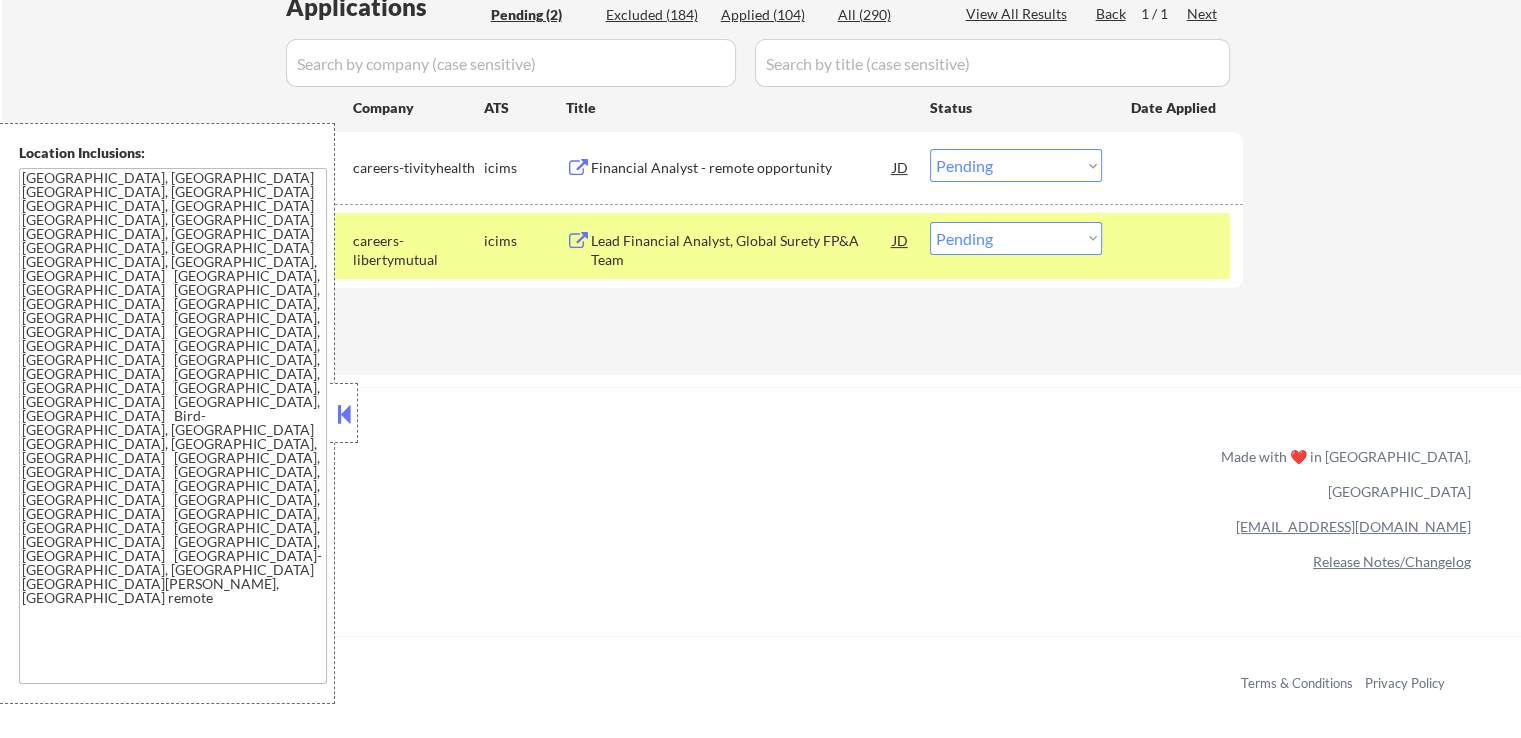 click on "Choose an option... Pending Applied Excluded (Questions) Excluded (Expired) Excluded (Location) Excluded (Bad Match) Excluded (Blocklist) Excluded (Salary) Excluded (Other)" at bounding box center (1016, 165) 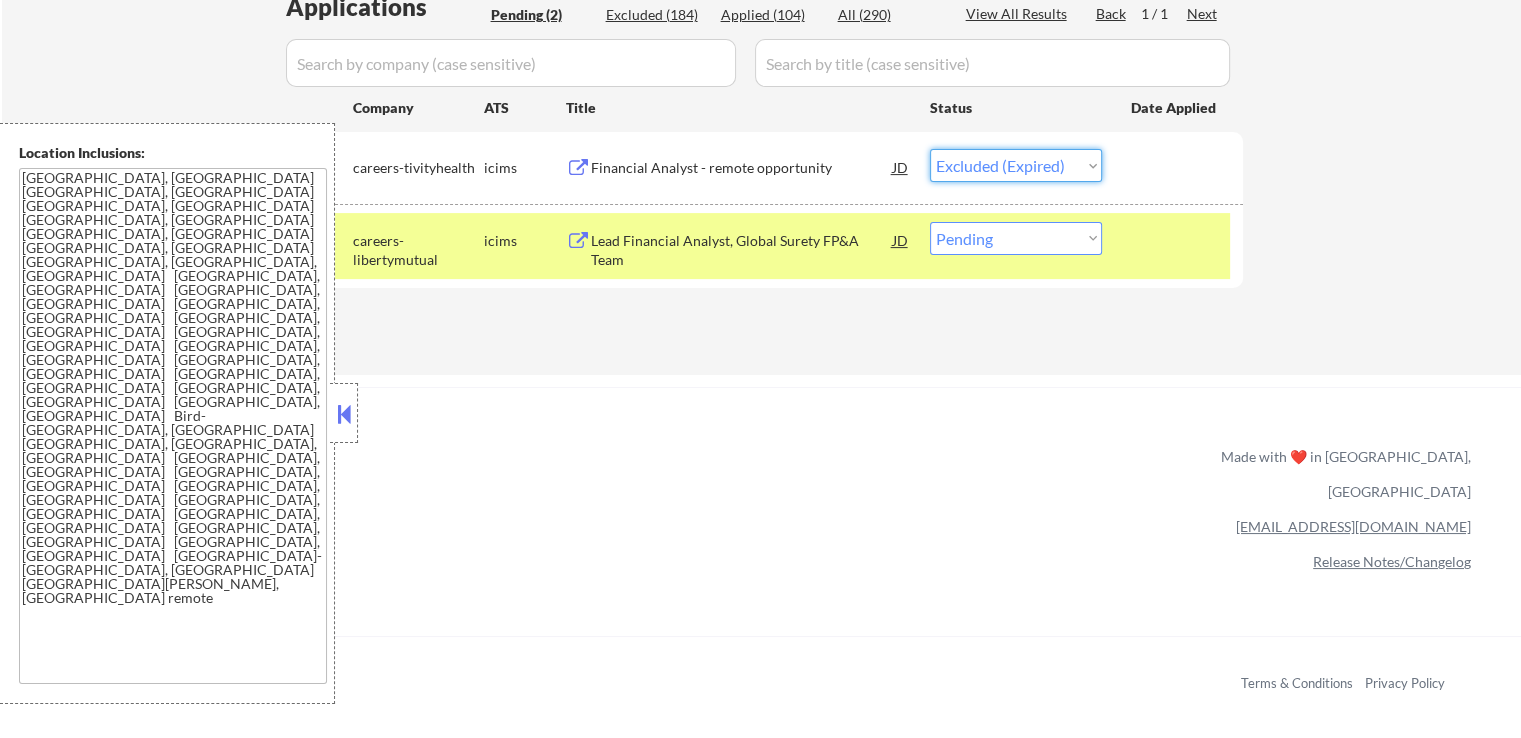 click on "Choose an option... Pending Applied Excluded (Questions) Excluded (Expired) Excluded (Location) Excluded (Bad Match) Excluded (Blocklist) Excluded (Salary) Excluded (Other)" at bounding box center [1016, 165] 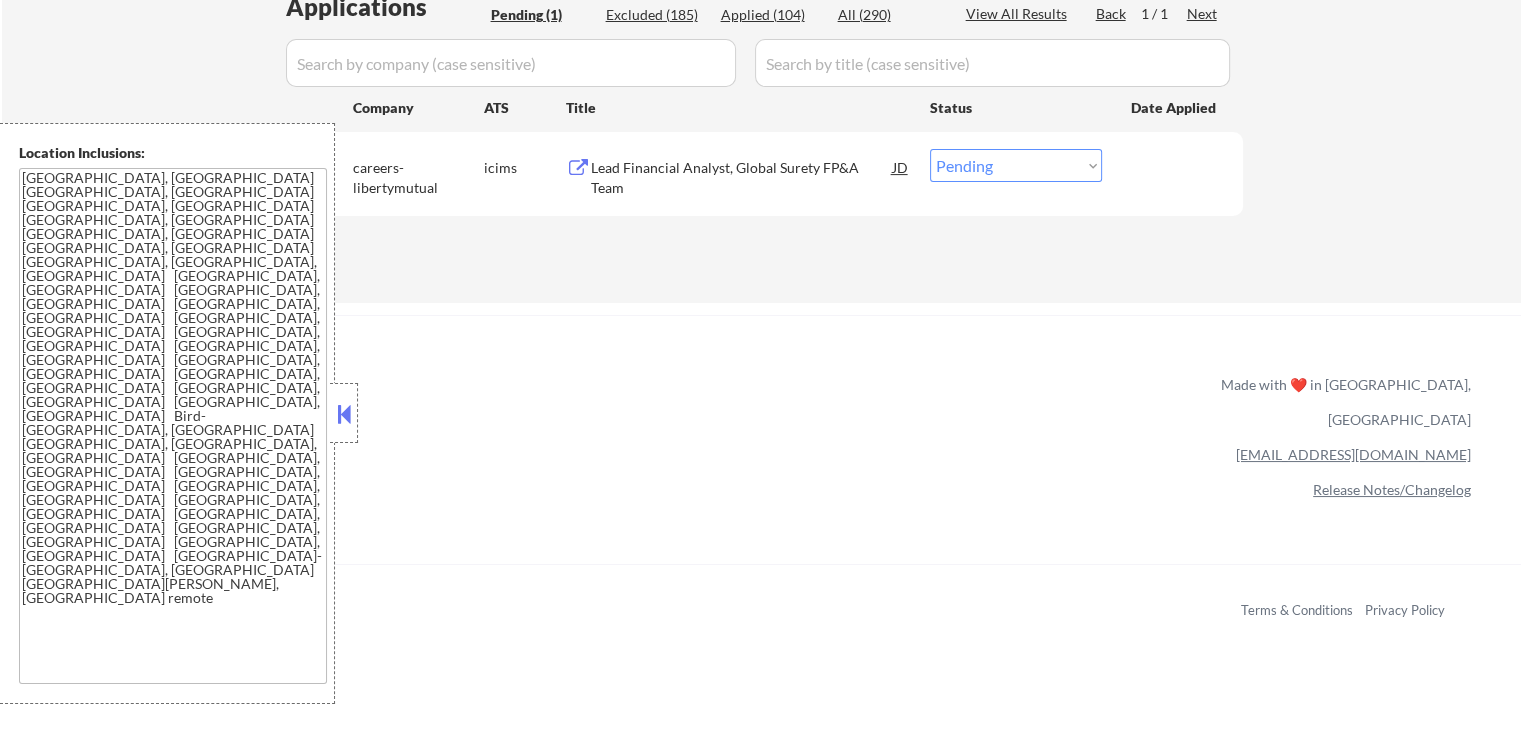 click on "Lead Financial Analyst, Global Surety FP&A Team" at bounding box center (742, 177) 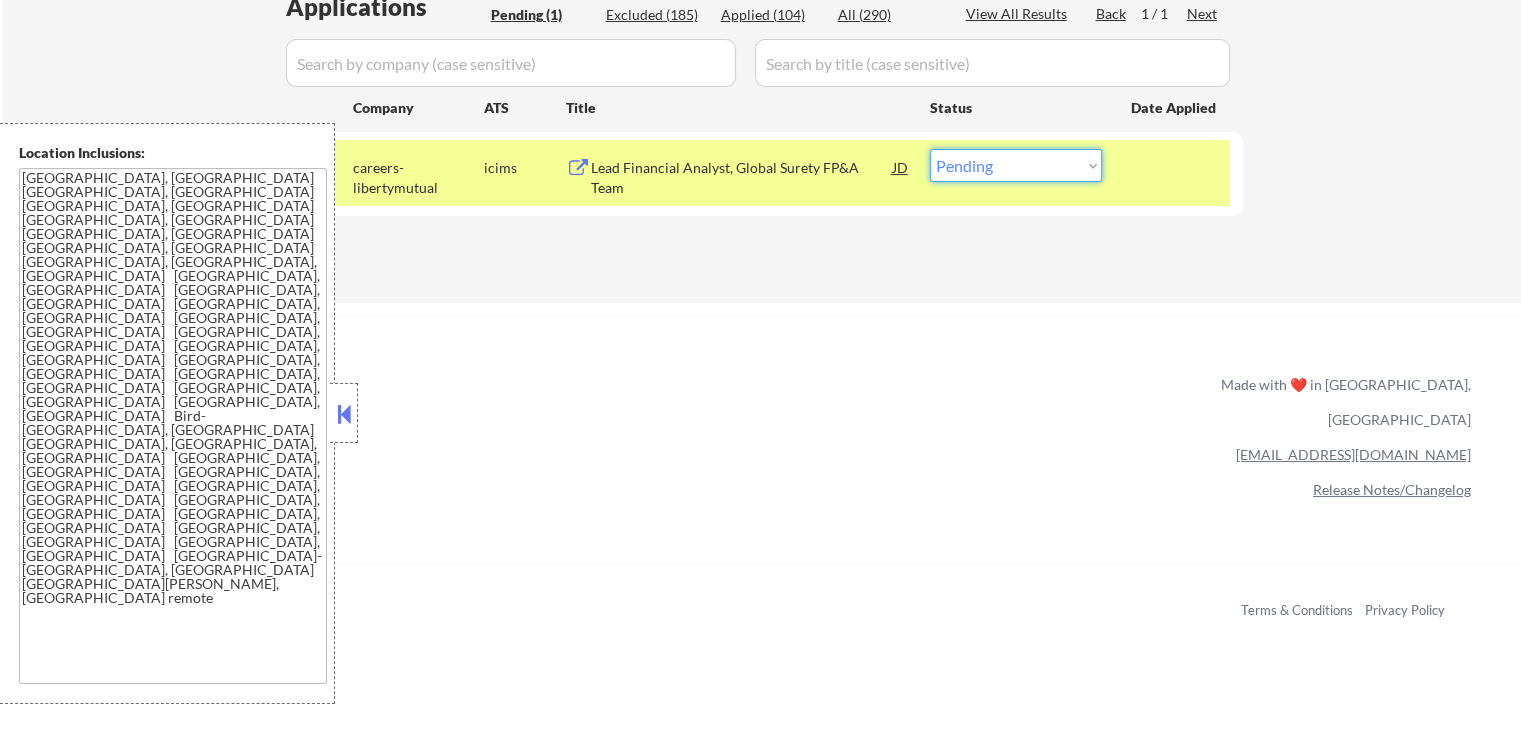 click on "Choose an option... Pending Applied Excluded (Questions) Excluded (Expired) Excluded (Location) Excluded (Bad Match) Excluded (Blocklist) Excluded (Salary) Excluded (Other)" at bounding box center [1016, 165] 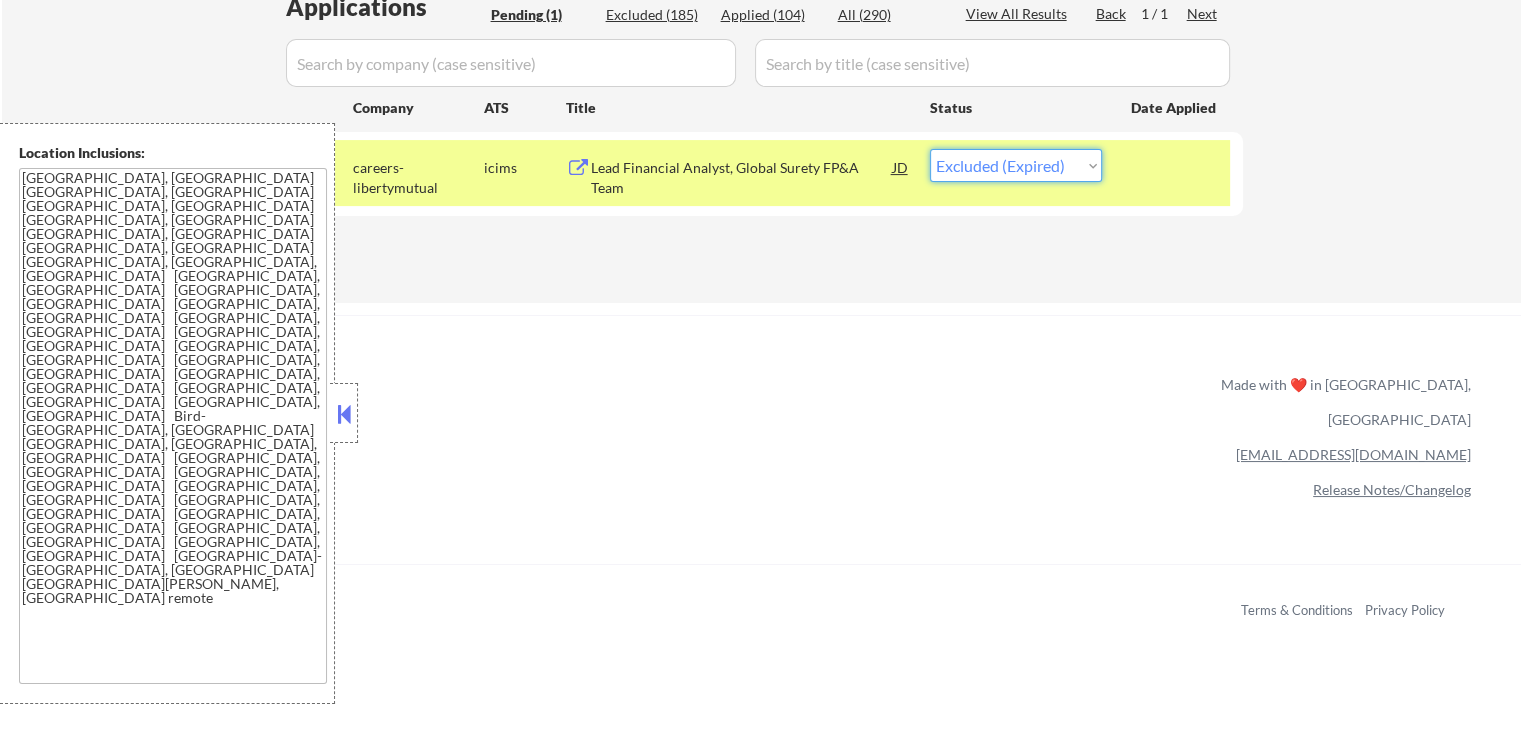 click on "Choose an option... Pending Applied Excluded (Questions) Excluded (Expired) Excluded (Location) Excluded (Bad Match) Excluded (Blocklist) Excluded (Salary) Excluded (Other)" at bounding box center (1016, 165) 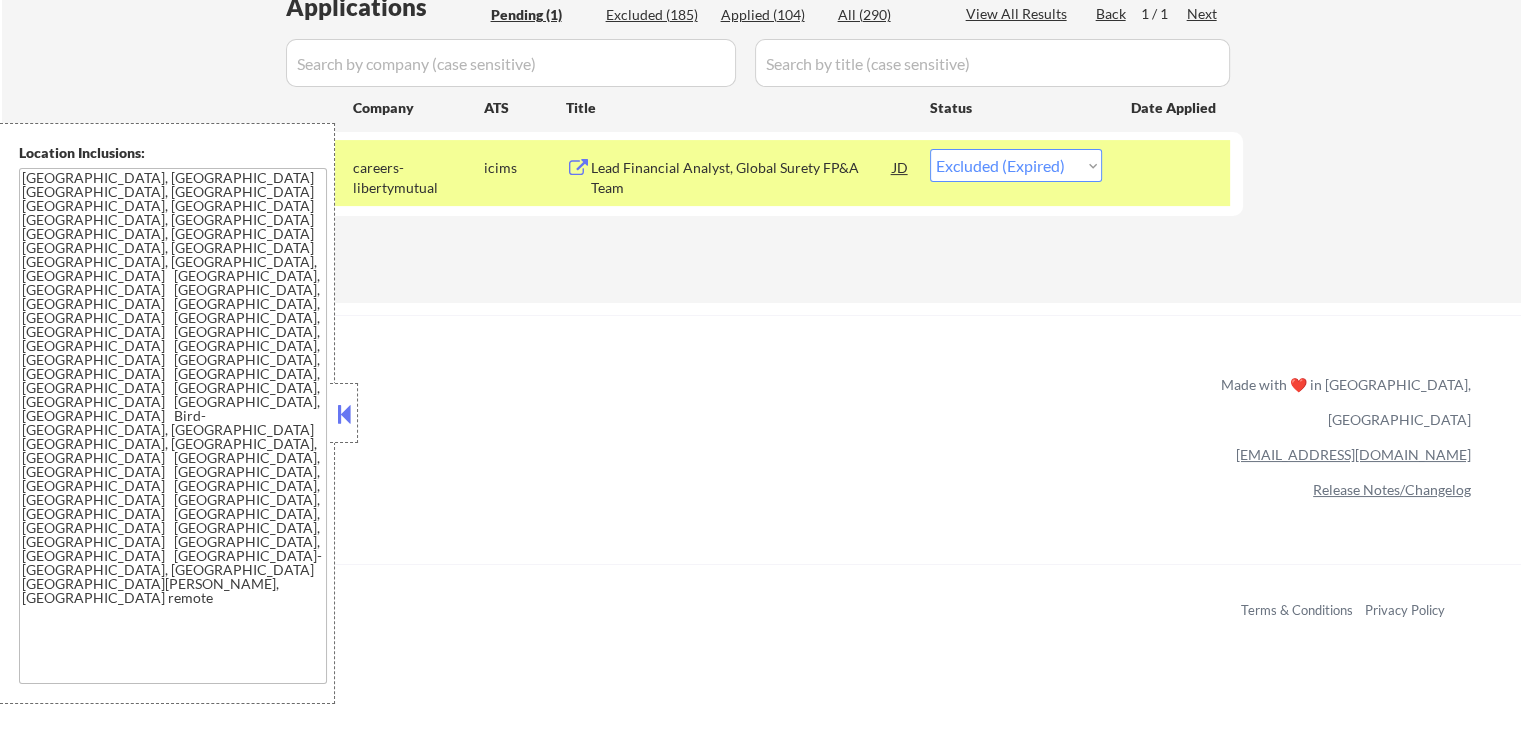 click on "← Return to /applysquad Mailslurp Inbox Job Search Builder [PERSON_NAME] User Email:  [EMAIL_ADDRESS][DOMAIN_NAME] Application Email:  [EMAIL_ADDRESS][DOMAIN_NAME] Mailslurp Email:  [PERSON_NAME][EMAIL_ADDRESS][DOMAIN_NAME] LinkedIn:   [URL][DOMAIN_NAME][PERSON_NAME]
Phone:  [PHONE_NUMBER] Current Location:  [GEOGRAPHIC_DATA], [US_STATE] Applies:  101 sent / 201 bought Internal Notes She had 100, didn't get interview, just added another 100 (total is now 200). New resume uploaded, - 7/22 AB Can work in country of residence?:  yes Squad Notes Minimum salary:  $115,000 Will need Visa to work in that country now/future?:   no Download Resume Add a Job Manually Ahsan Applications Pending (1) Excluded (185) Applied (104) All (290) View All Results Back 1 / 1
Next Company ATS Title Status Date Applied #1 careers-libertymutual icims Lead Financial Analyst, Global Surety FP&A Team JD Choose an option... Pending Applied Excluded (Questions) Excluded (Expired) Excluded (Location) Excluded (Bad Match) Excluded (Blocklist) #2 JD" at bounding box center (762, -81) 